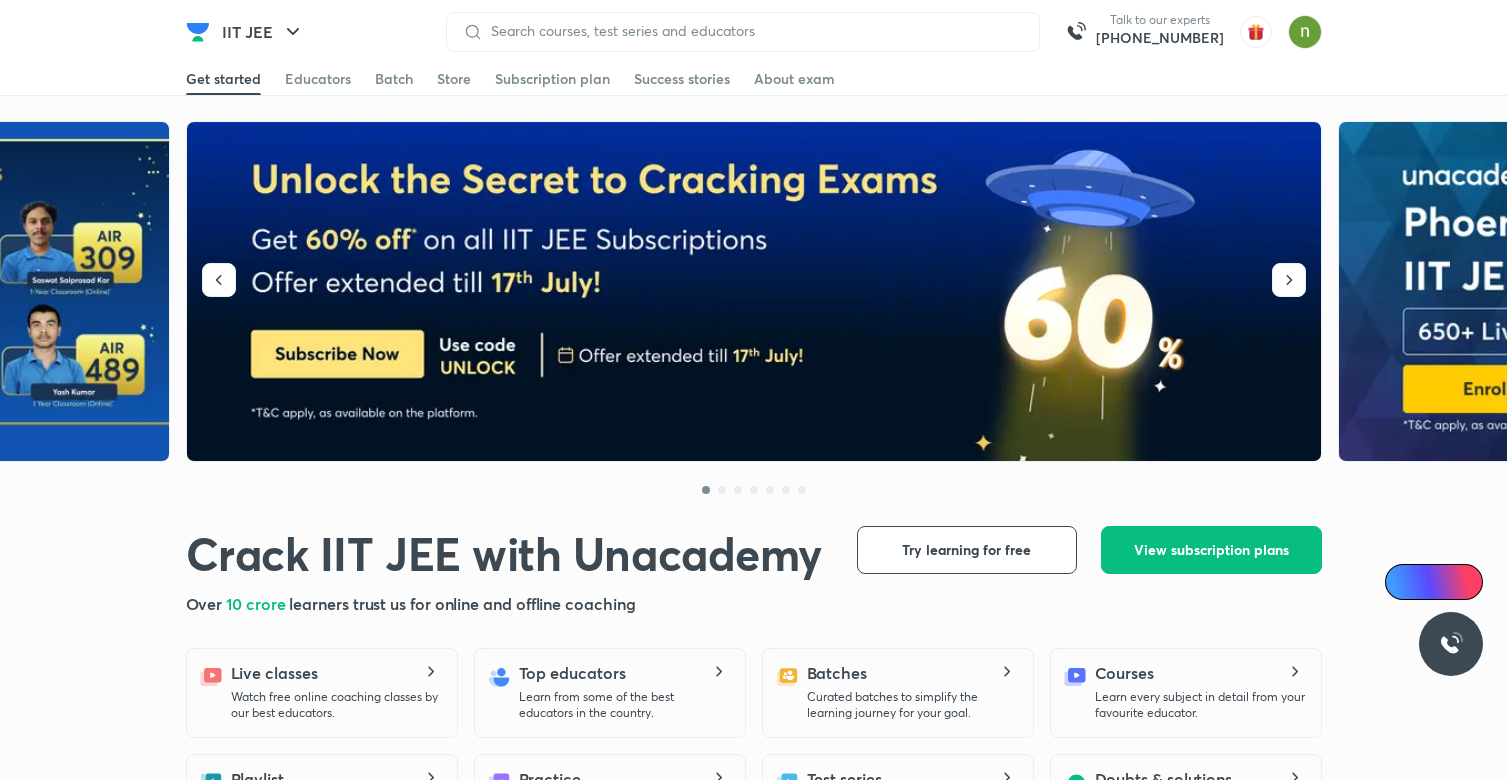 scroll, scrollTop: 0, scrollLeft: 0, axis: both 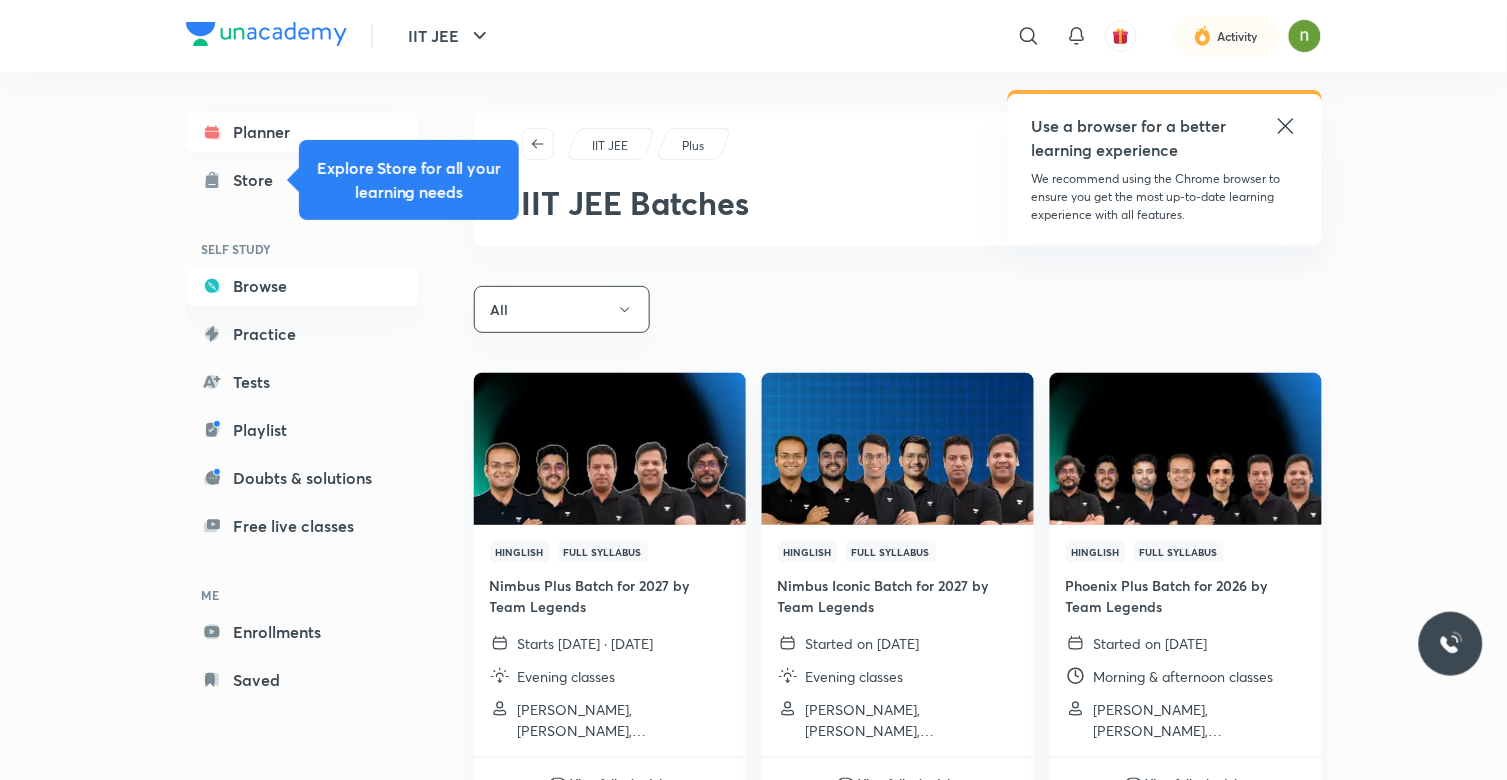 click on "Planner" at bounding box center (302, 132) 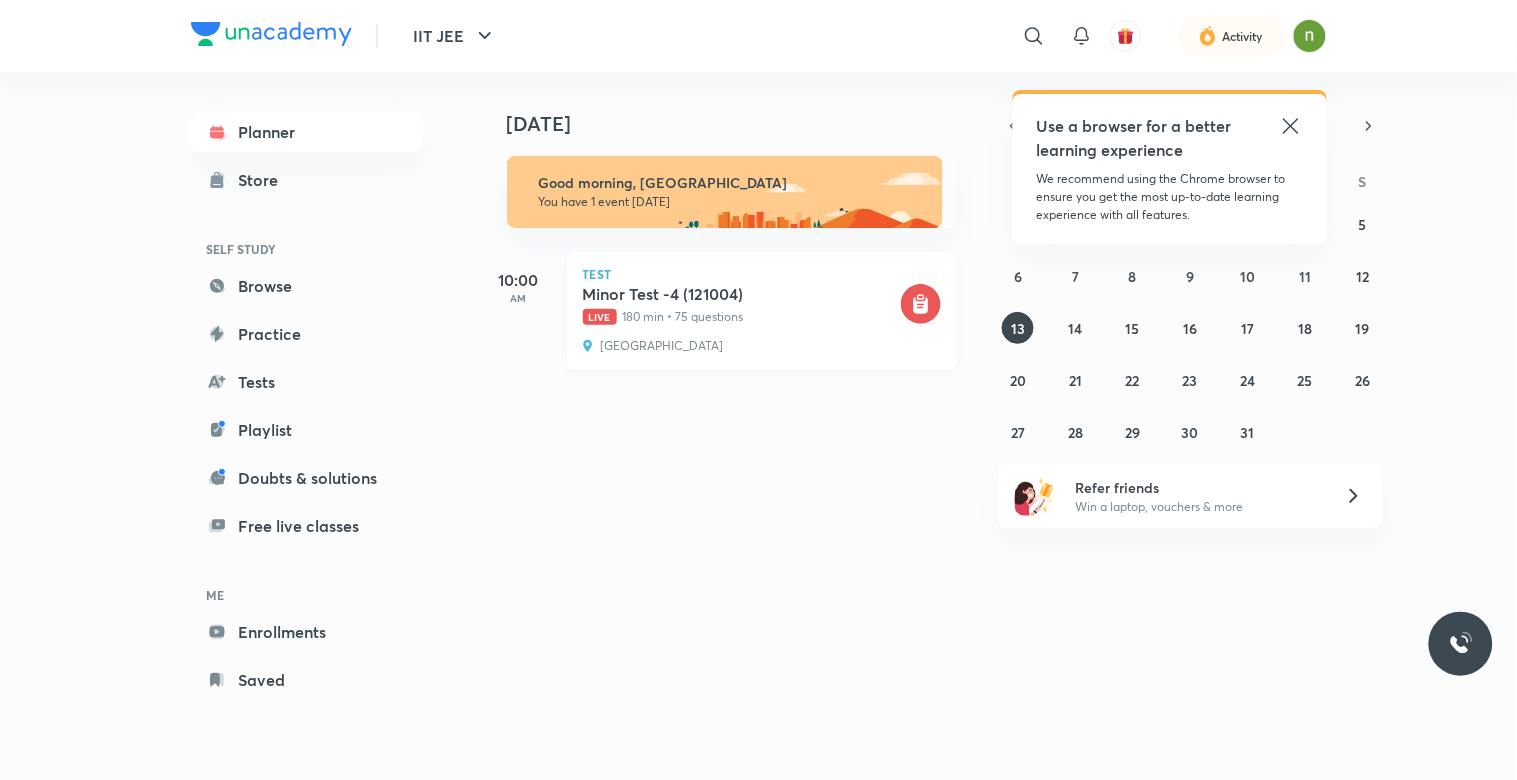 click on "Test [MEDICAL_DATA] -4 (121004) Live 180 min • 75 questions [GEOGRAPHIC_DATA]" at bounding box center (762, 311) 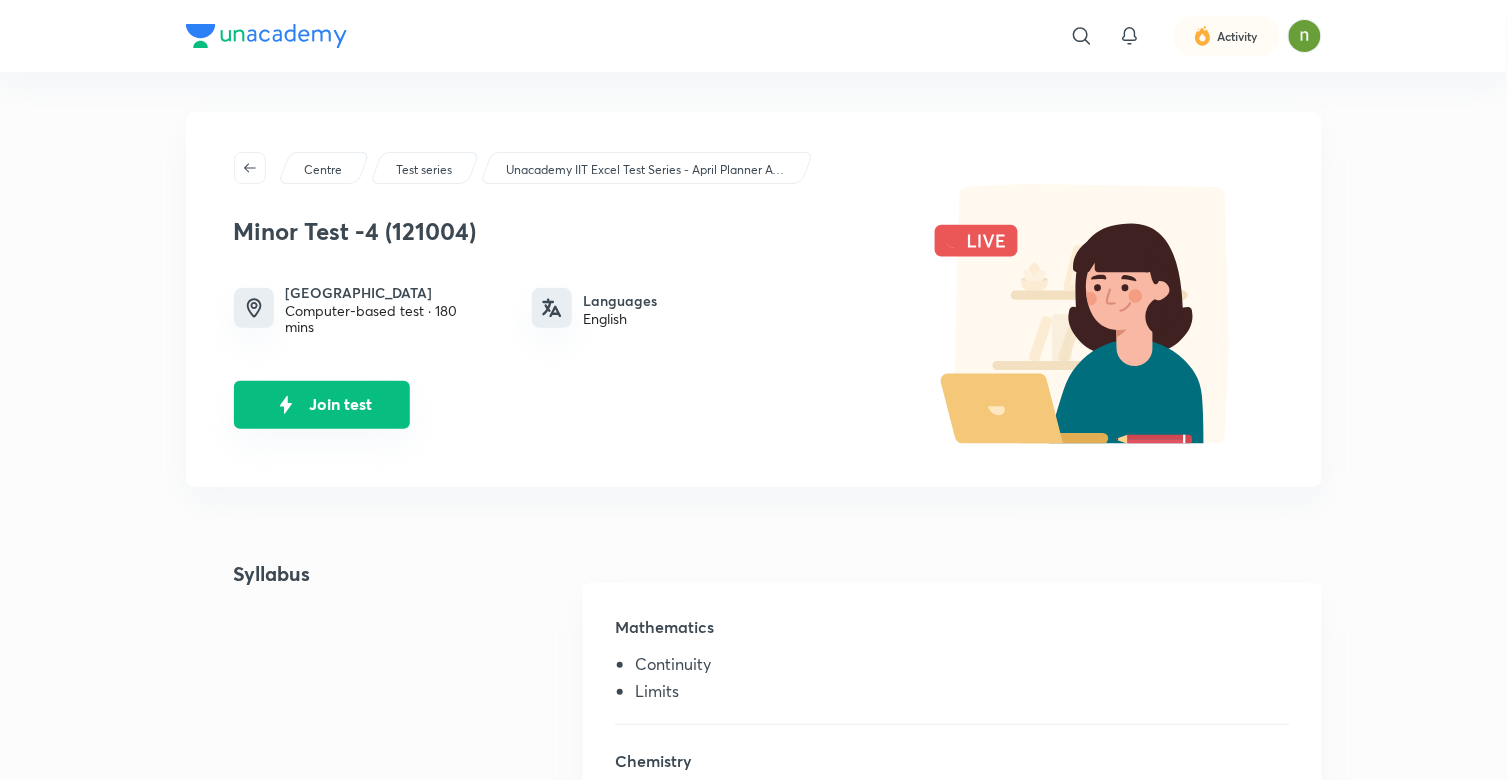 click on "Join test" at bounding box center (322, 405) 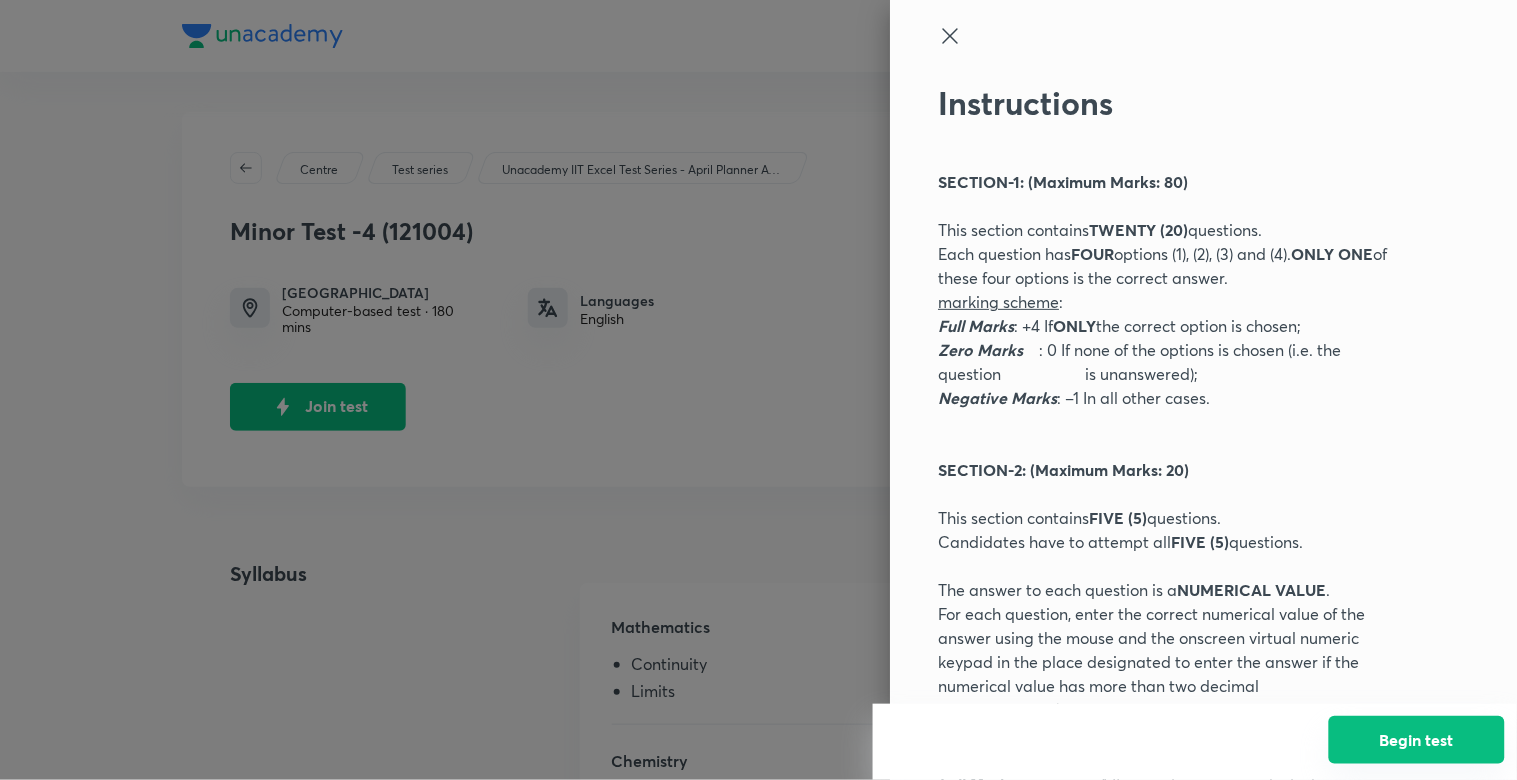 click on "Begin test" at bounding box center (1417, 740) 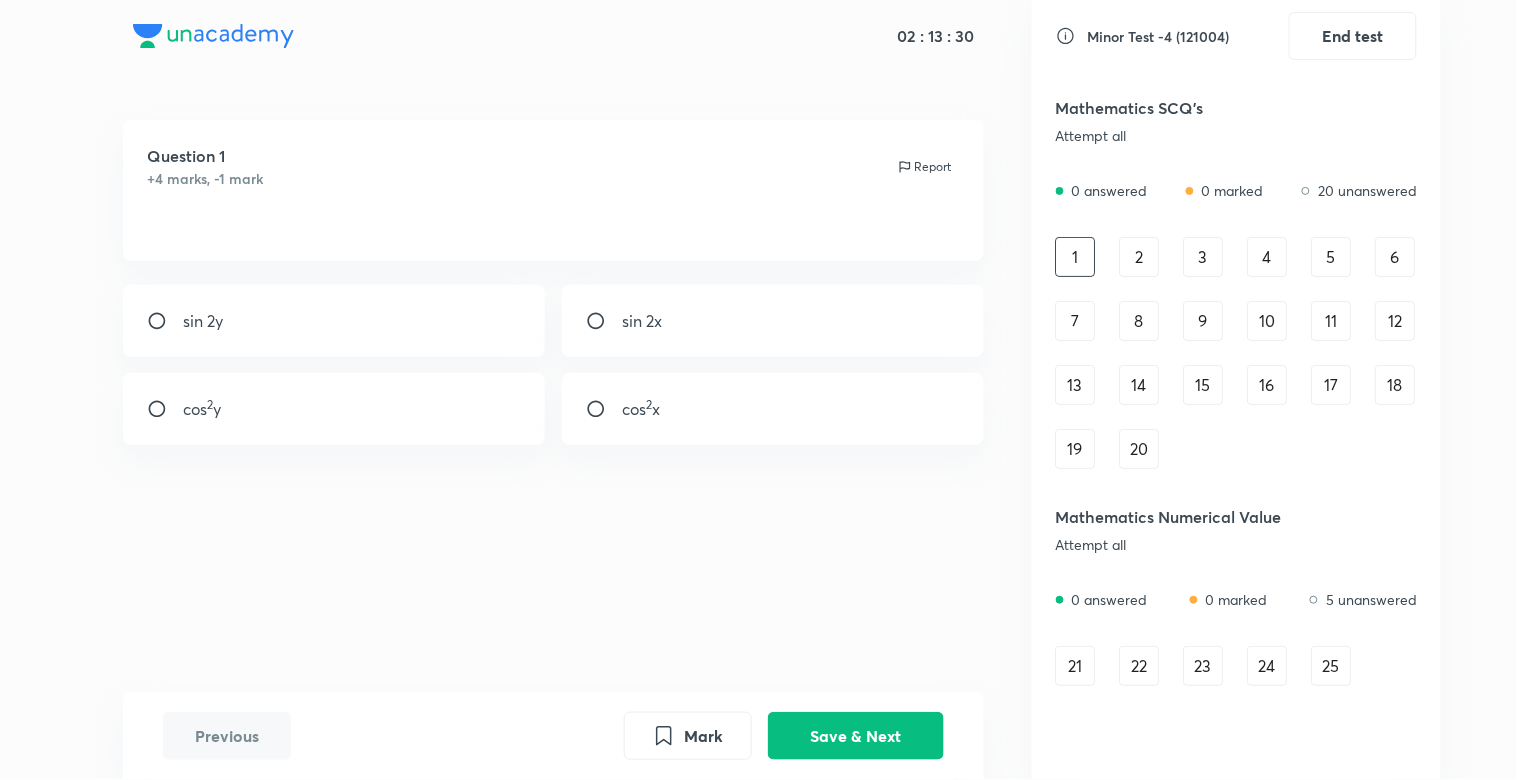 click on "sin 2x" at bounding box center [642, 321] 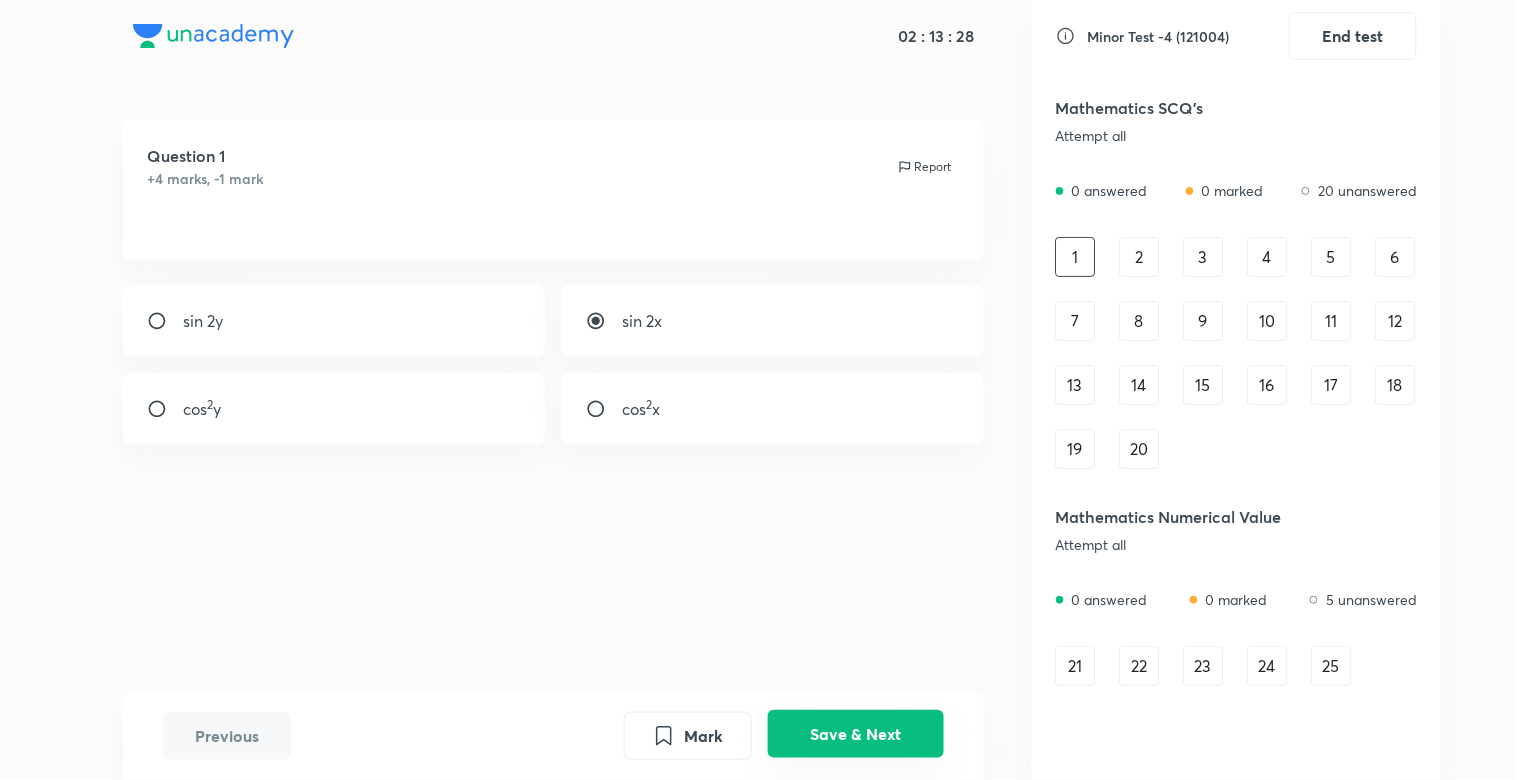 click on "Save & Next" at bounding box center (856, 734) 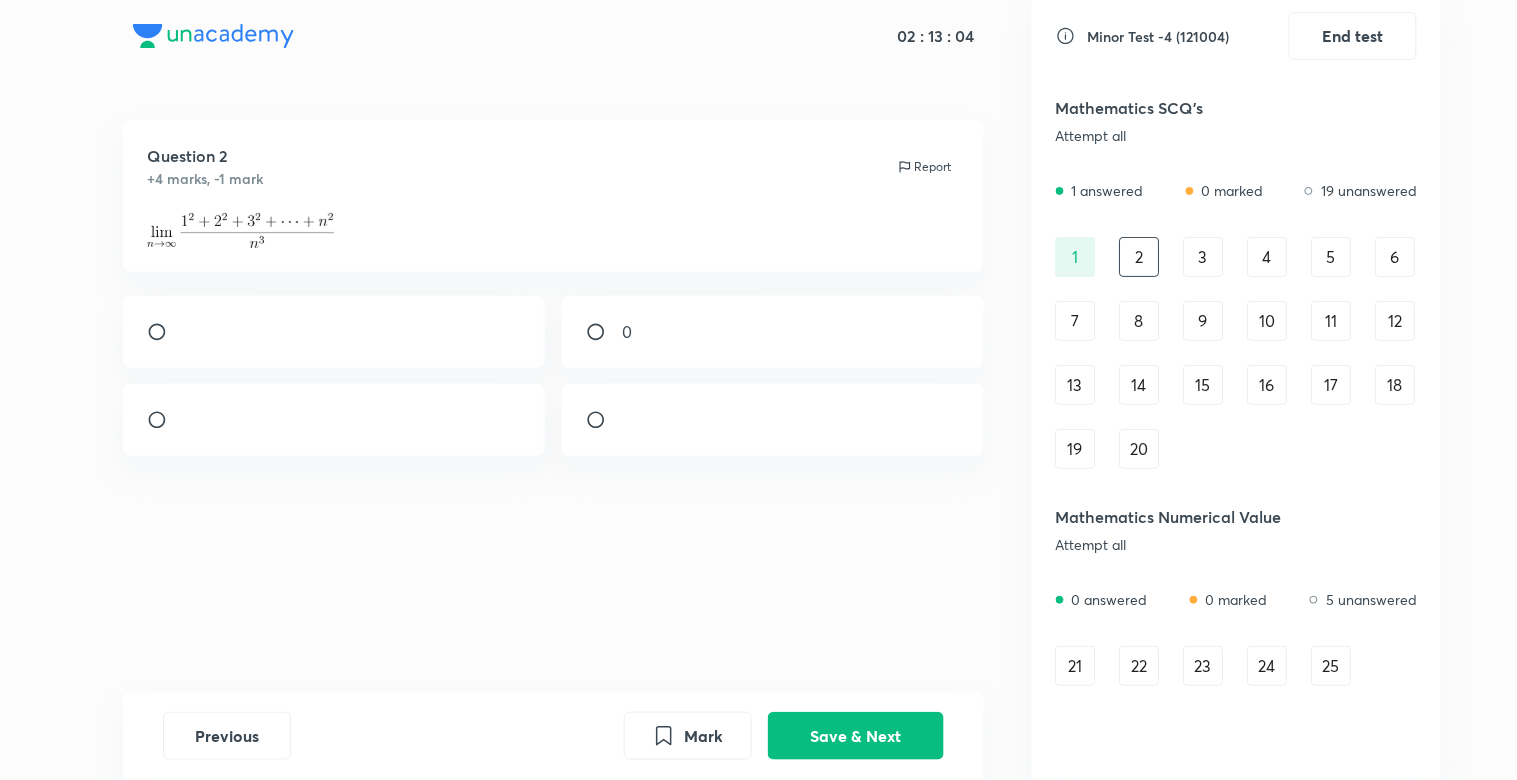 click at bounding box center [604, 420] 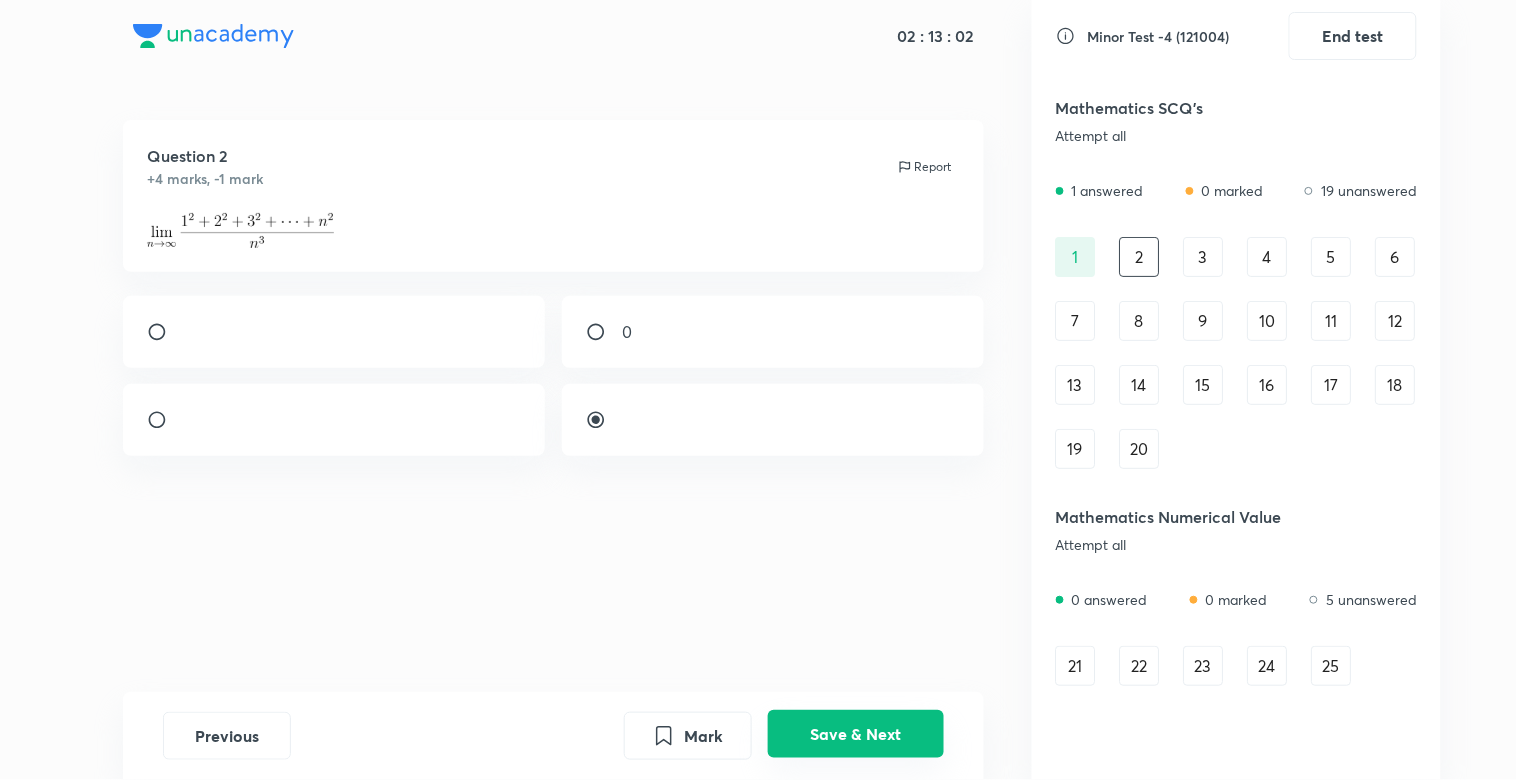 click on "Save & Next" at bounding box center [856, 734] 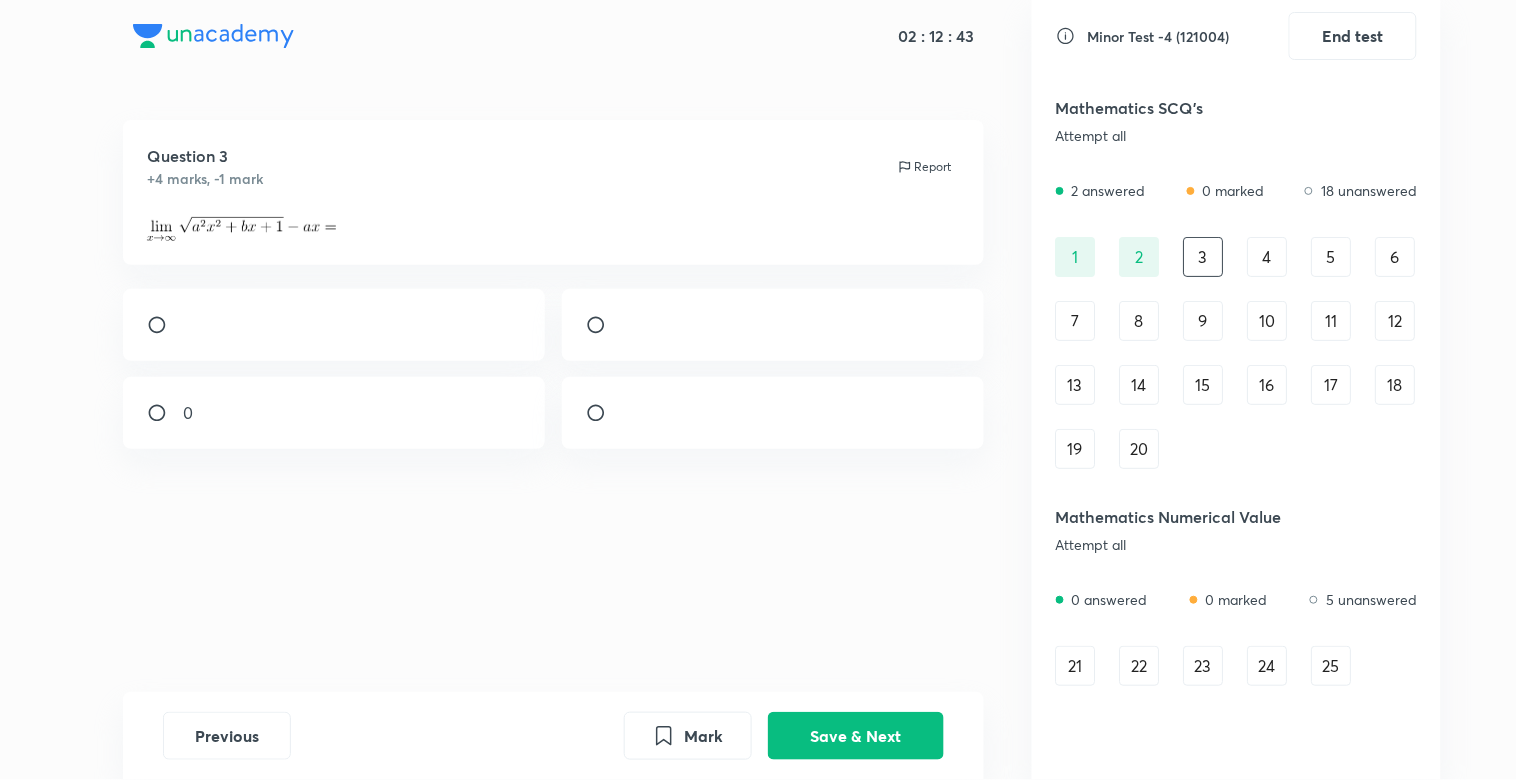 click at bounding box center (183, 330) 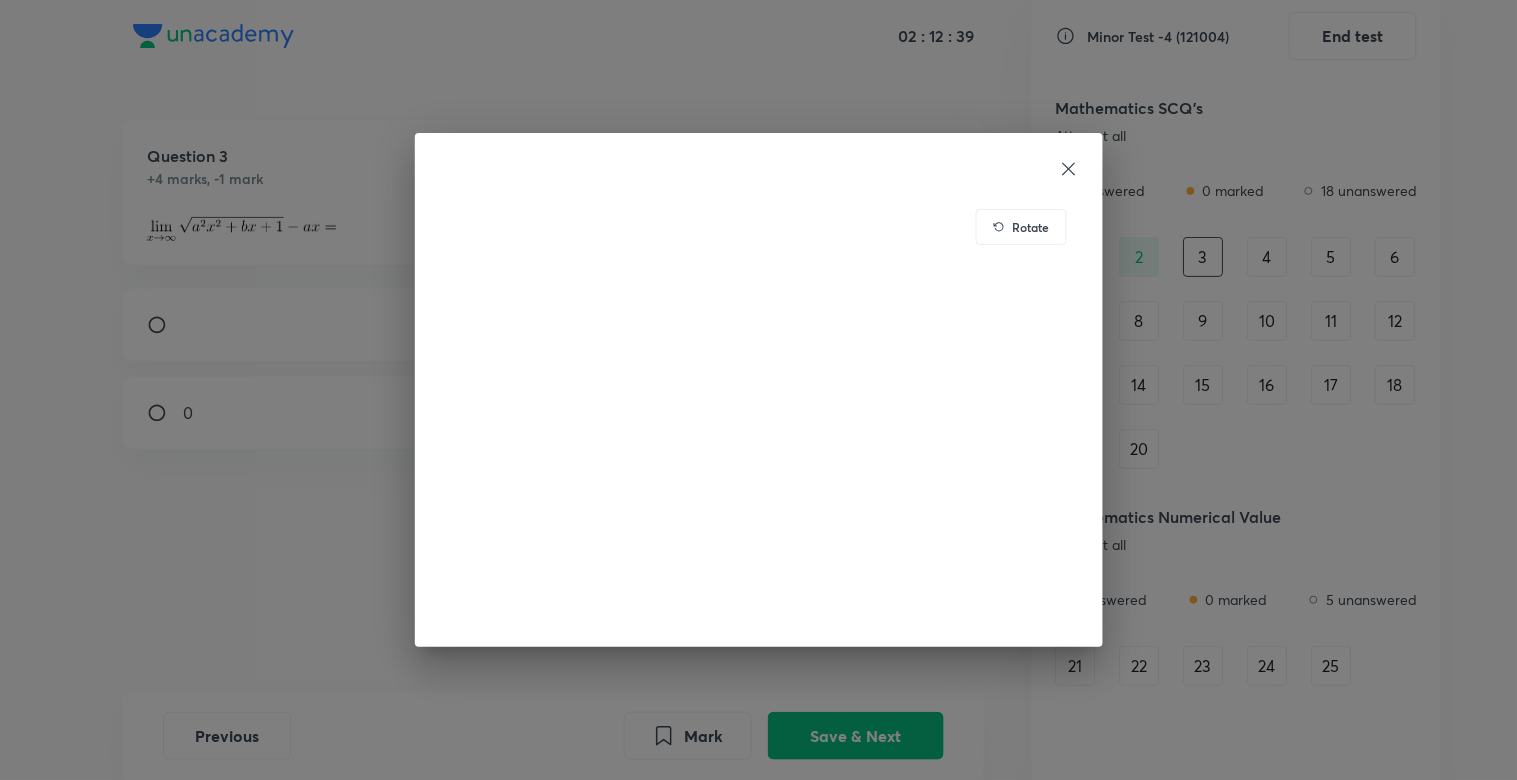 click 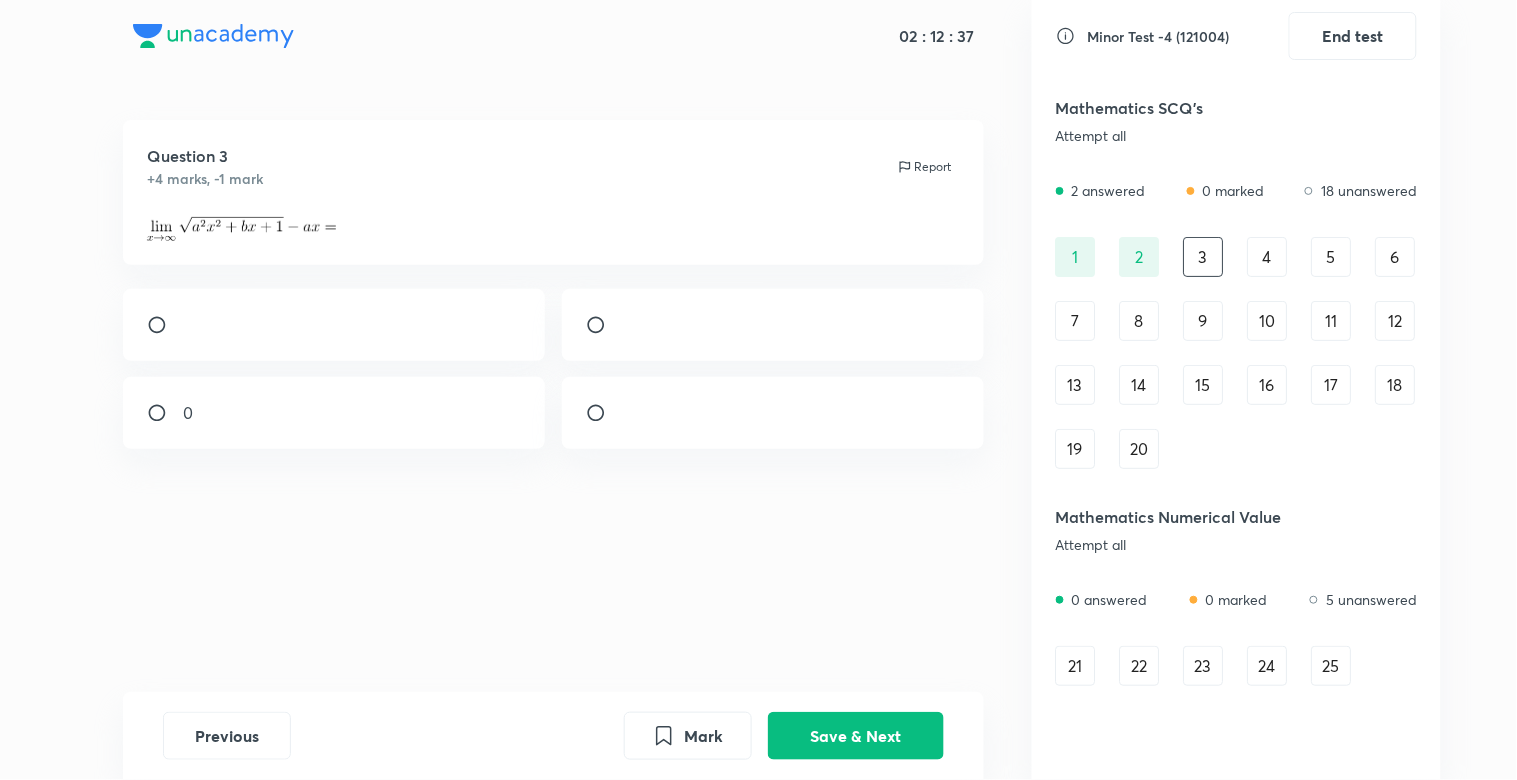 click at bounding box center [165, 325] 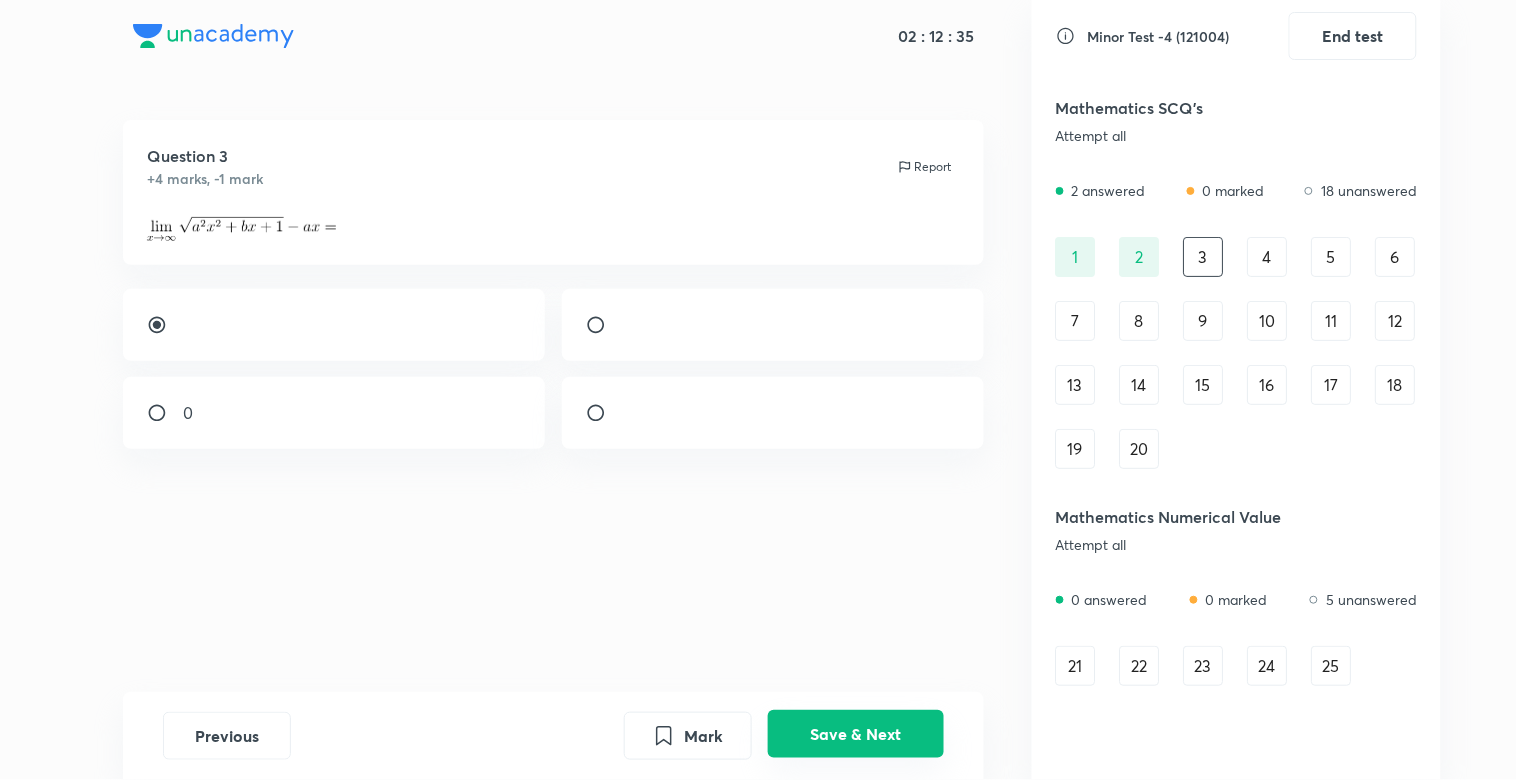 click on "Save & Next" at bounding box center (856, 734) 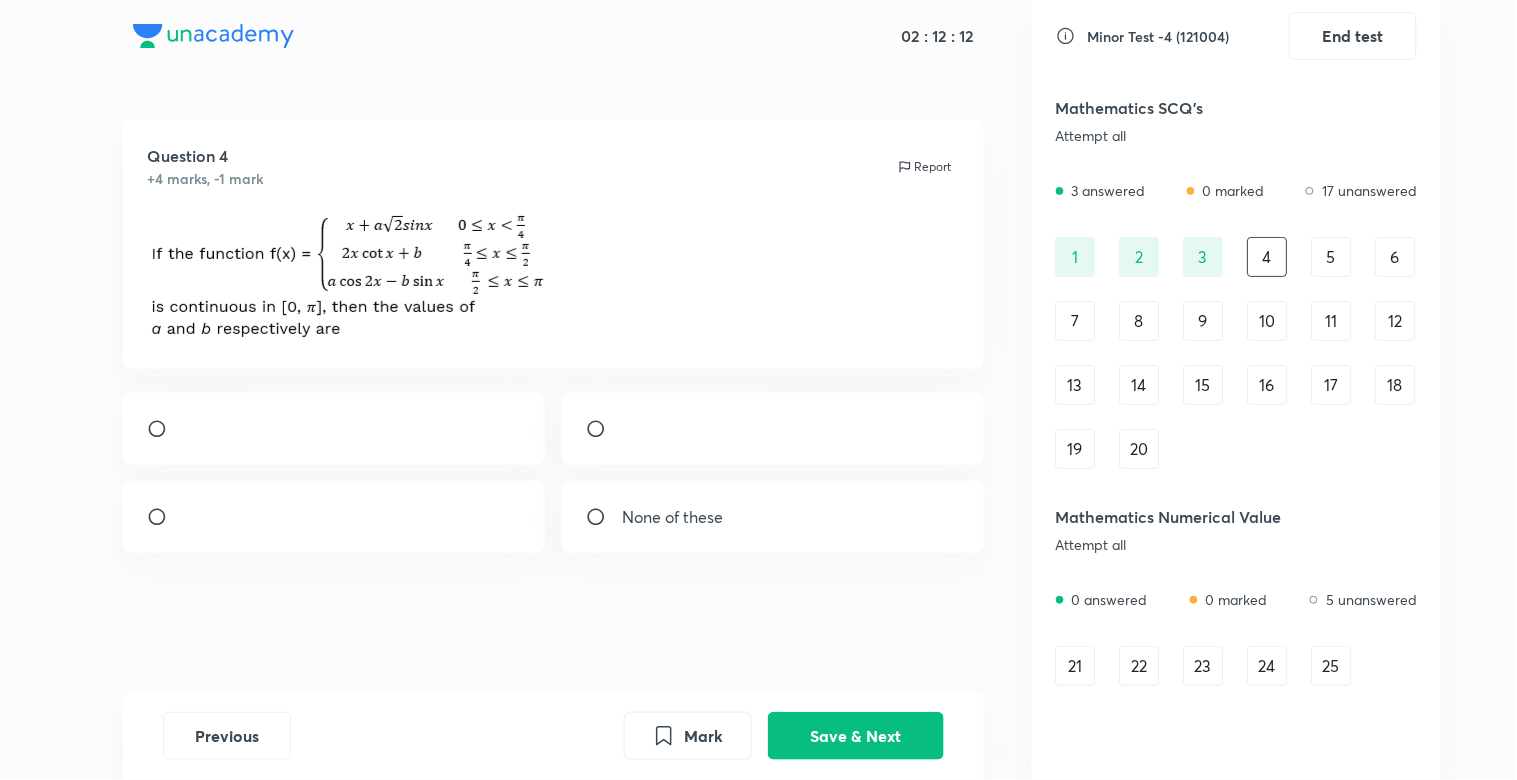 click at bounding box center (183, 434) 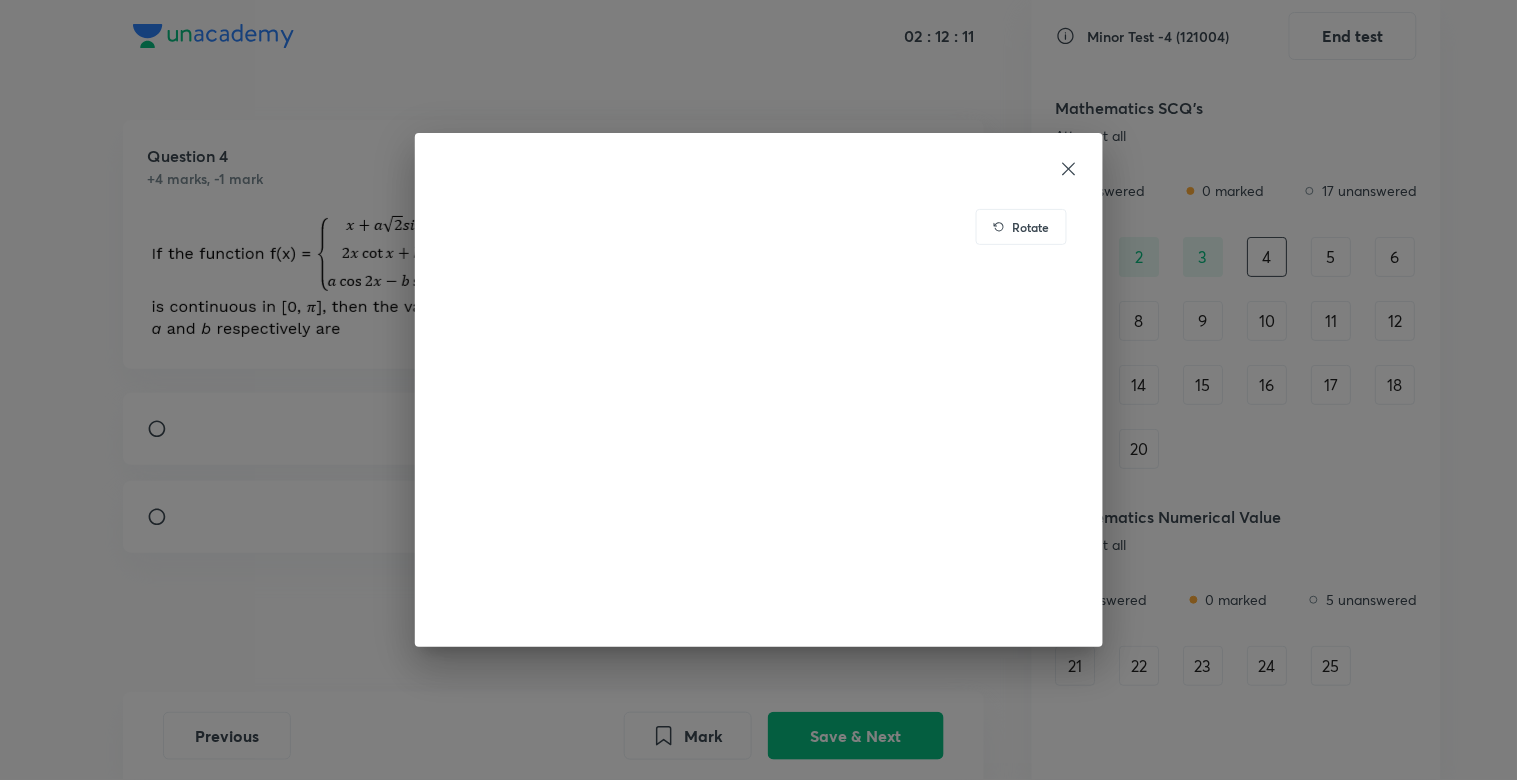 click on "Rotate" at bounding box center (758, 390) 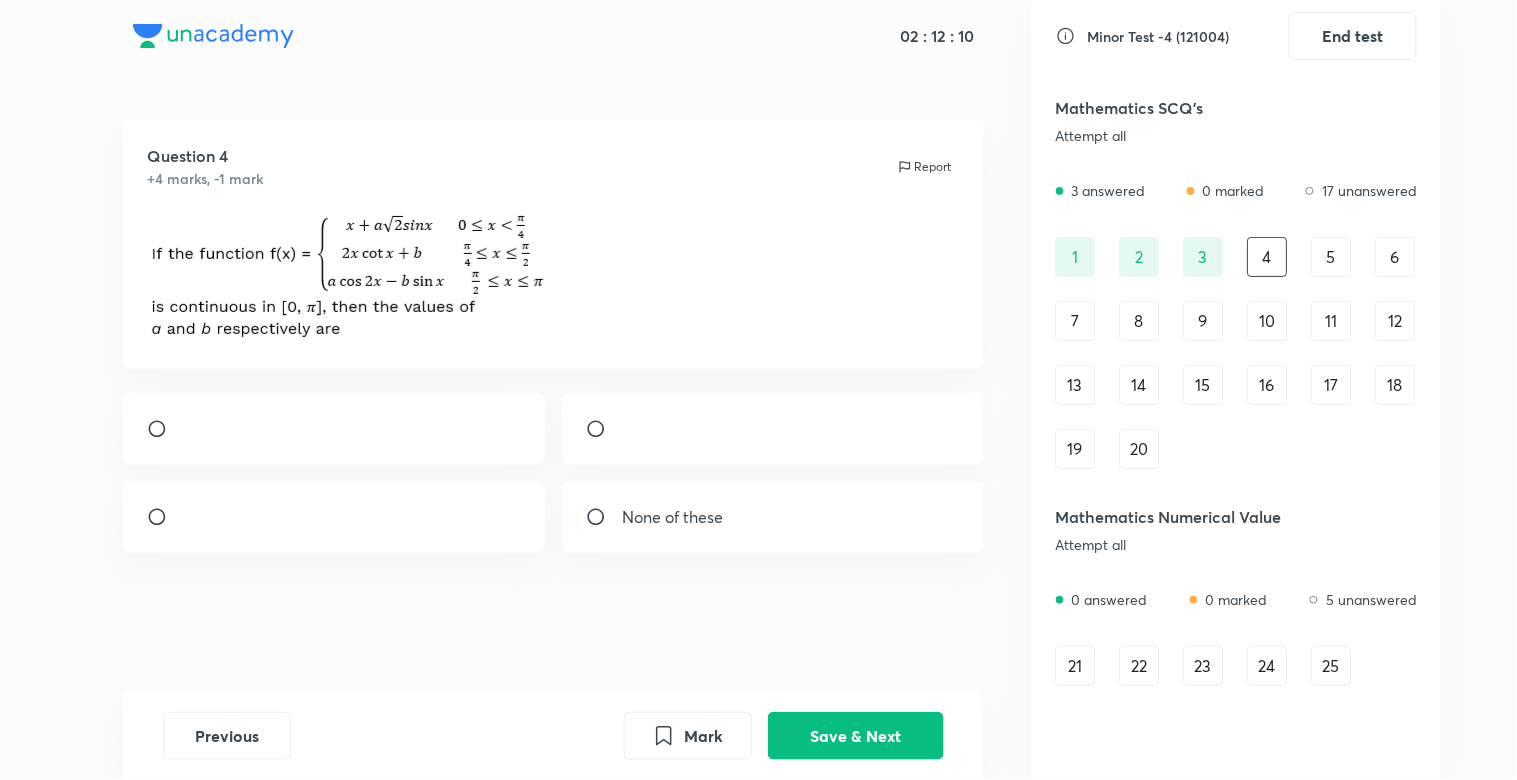 click at bounding box center [165, 429] 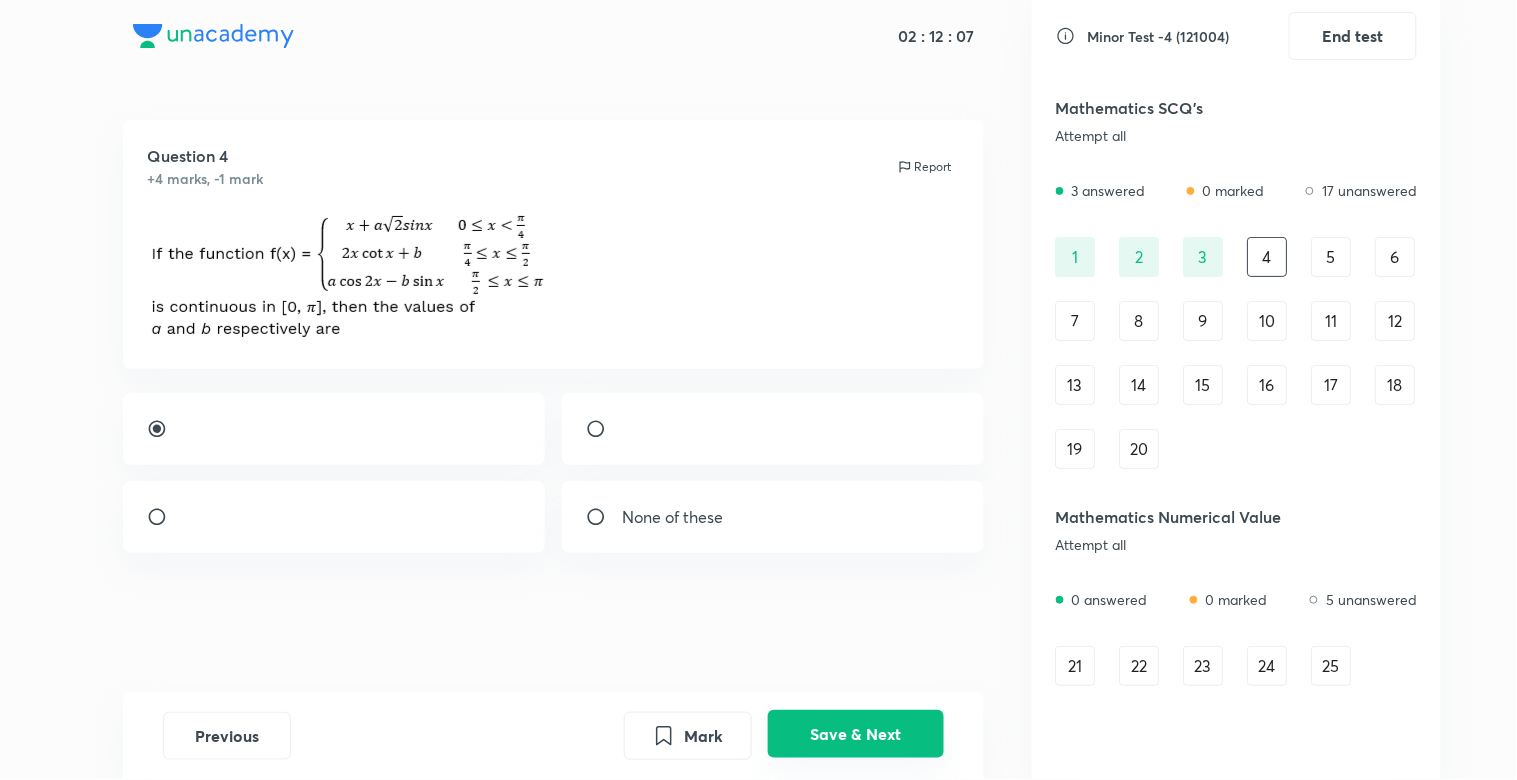 click on "Save & Next" at bounding box center [856, 734] 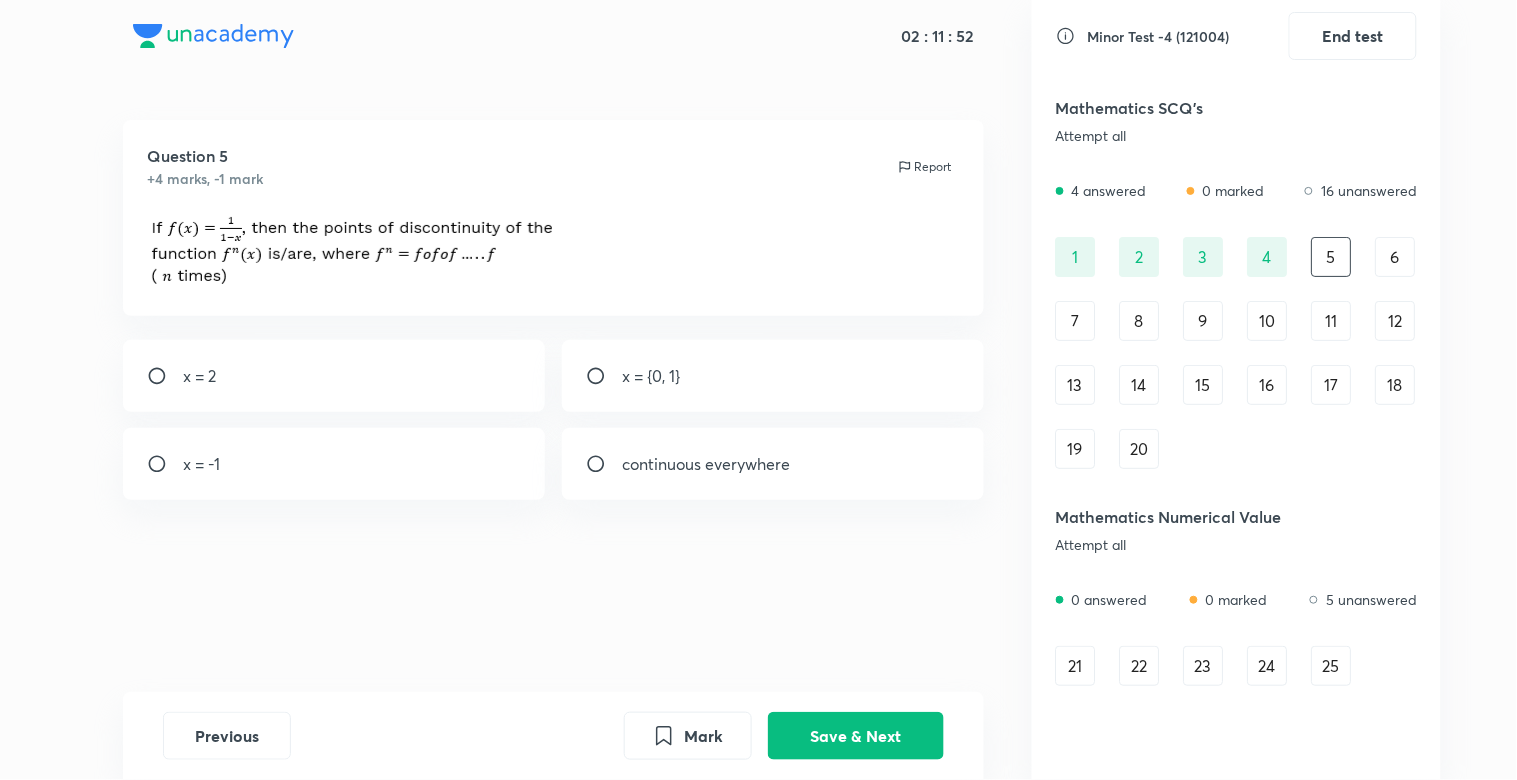 click on "x = {0, 1}" at bounding box center (773, 376) 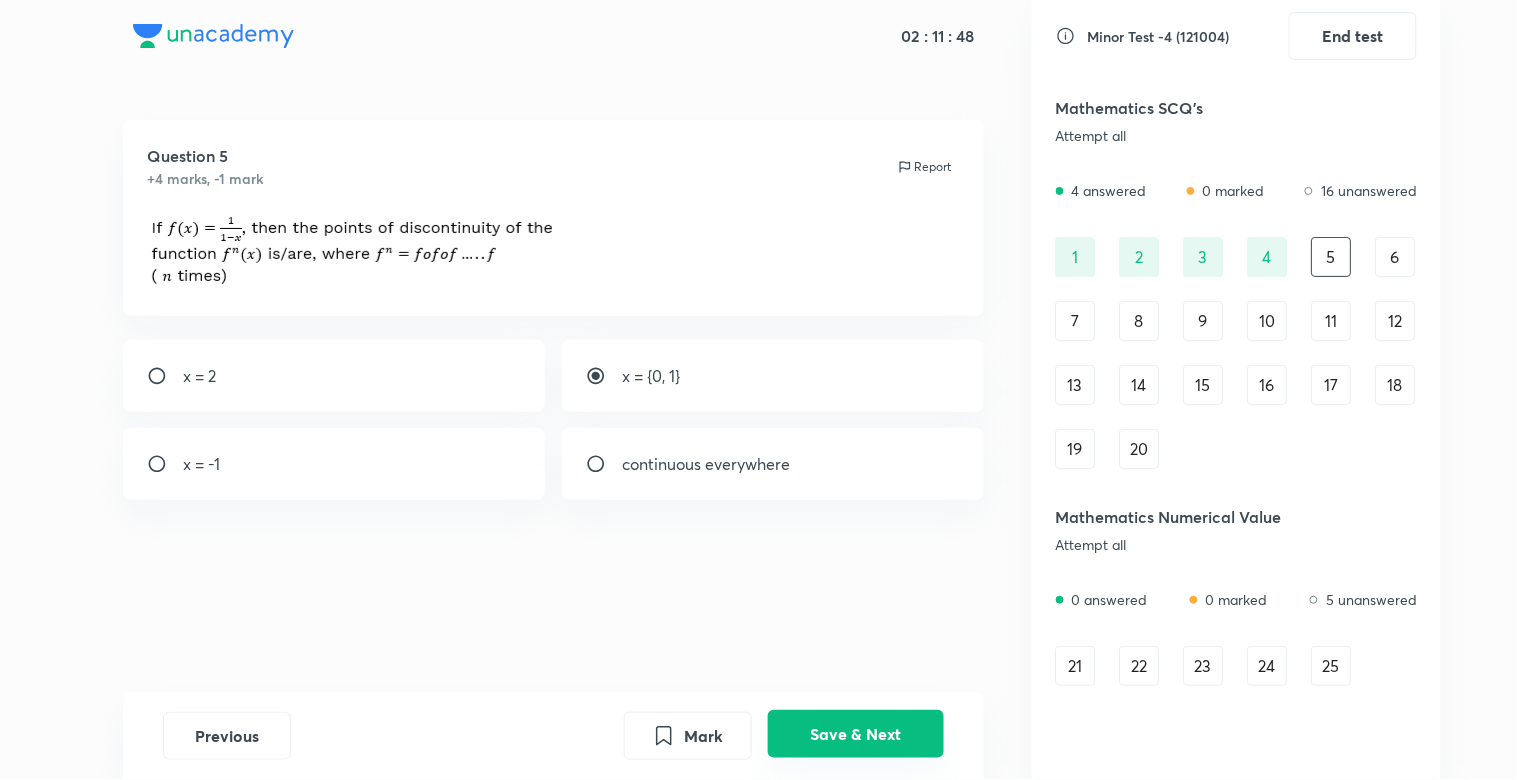 click on "Save & Next" at bounding box center (856, 734) 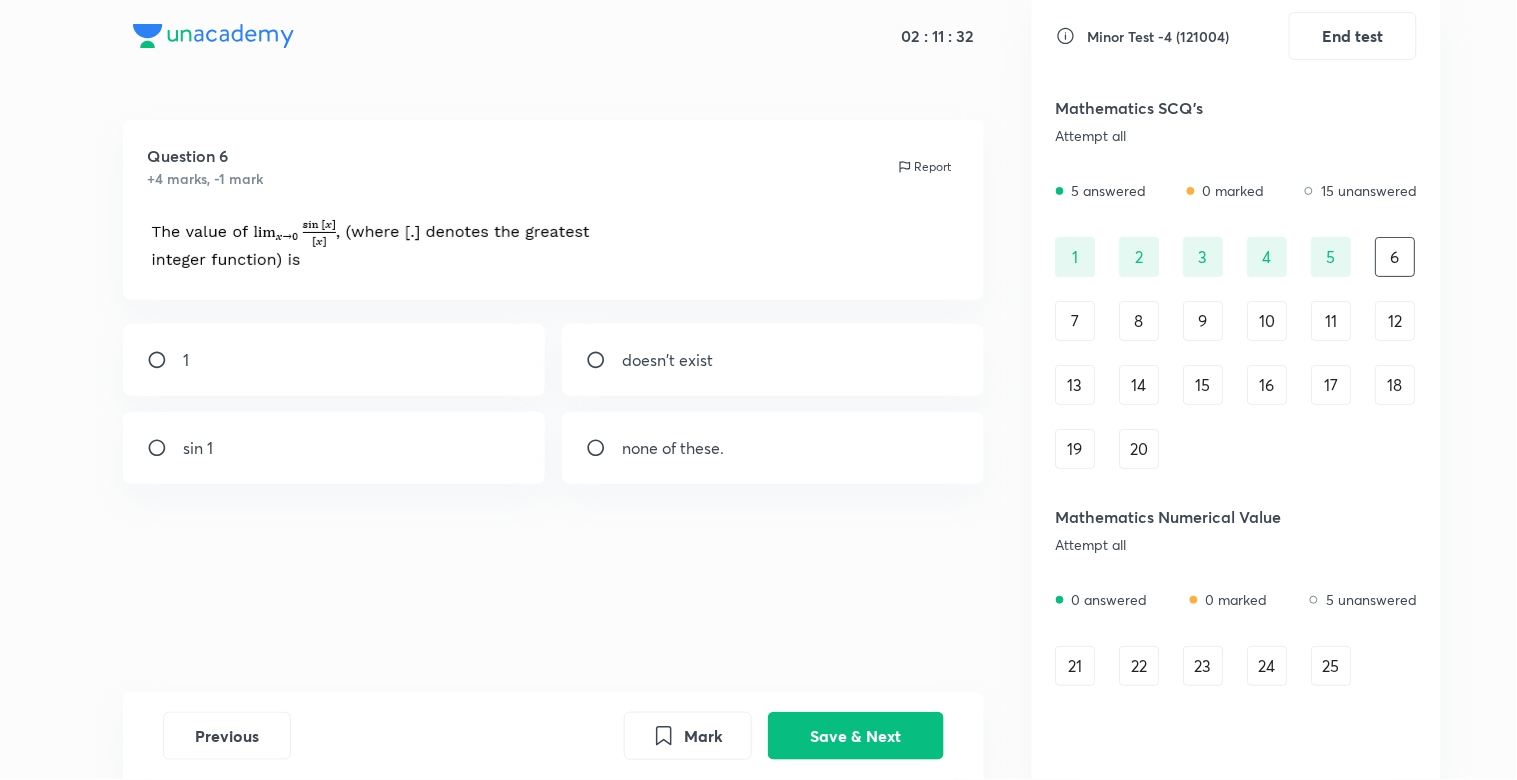 click on "doesn't exist" at bounding box center [667, 360] 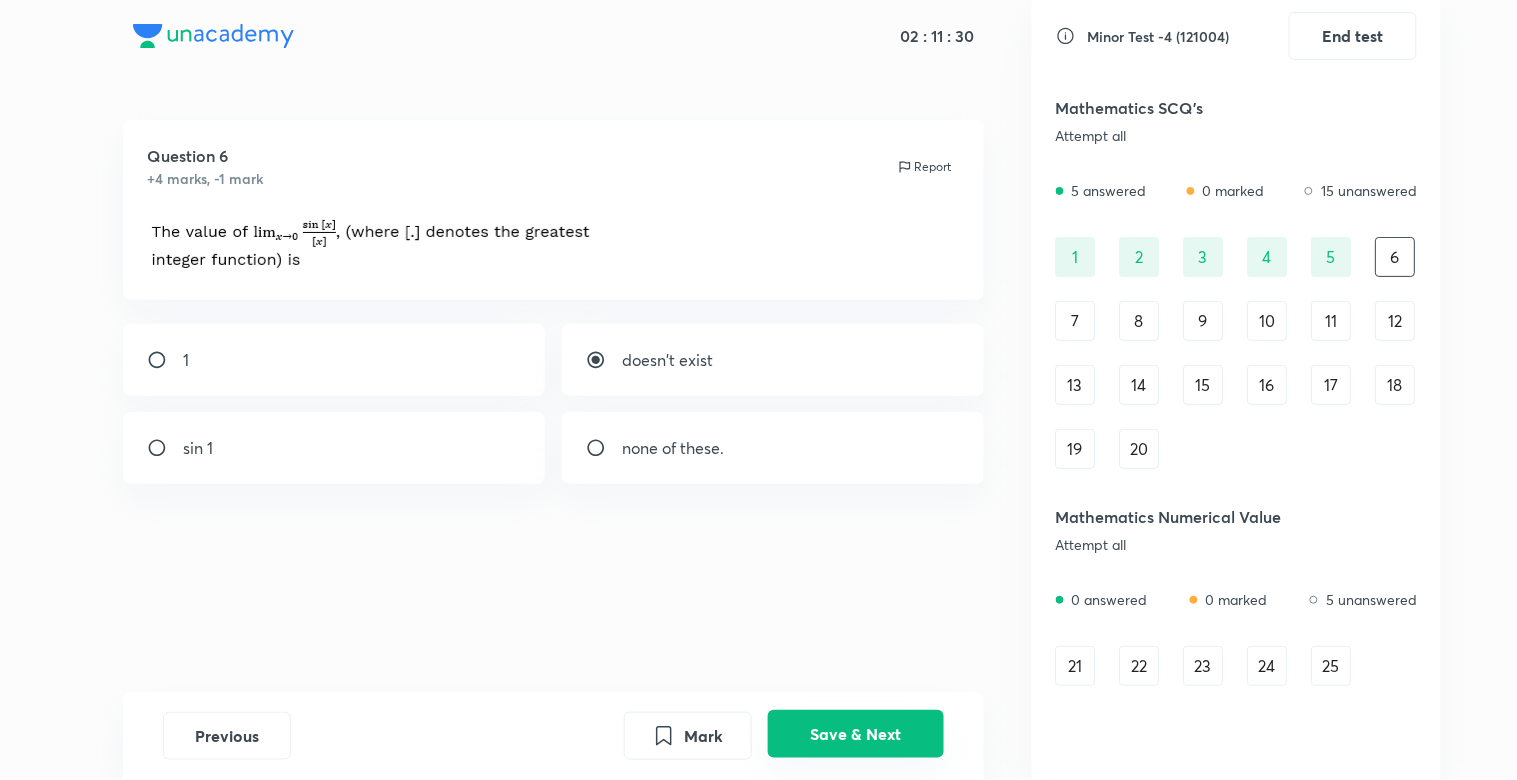 click on "Save & Next" at bounding box center [856, 734] 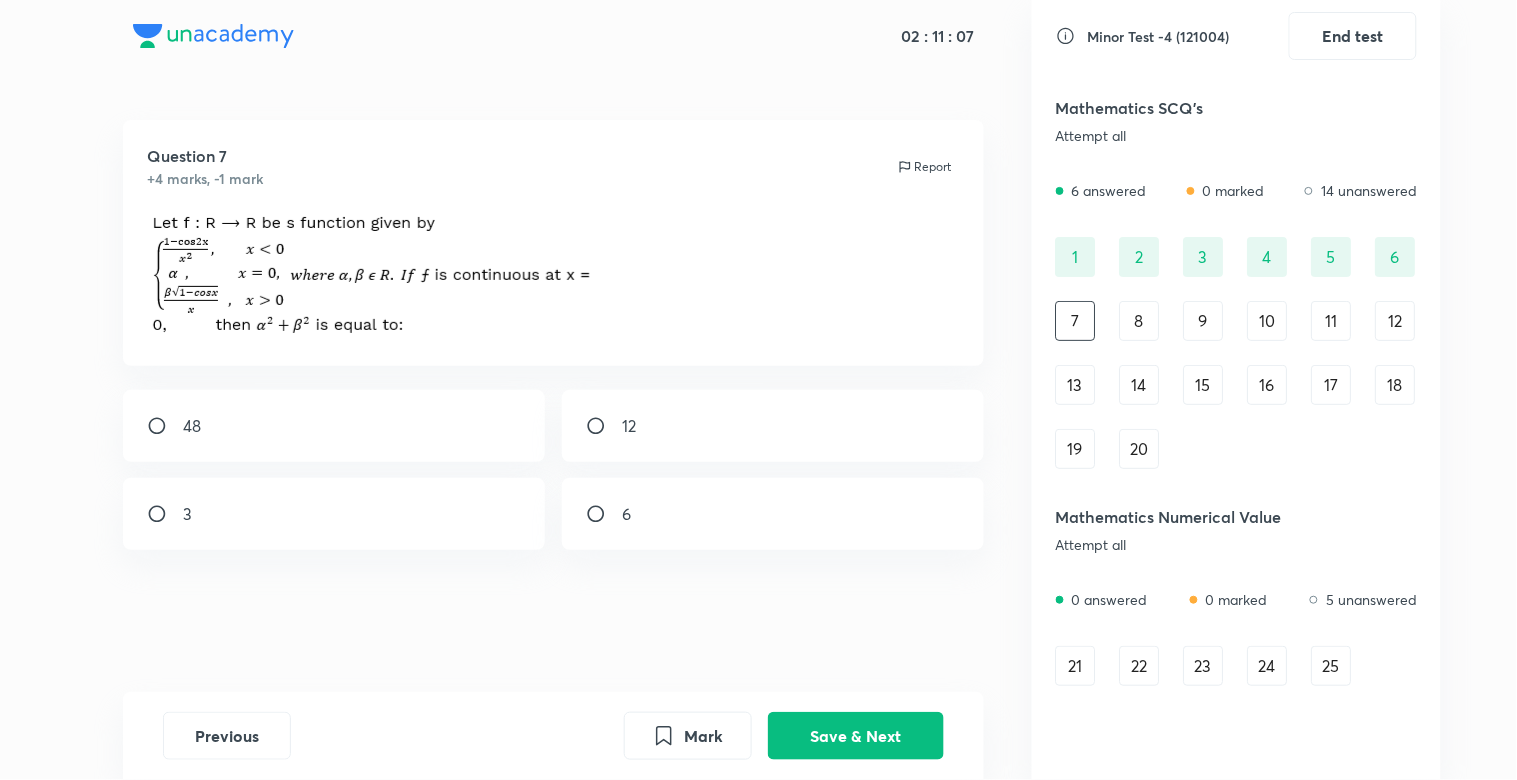 click on "6" at bounding box center (626, 514) 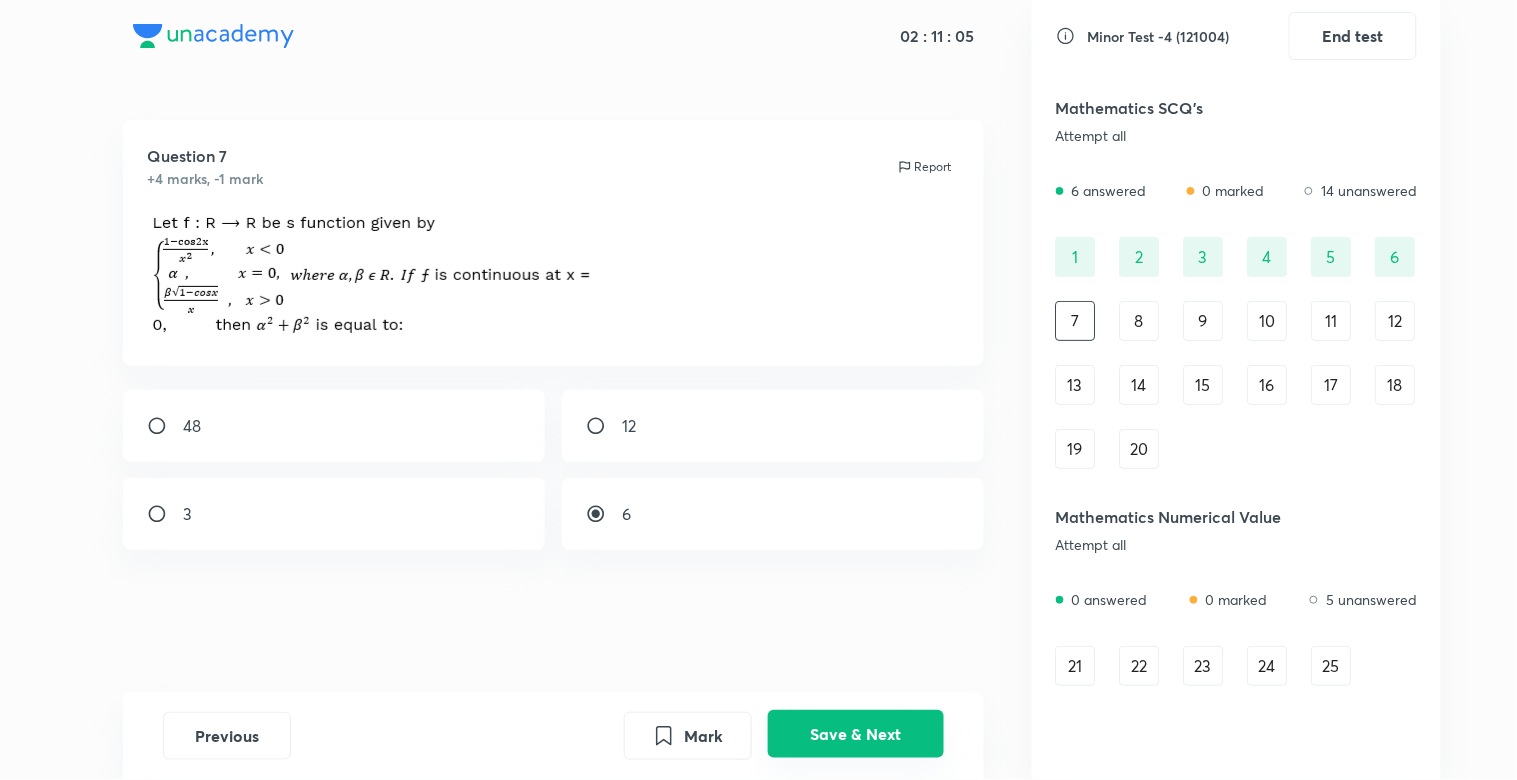 click on "Save & Next" at bounding box center [856, 734] 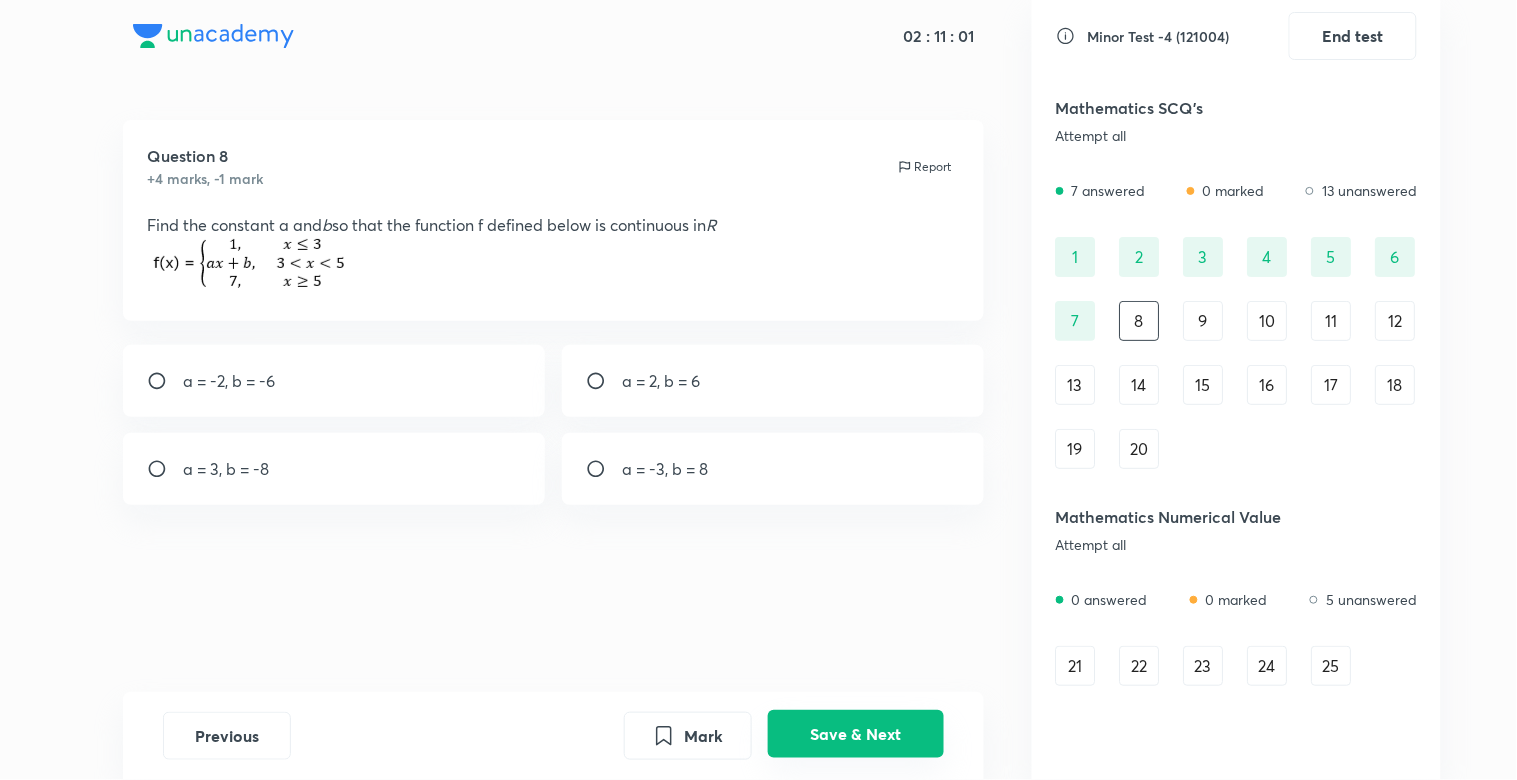 click on "Save & Next" at bounding box center (856, 734) 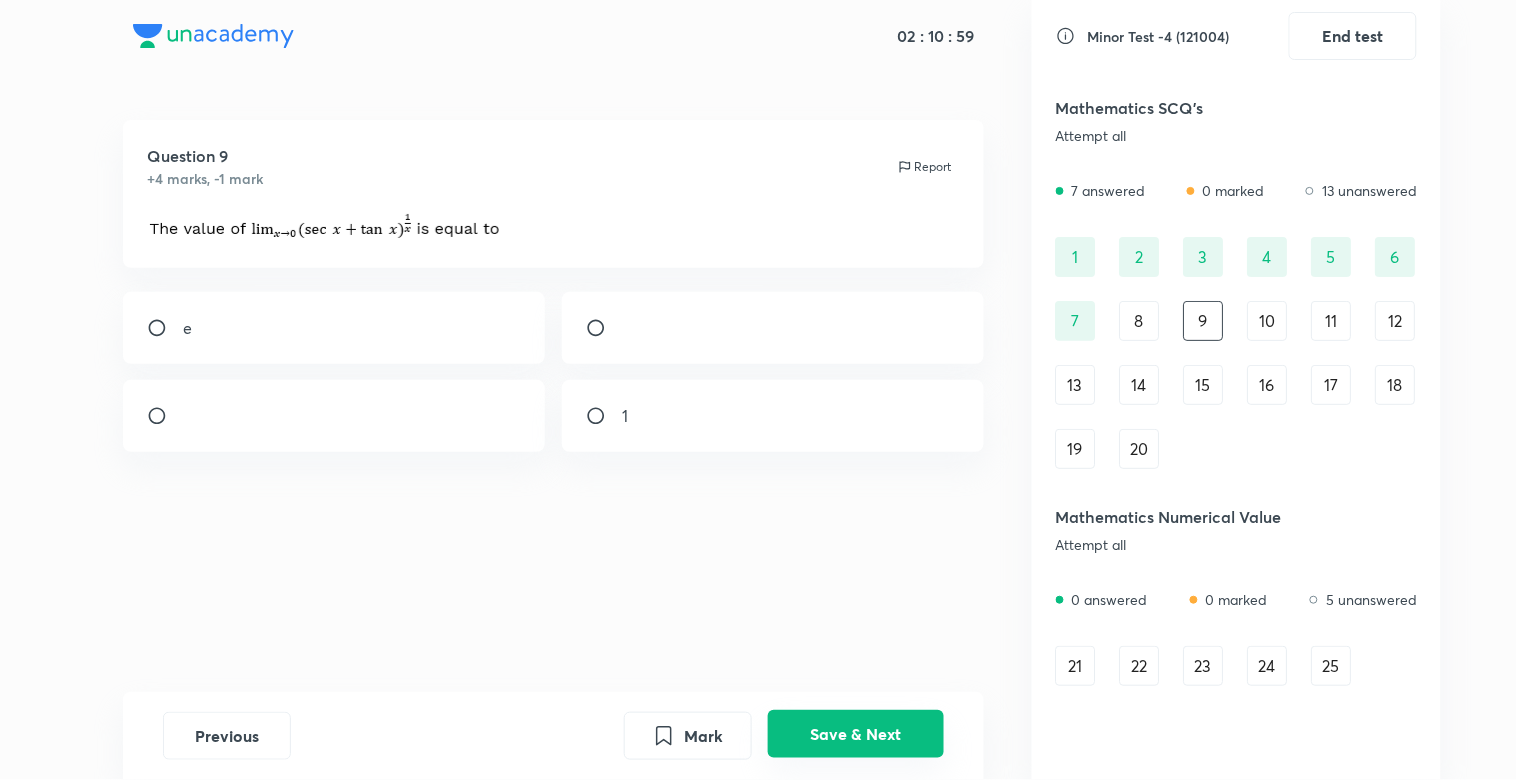 click on "Save & Next" at bounding box center (856, 734) 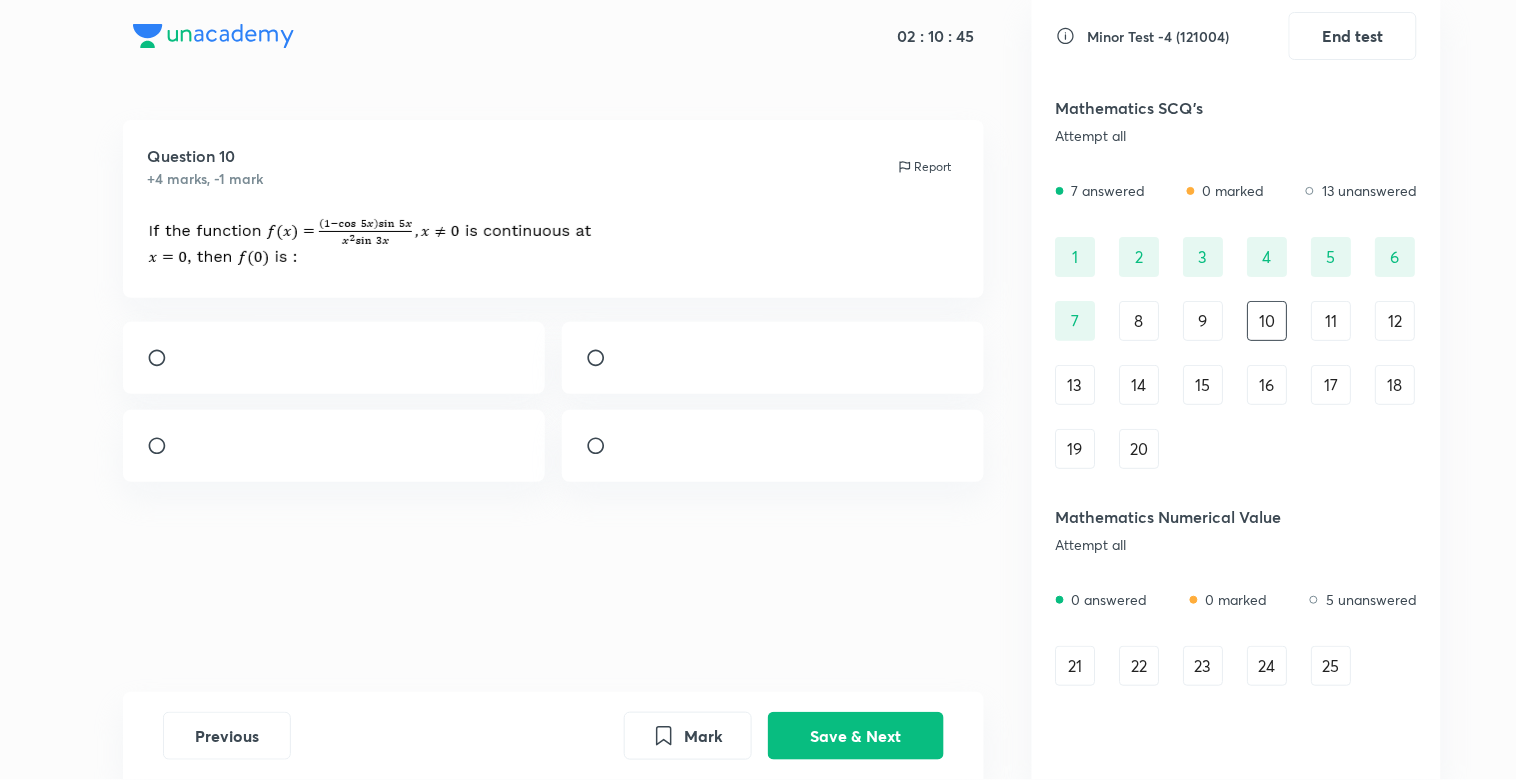 click at bounding box center [334, 446] 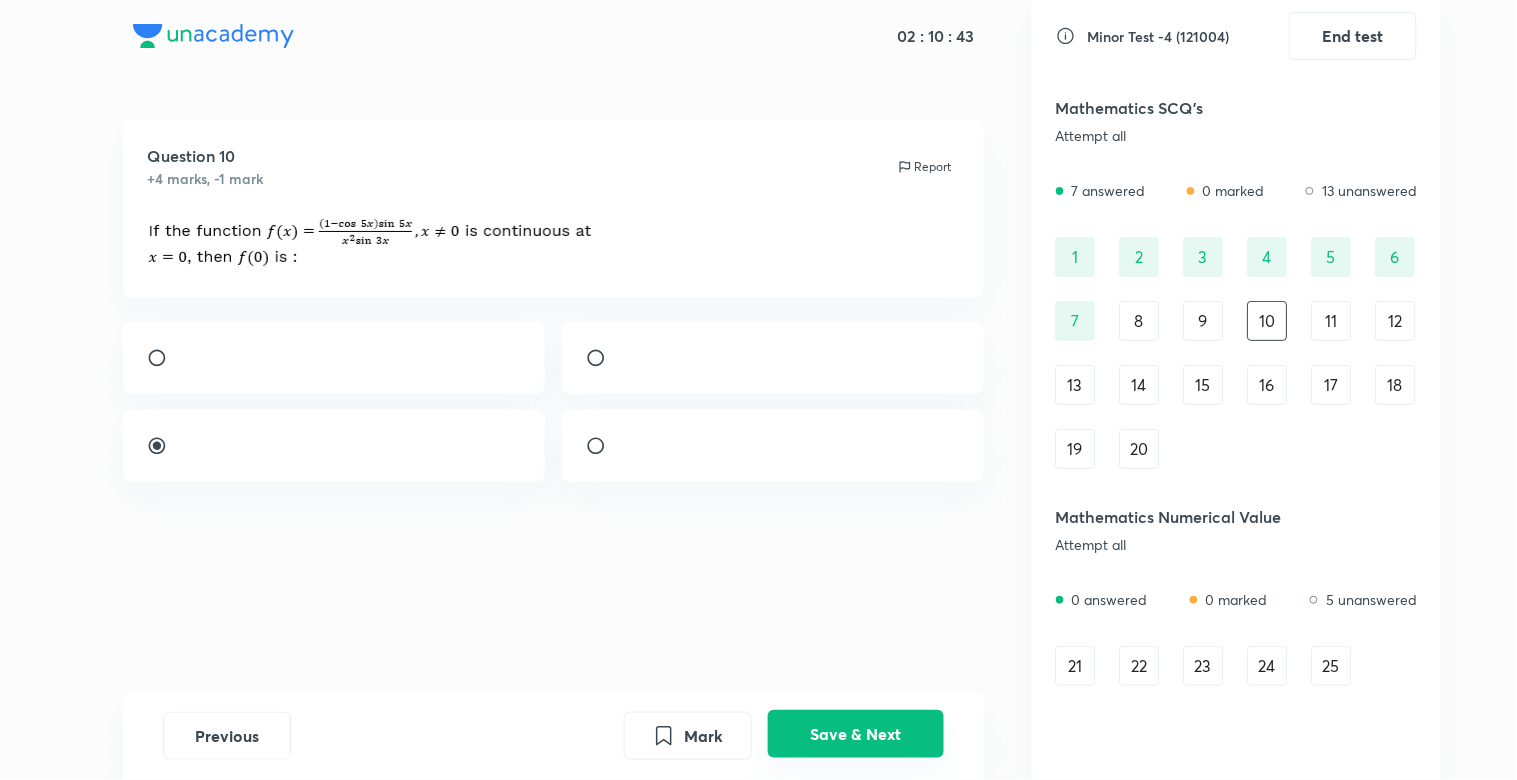 click on "Save & Next" at bounding box center [856, 734] 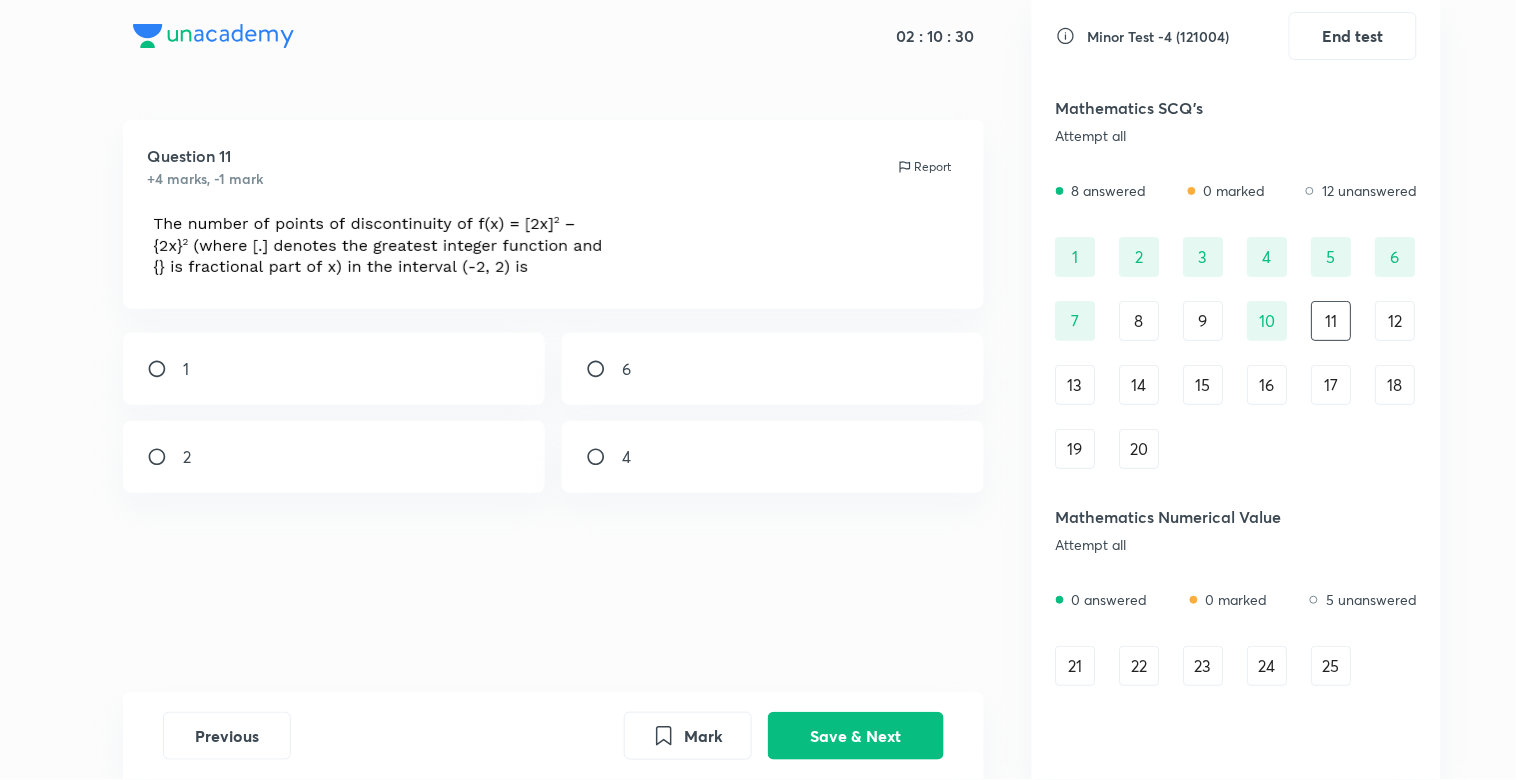 click at bounding box center [604, 369] 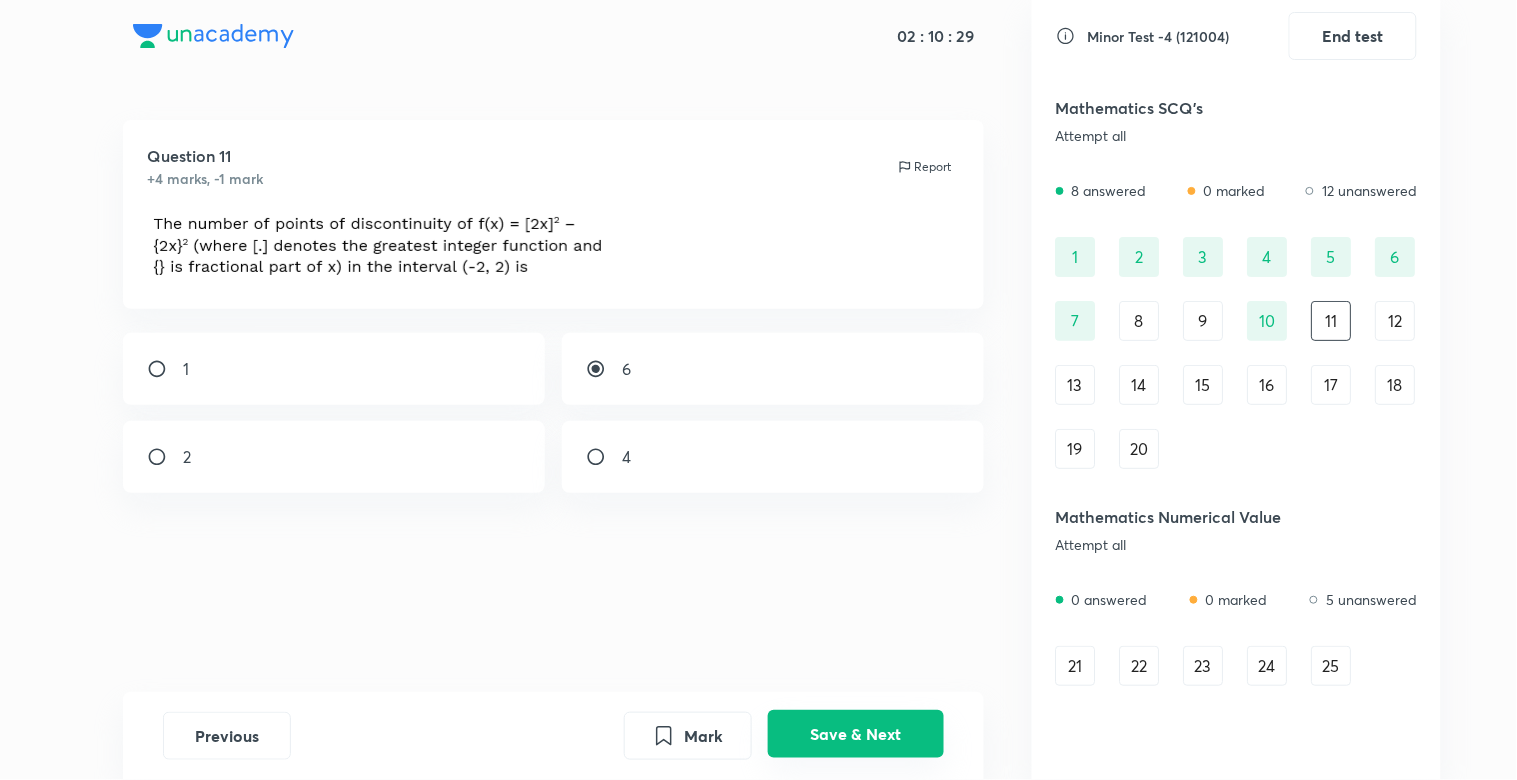 click on "Save & Next" at bounding box center (856, 734) 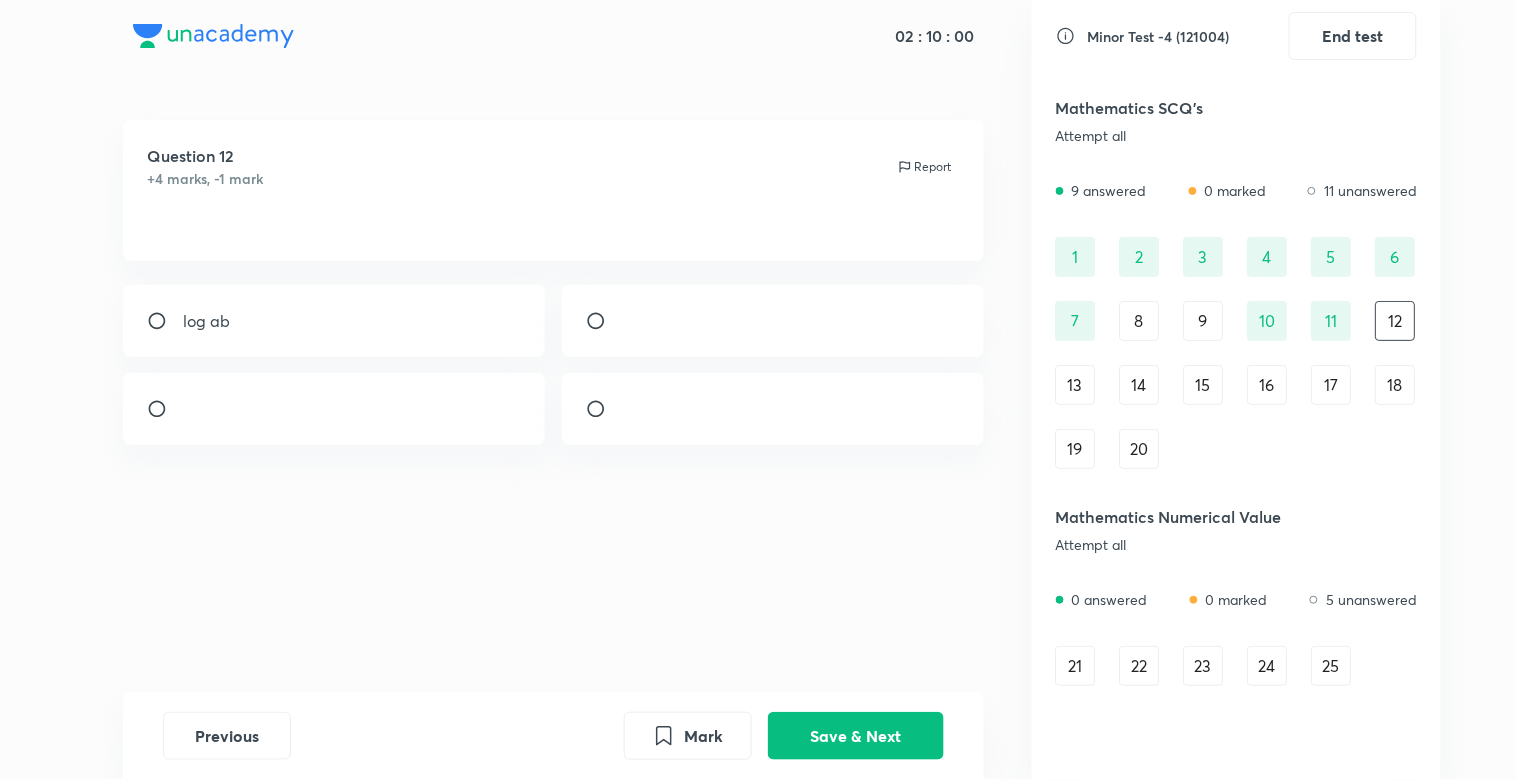 click at bounding box center [334, 409] 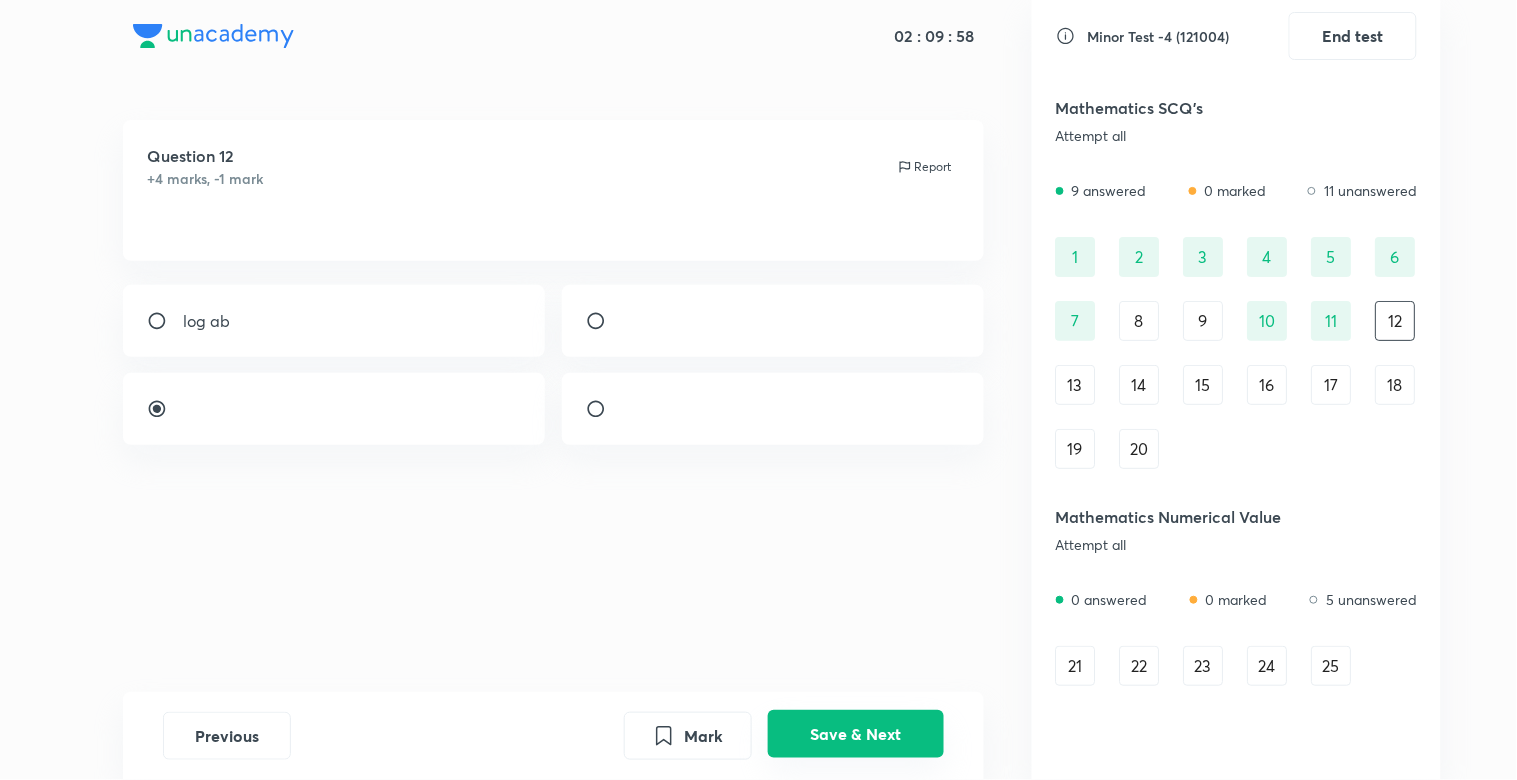 click on "Save & Next" at bounding box center (856, 734) 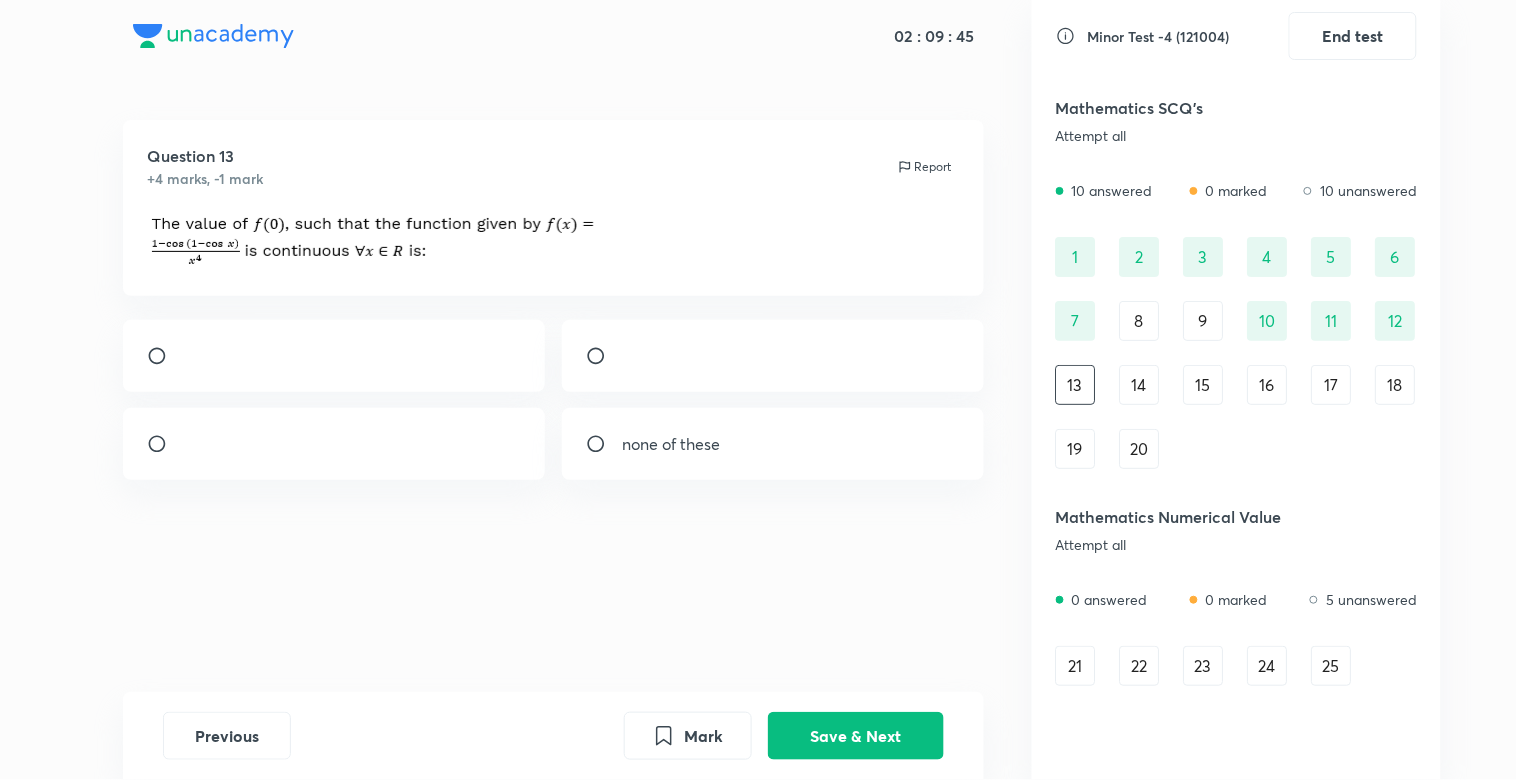 click at bounding box center [334, 356] 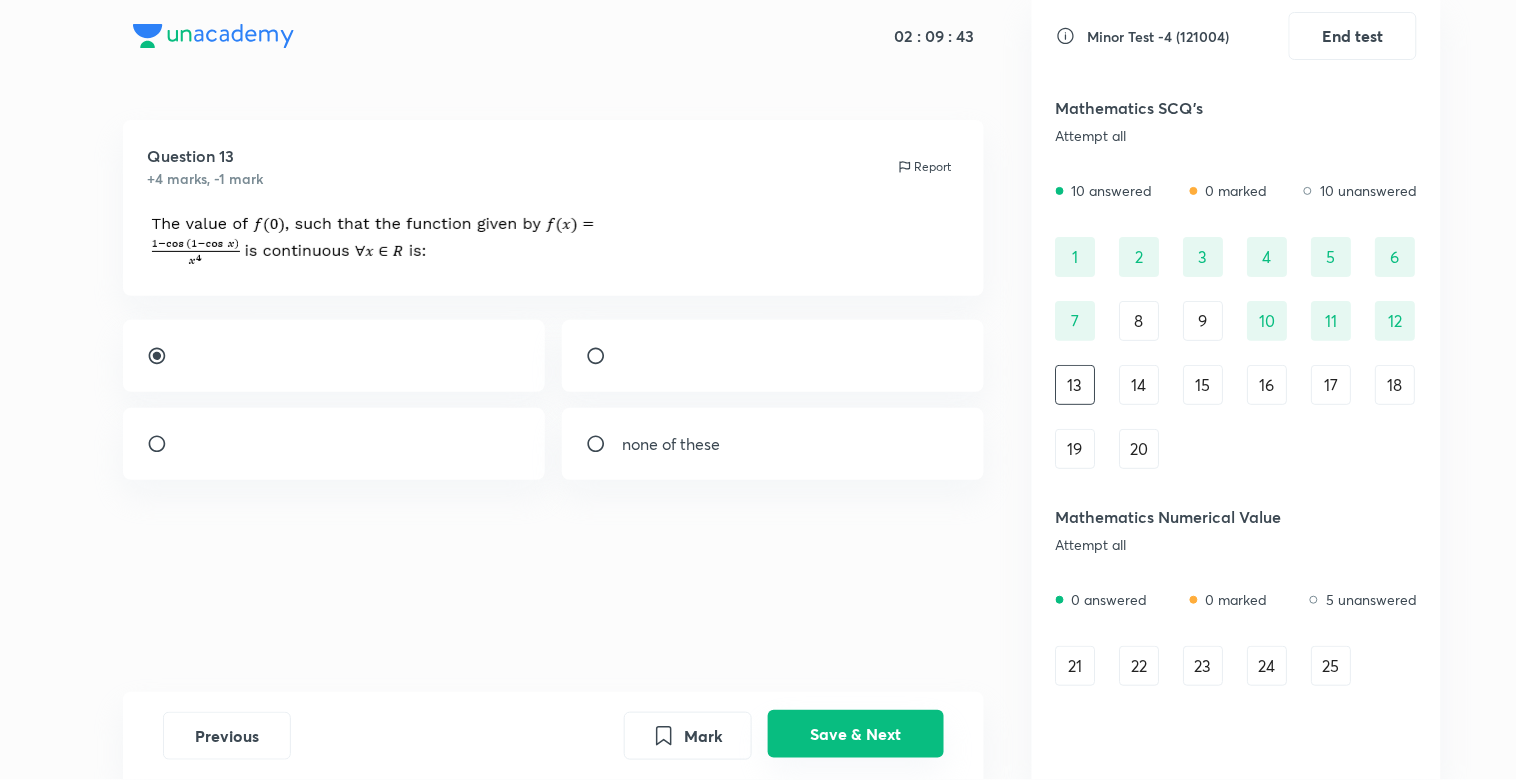 click on "Save & Next" at bounding box center (856, 734) 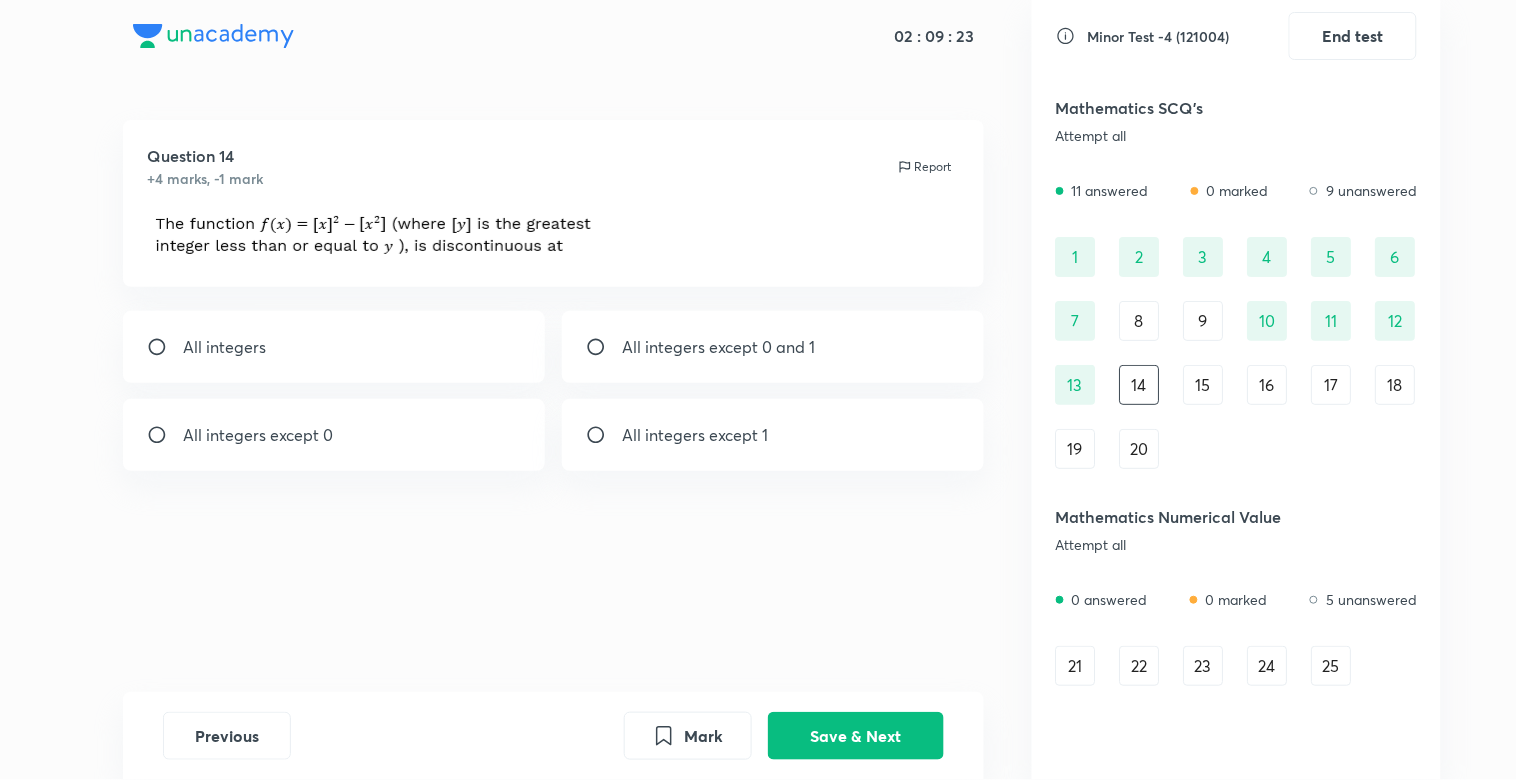 click on "All integers" at bounding box center (334, 347) 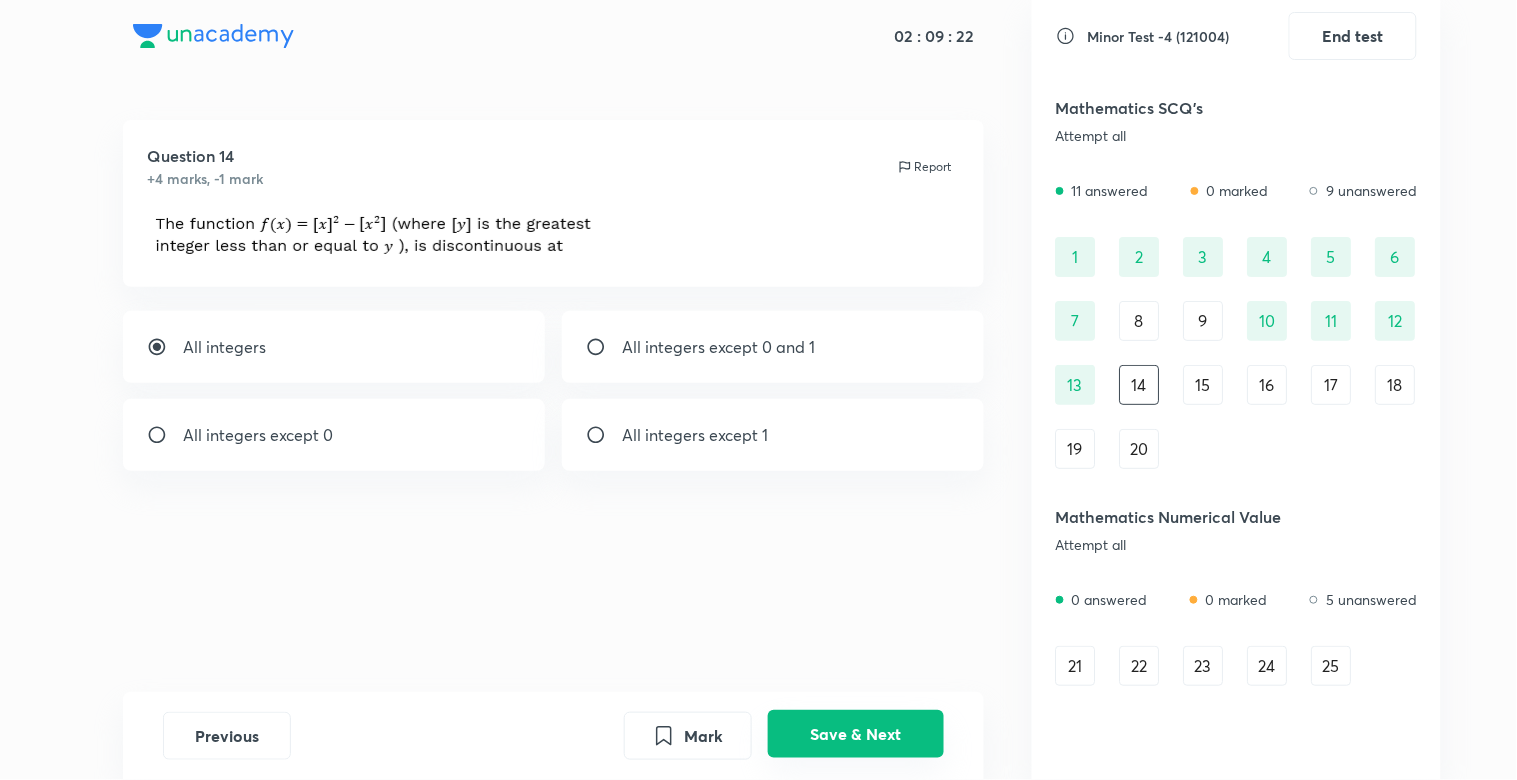 click on "Save & Next" at bounding box center [856, 734] 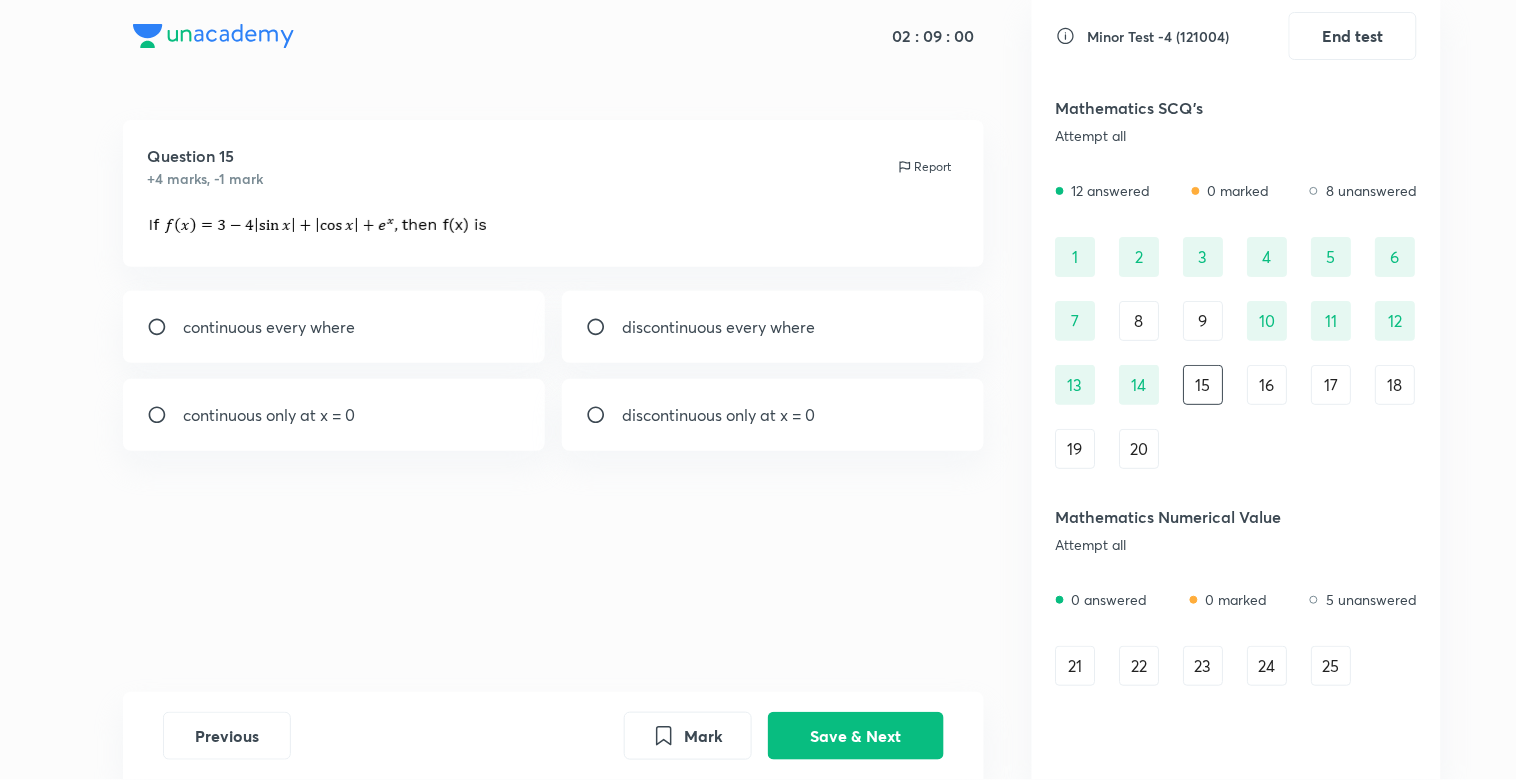click on "continuous every where" at bounding box center (269, 327) 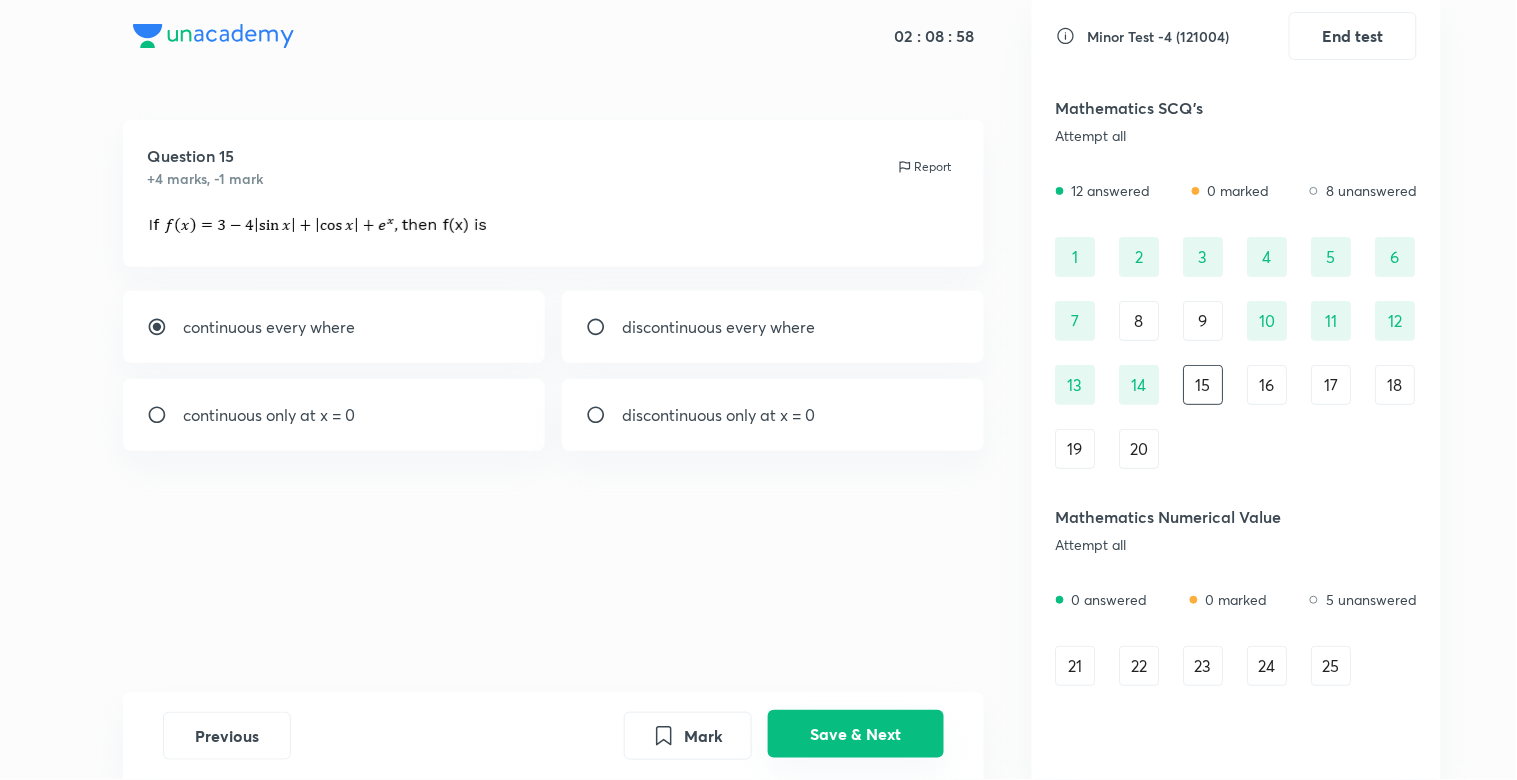 click on "Save & Next" at bounding box center [856, 734] 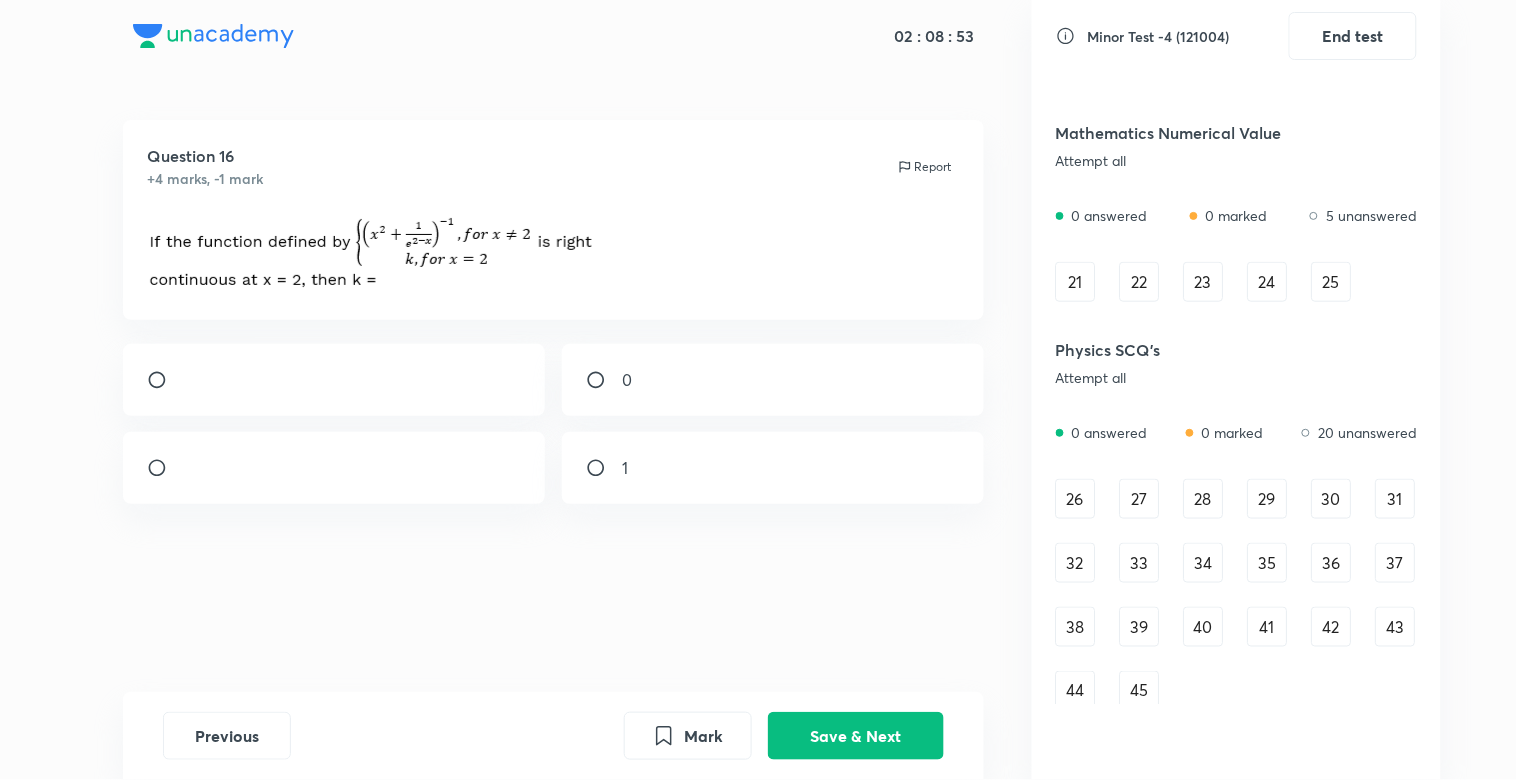 scroll, scrollTop: 388, scrollLeft: 0, axis: vertical 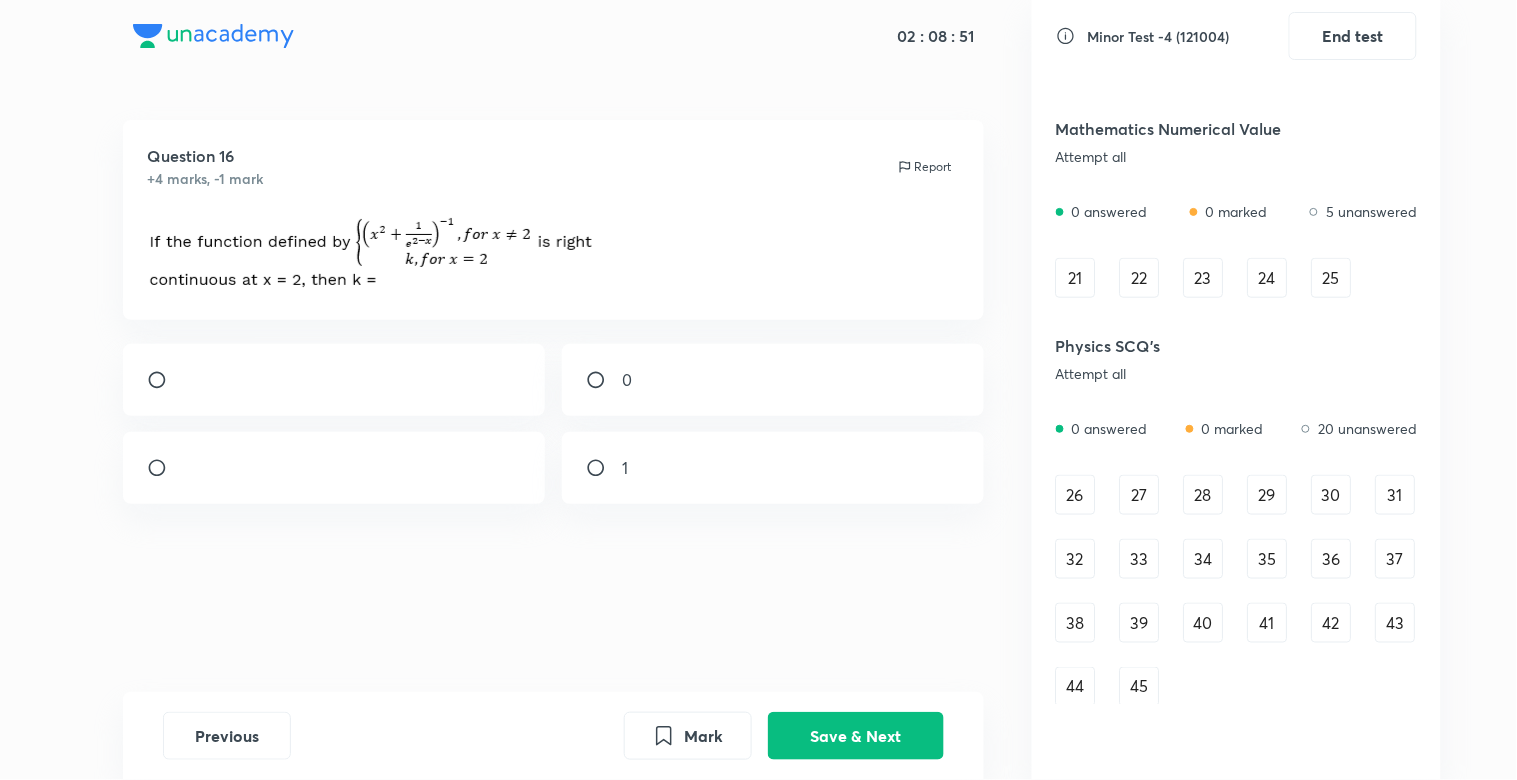 click on "23" at bounding box center (1204, 278) 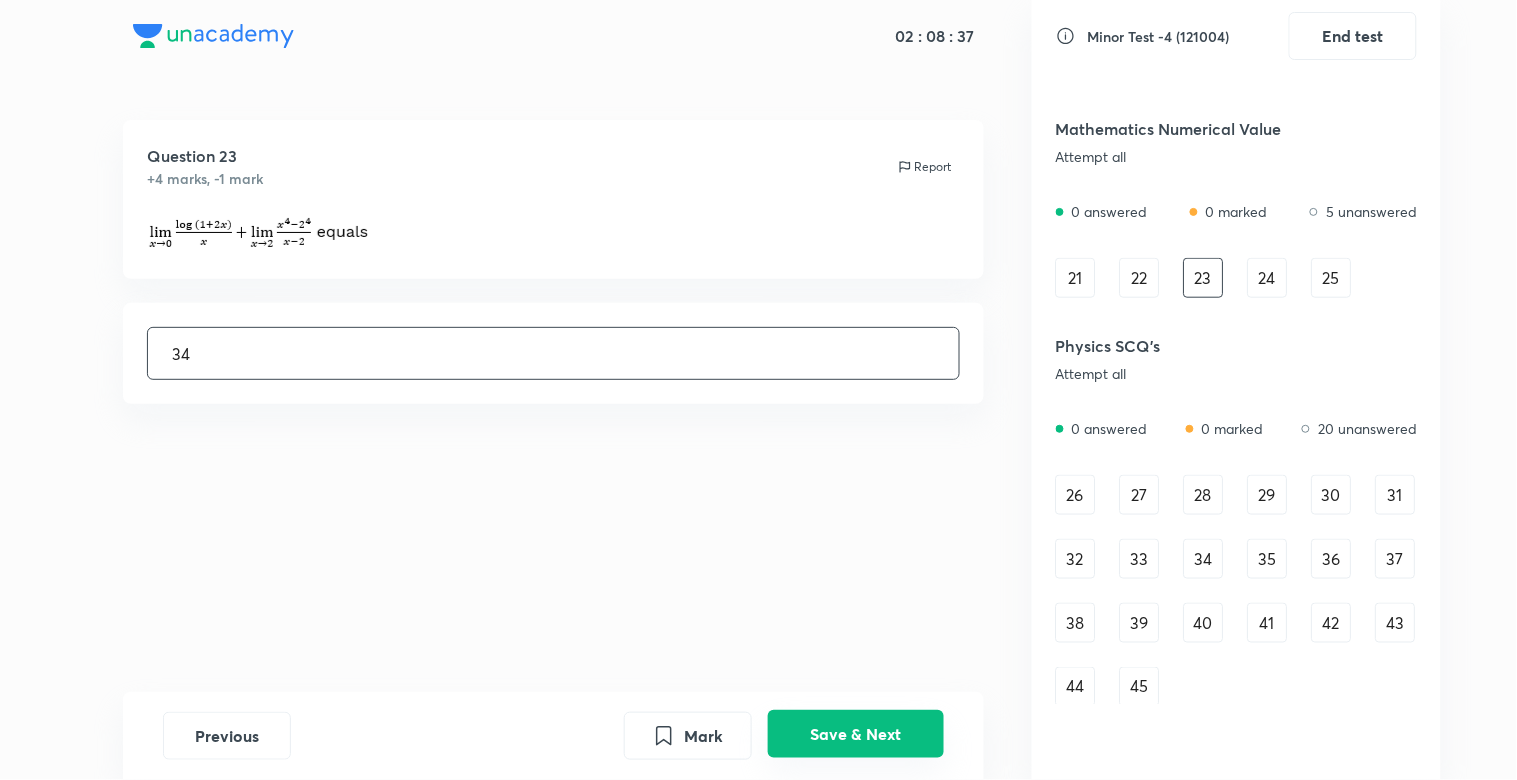 type on "34" 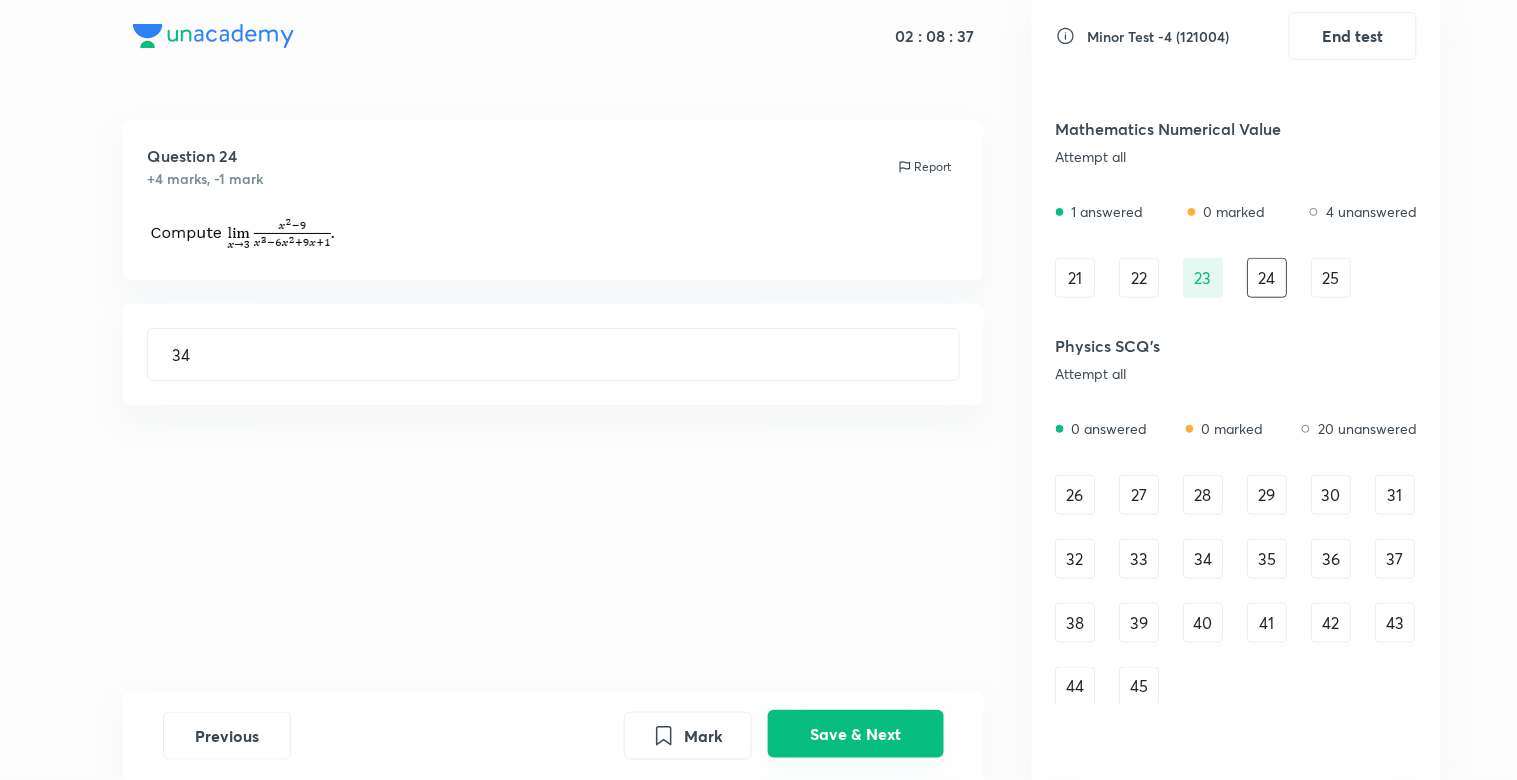 type 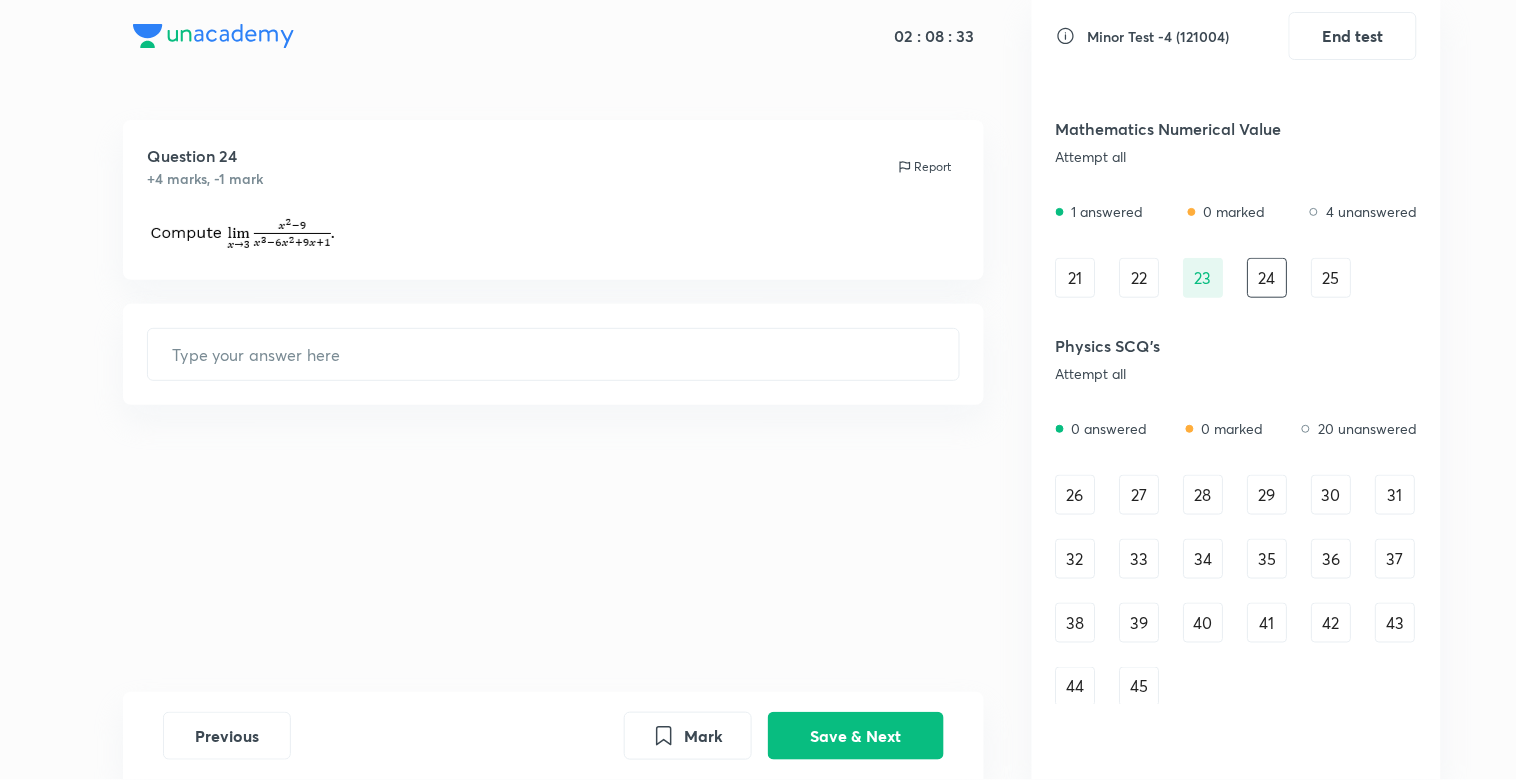 click on "26" at bounding box center [1076, 495] 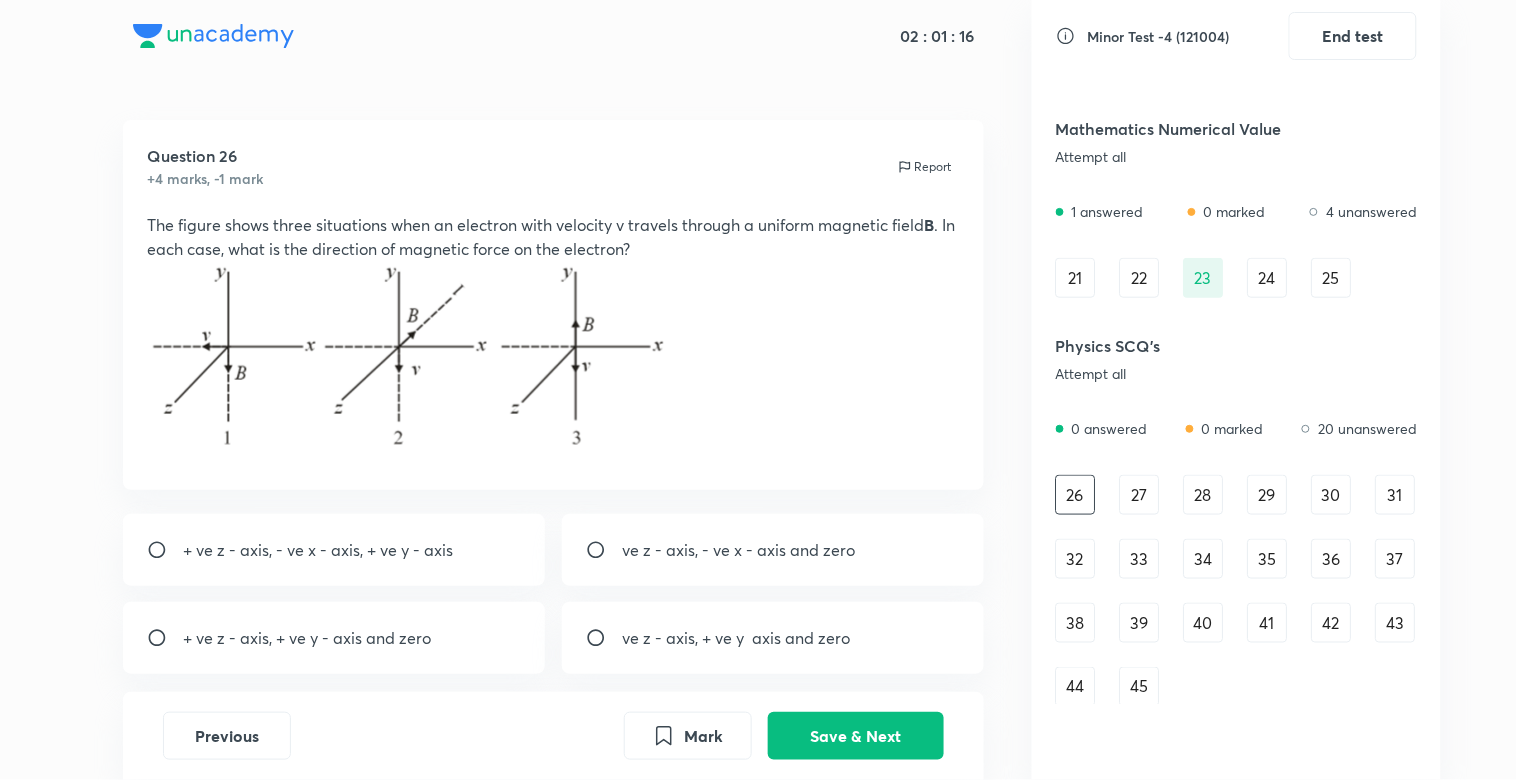click on "27" at bounding box center [1140, 495] 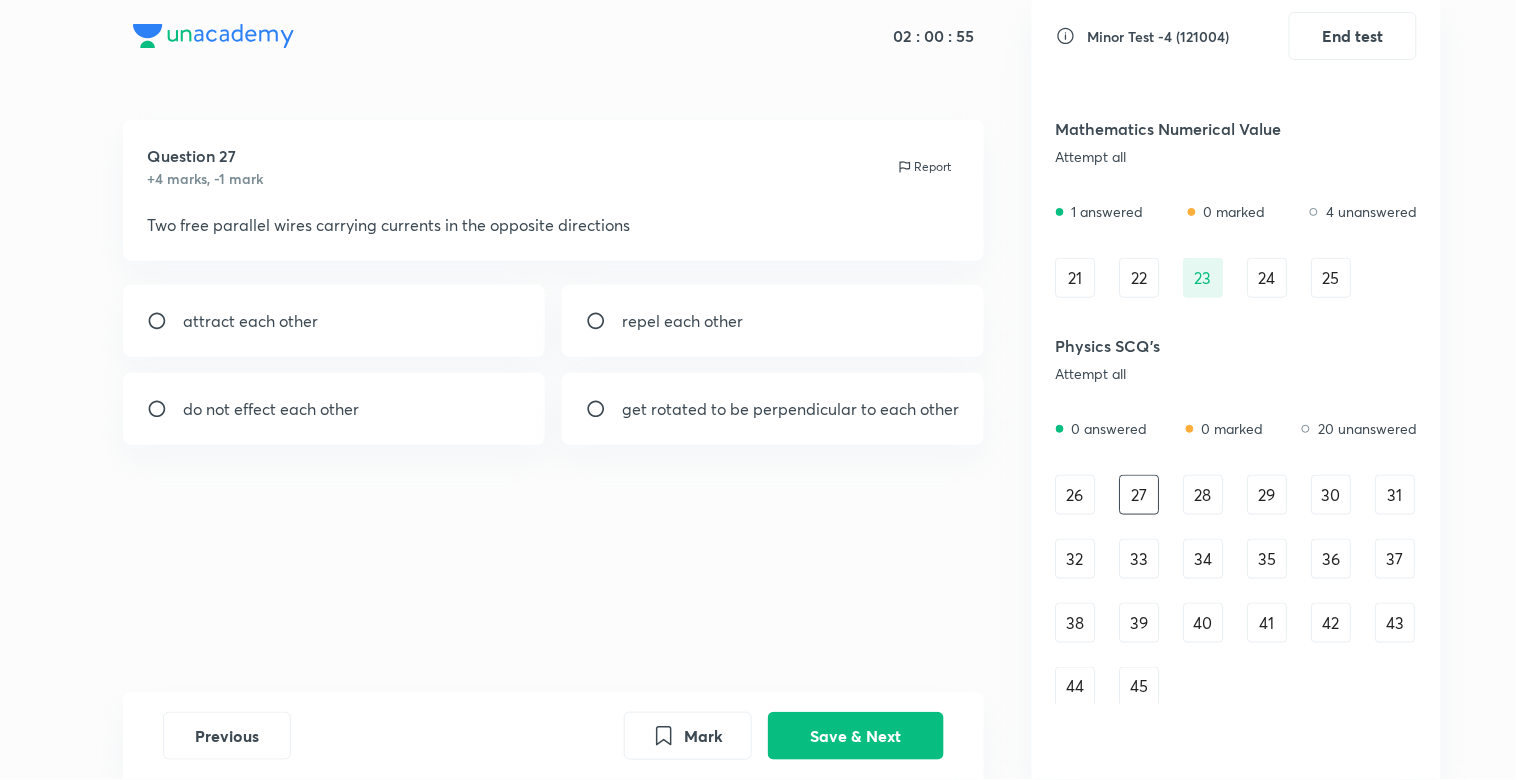 click on "repel each other" at bounding box center [773, 321] 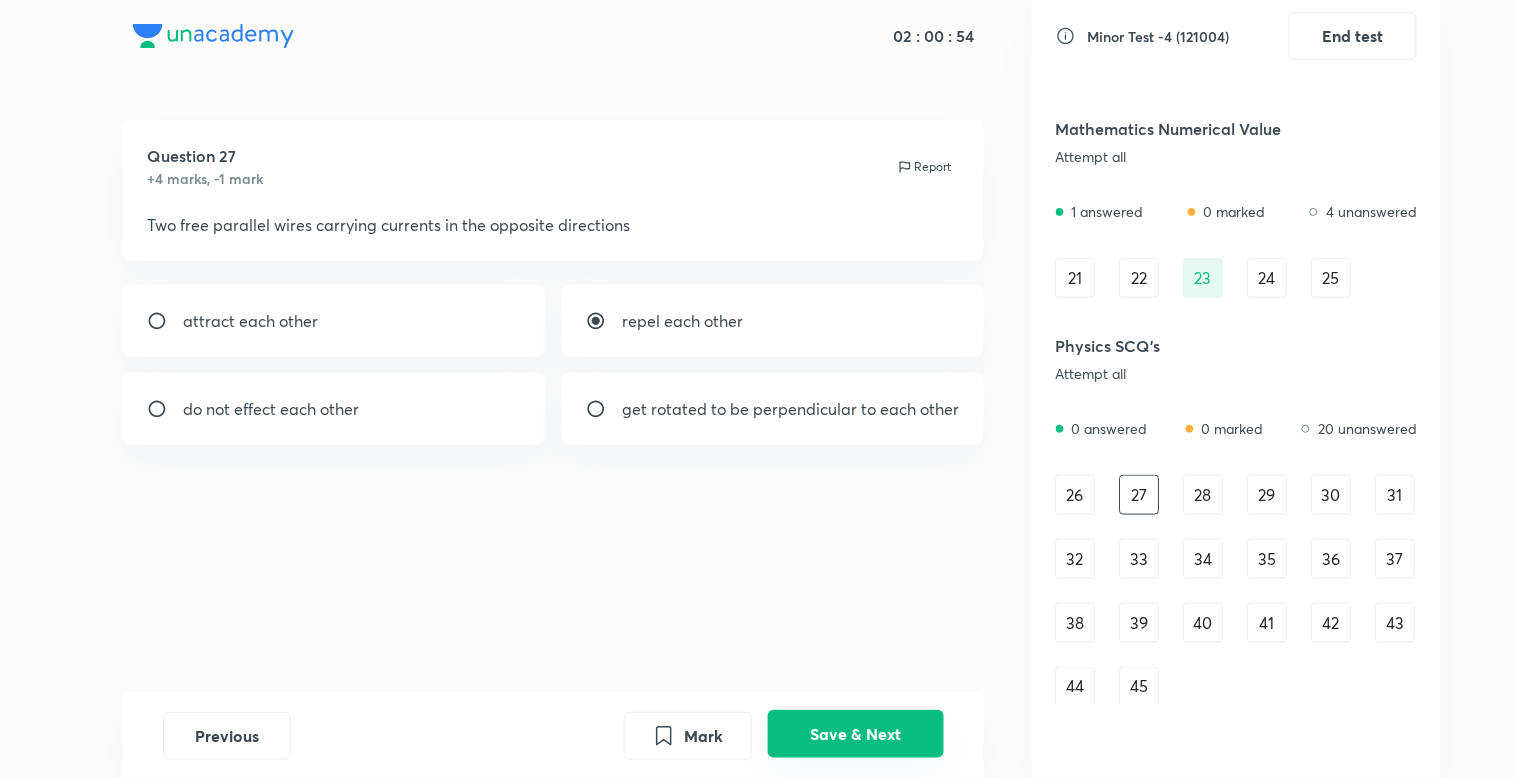 click on "Save & Next" at bounding box center [856, 734] 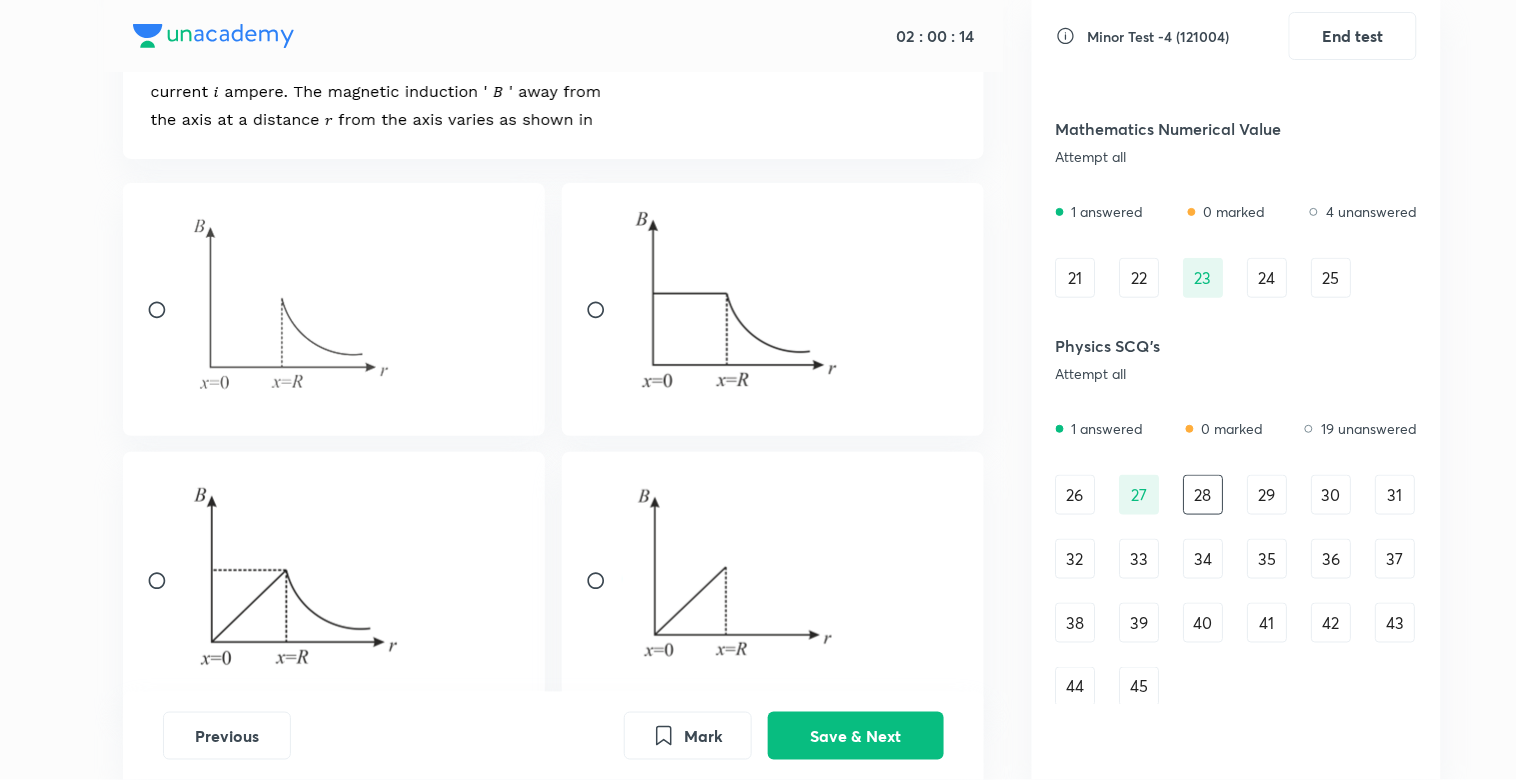 scroll, scrollTop: 166, scrollLeft: 0, axis: vertical 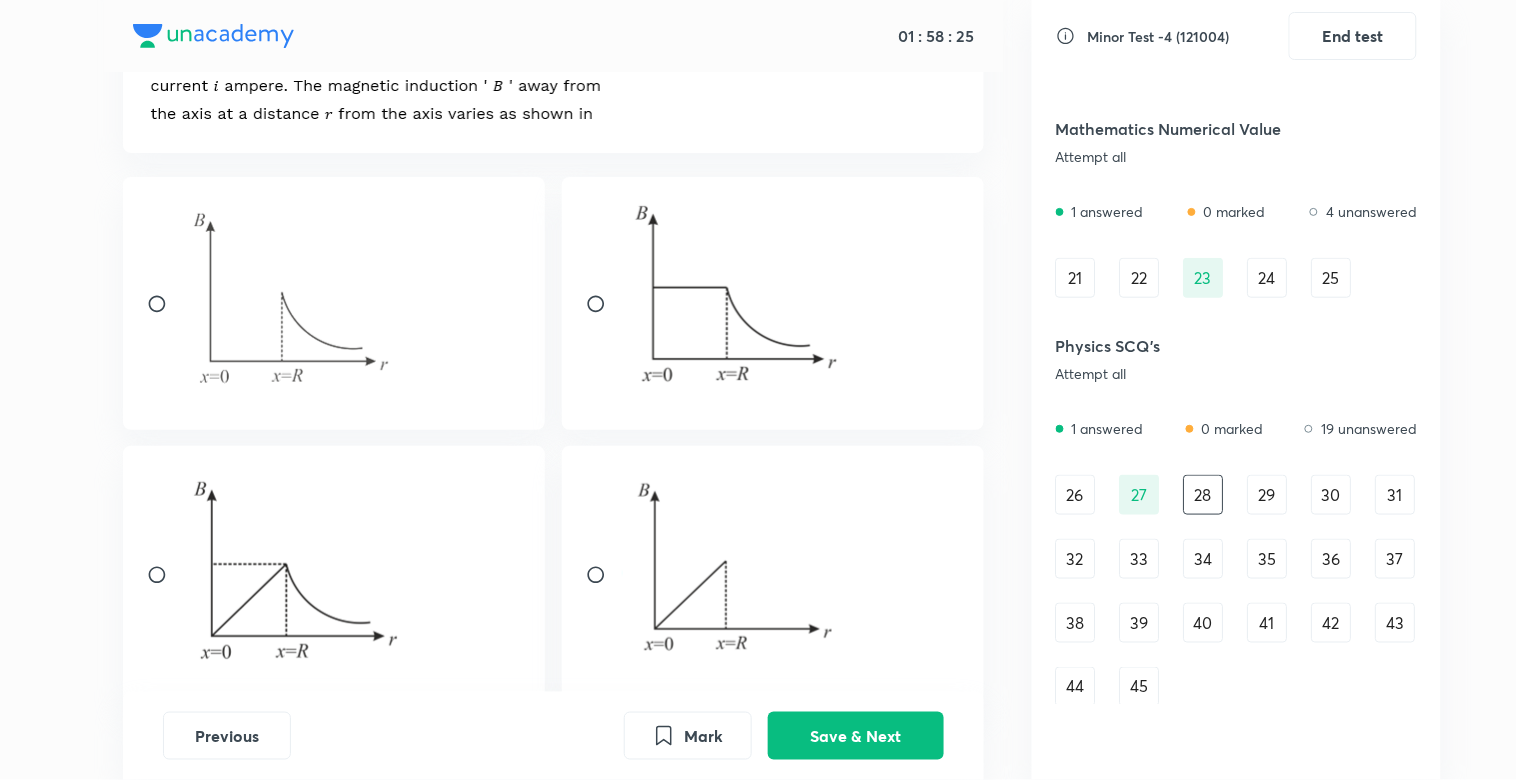 click at bounding box center (165, 304) 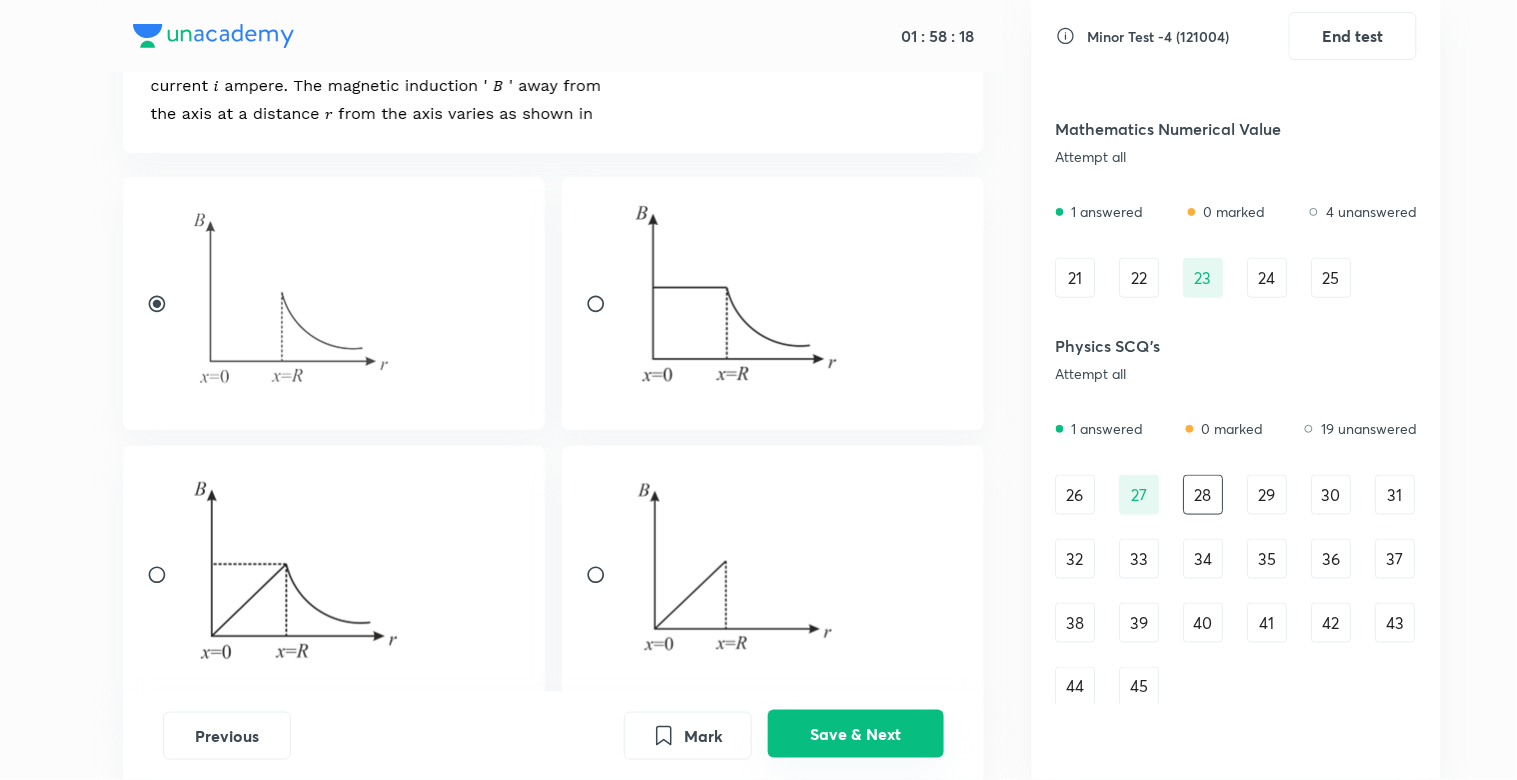 click on "Save & Next" at bounding box center [856, 734] 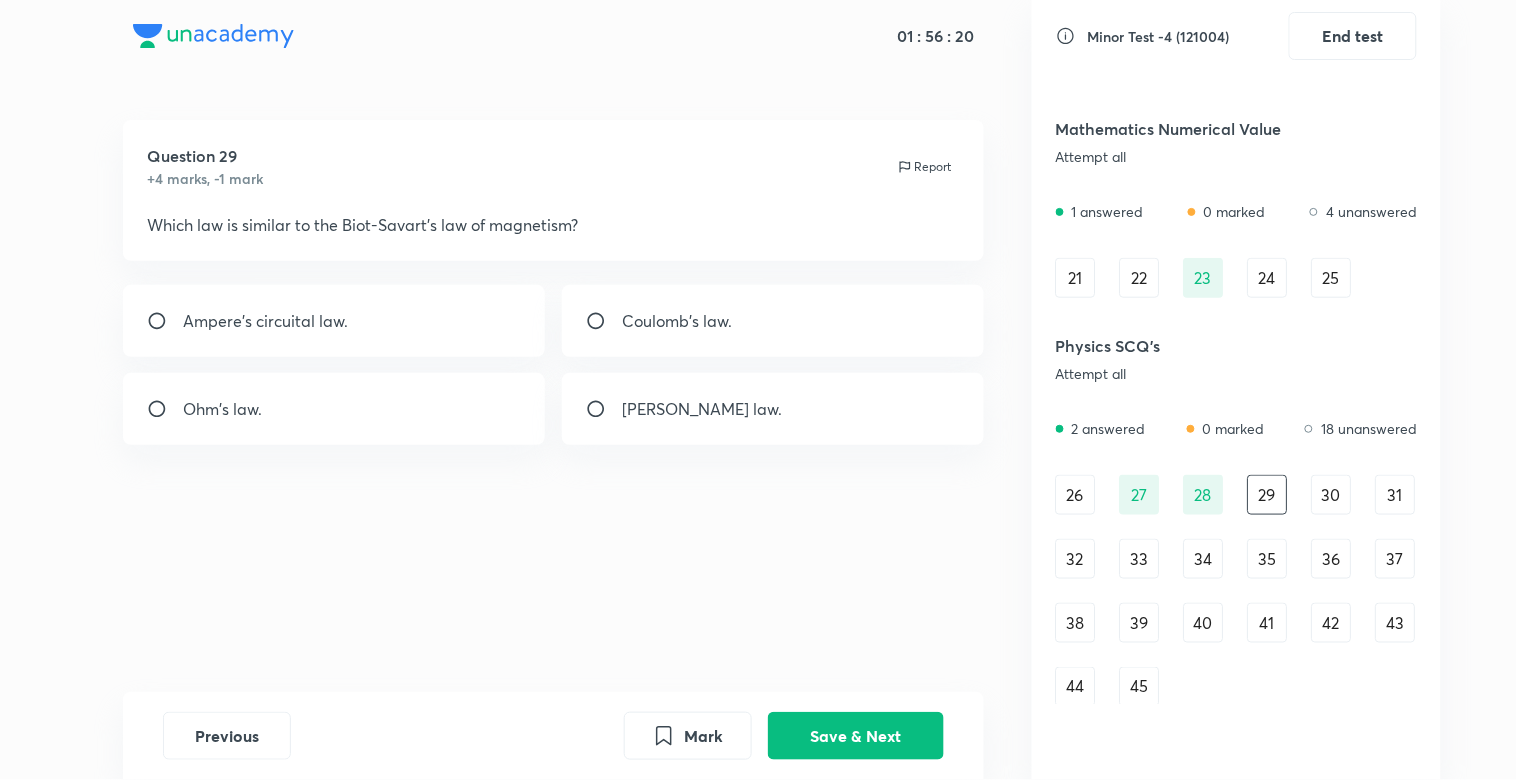 click on "Coulomb's law." at bounding box center [677, 321] 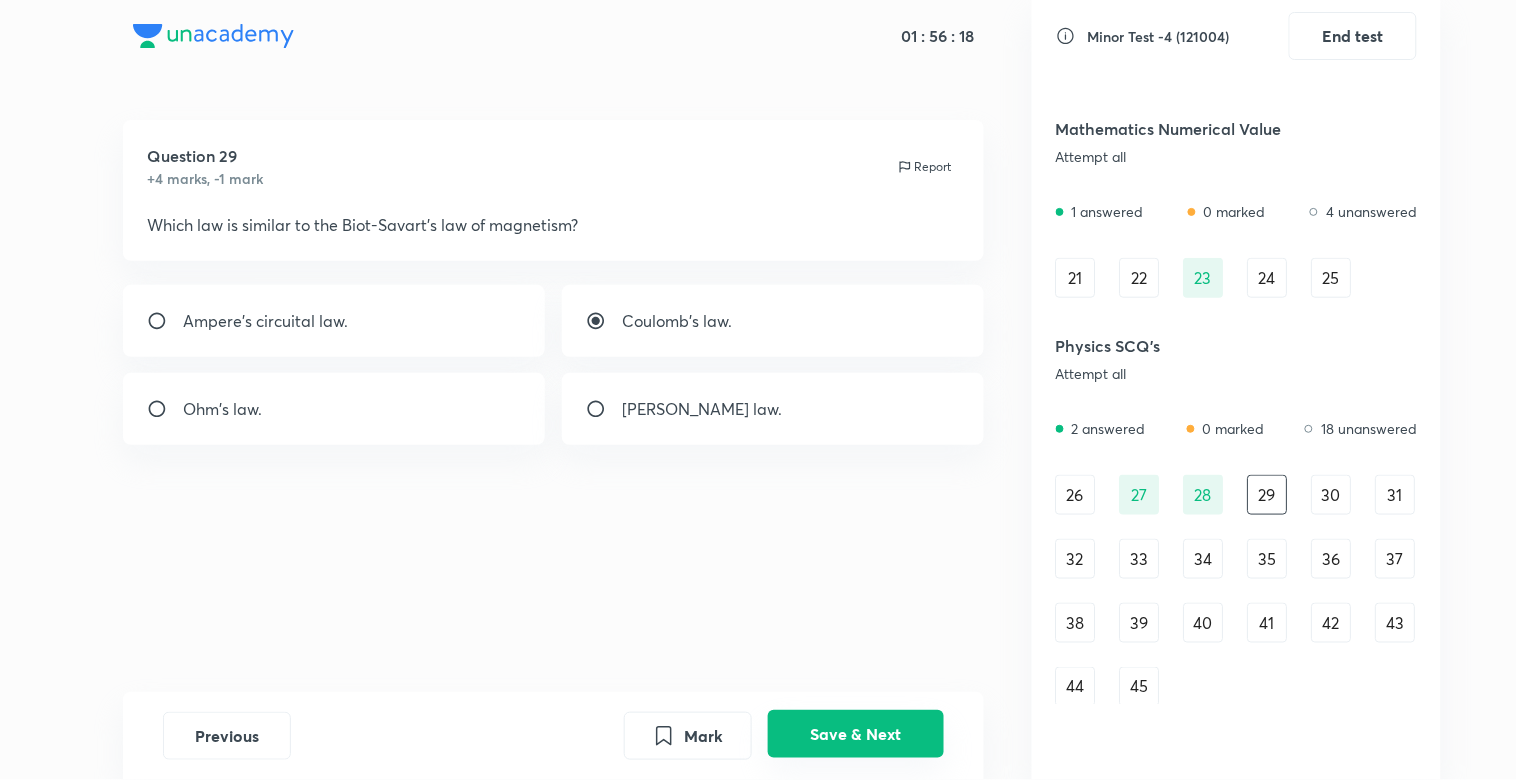 click on "Save & Next" at bounding box center (856, 734) 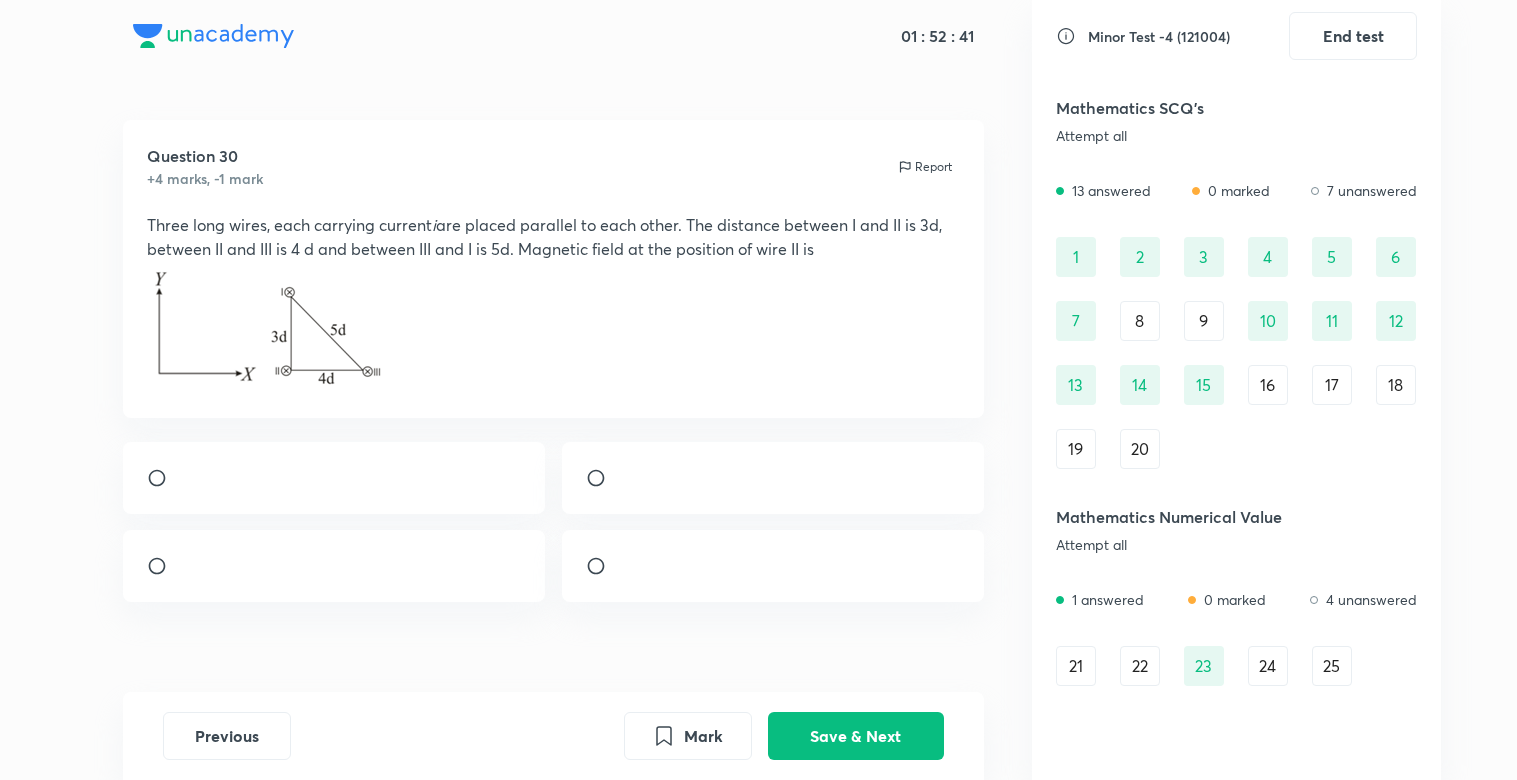 scroll, scrollTop: 0, scrollLeft: 0, axis: both 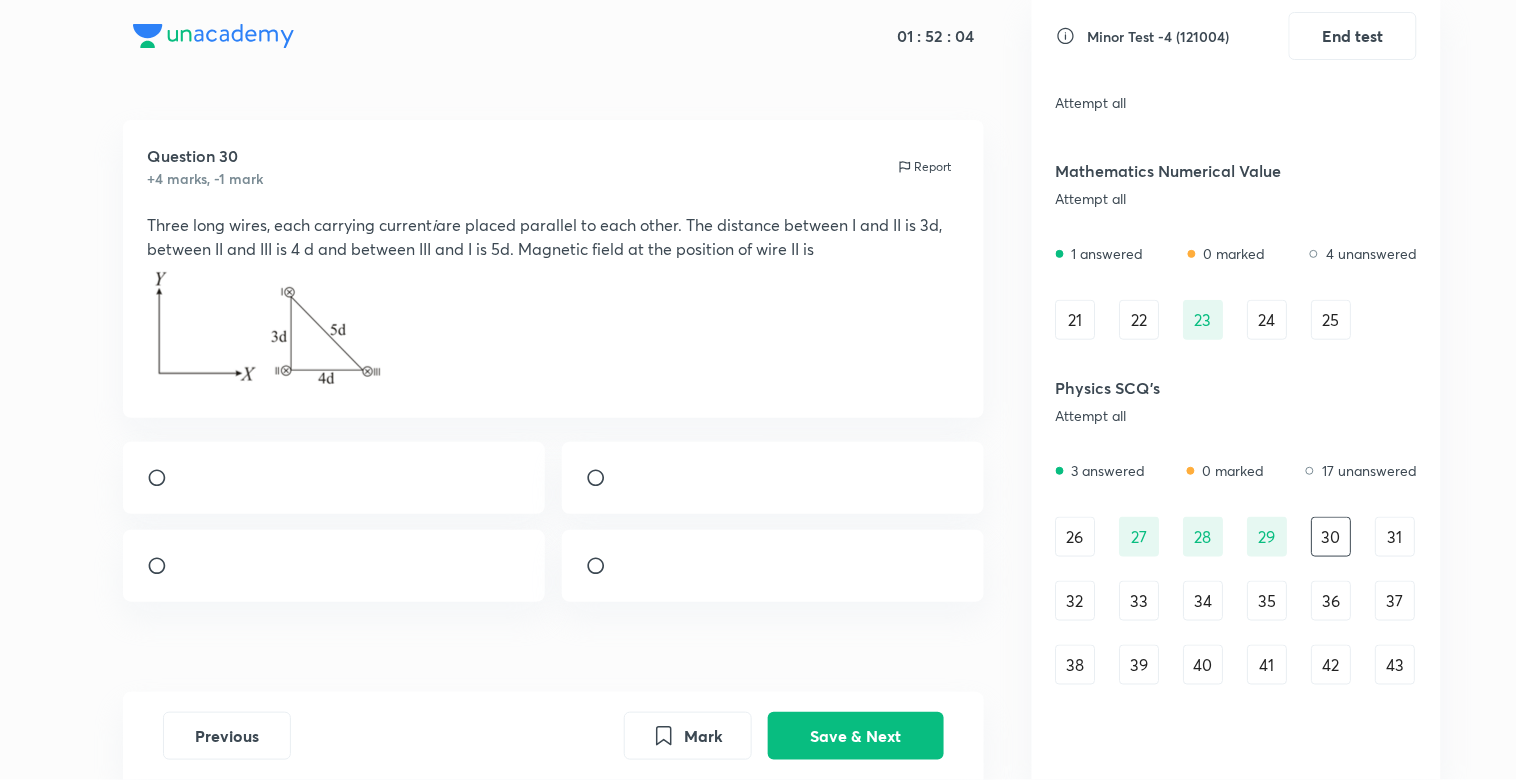 type 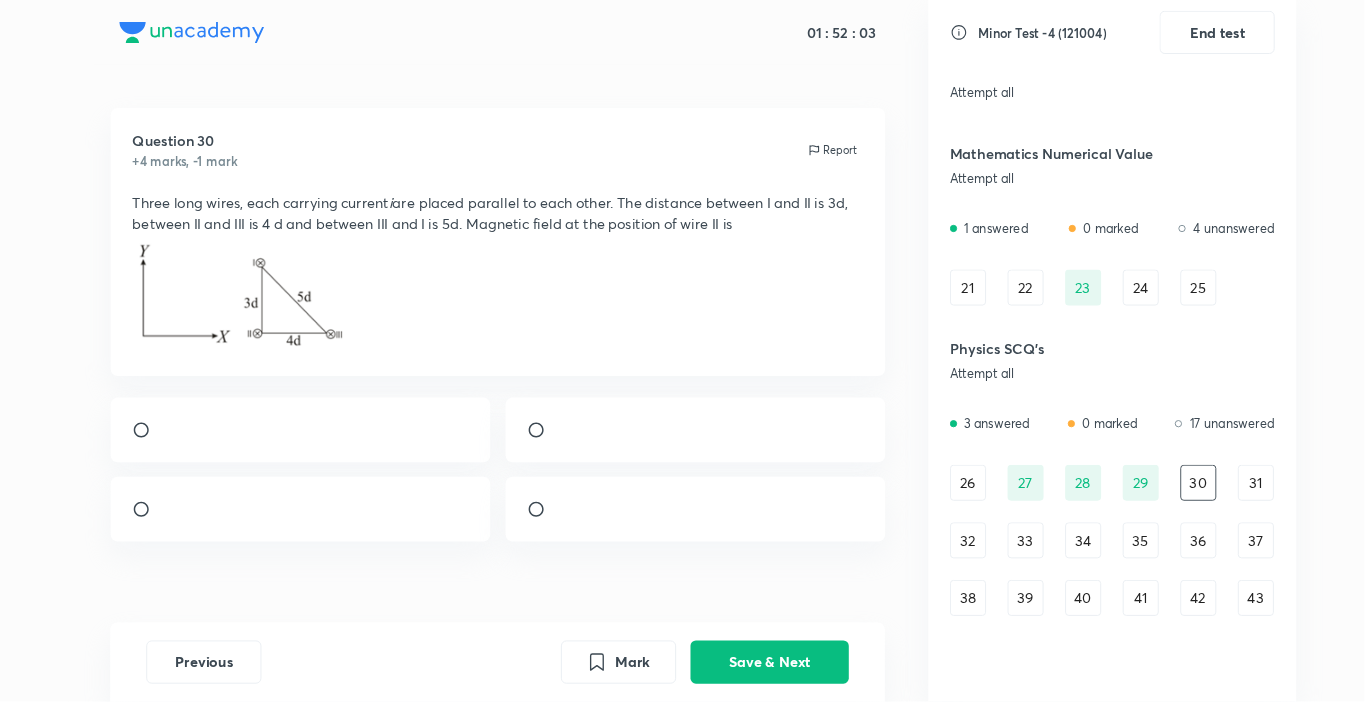 scroll, scrollTop: 347, scrollLeft: 0, axis: vertical 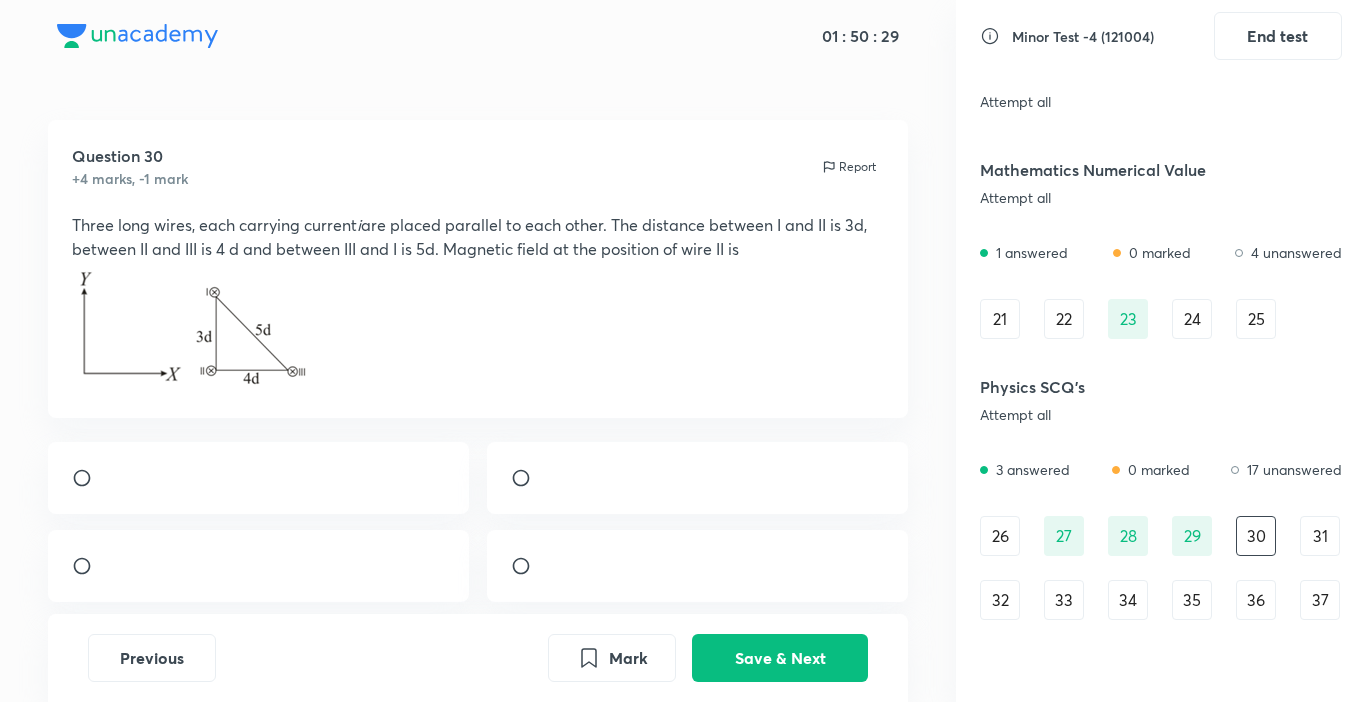 click at bounding box center (108, 483) 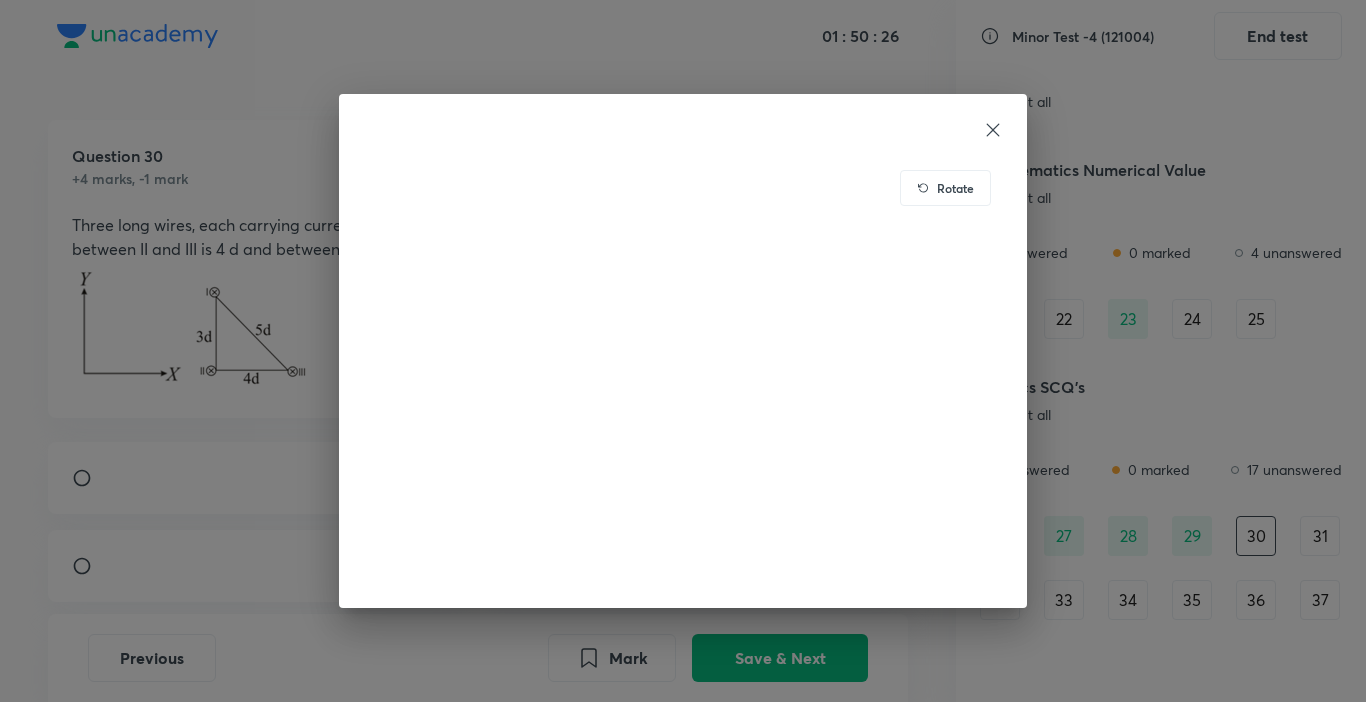 click 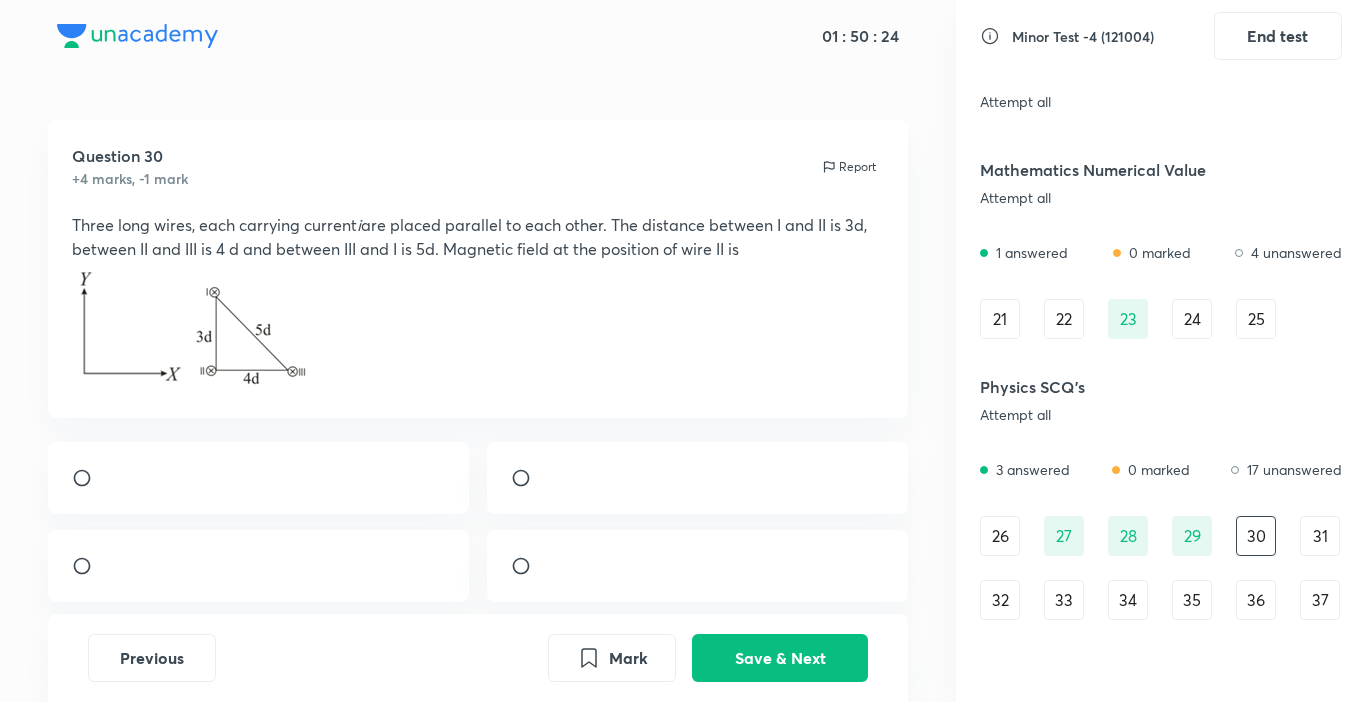click at bounding box center [90, 478] 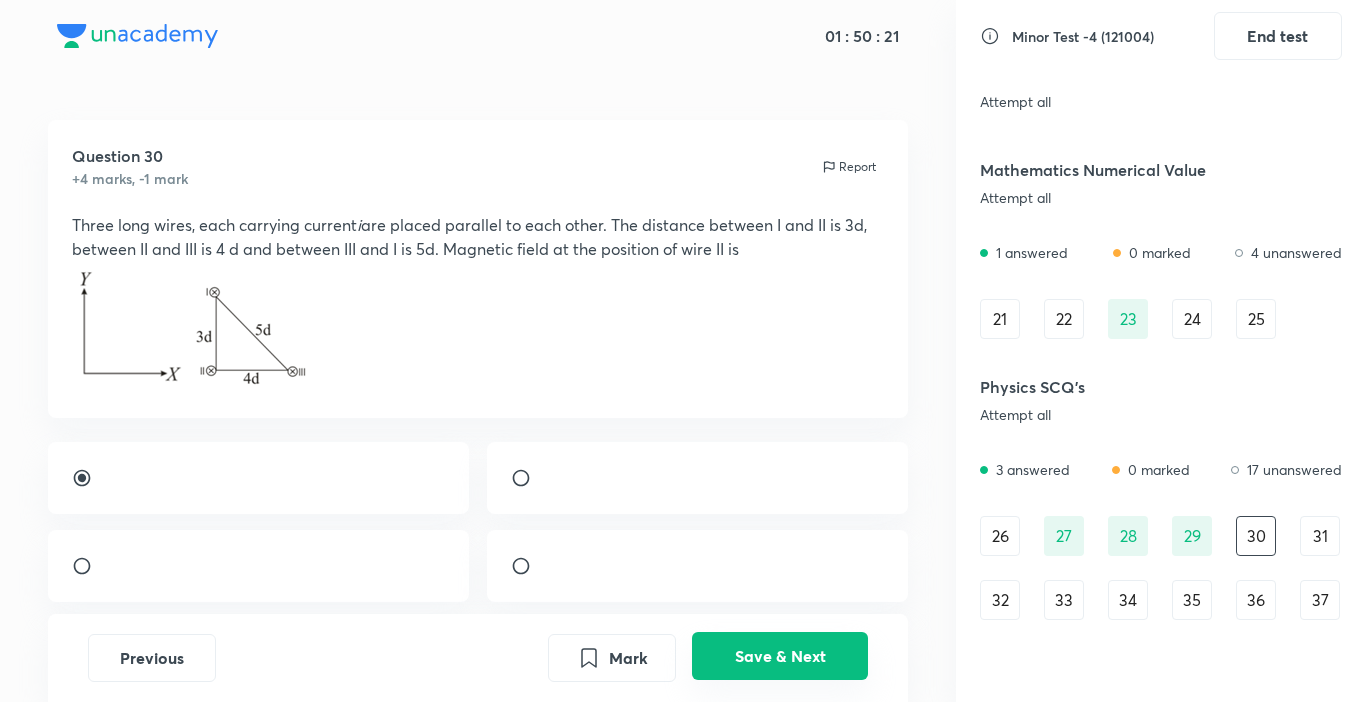 click on "Save & Next" at bounding box center [780, 656] 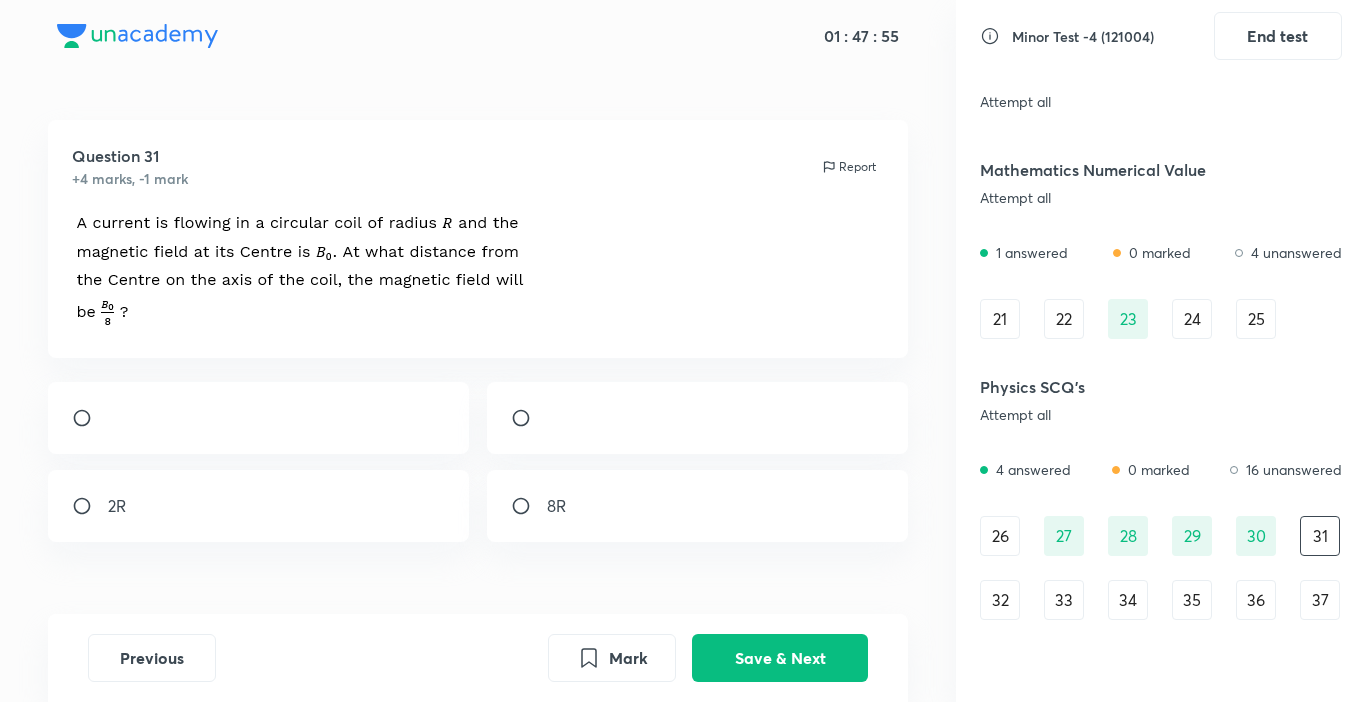 click at bounding box center [698, 418] 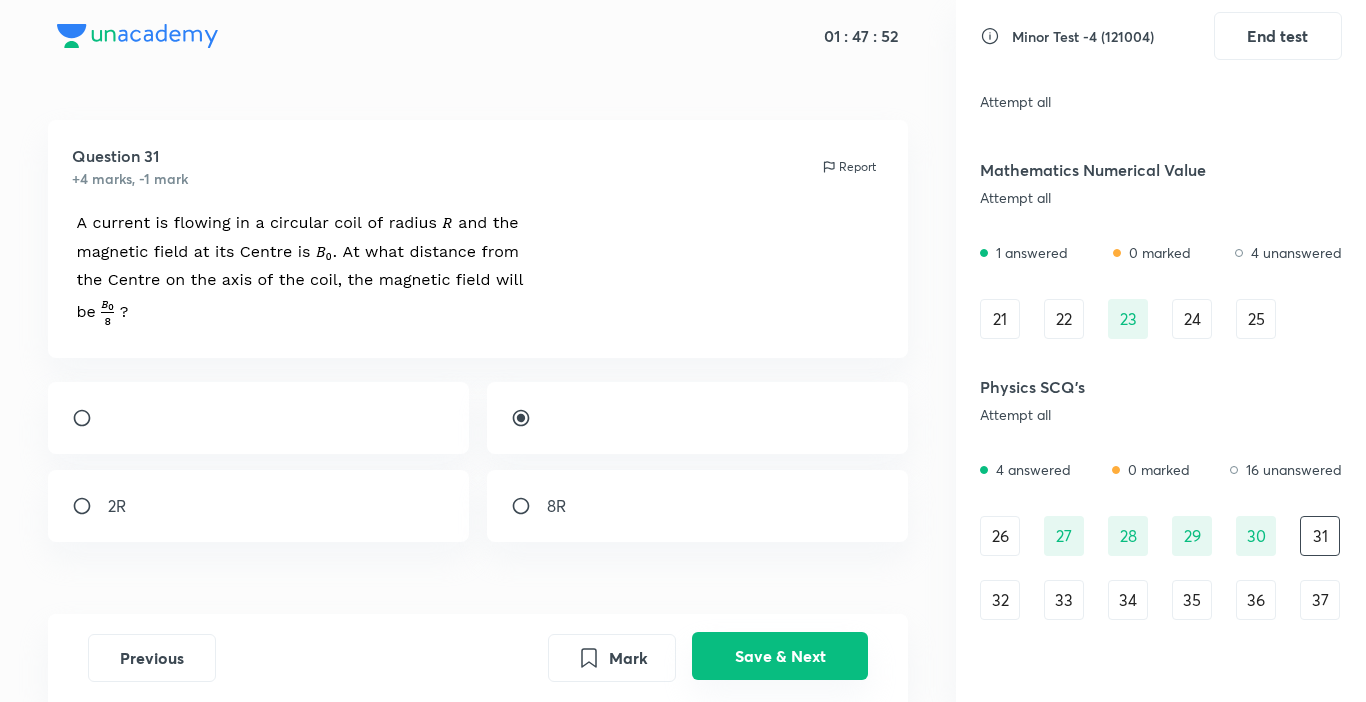 click on "Save & Next" at bounding box center (780, 656) 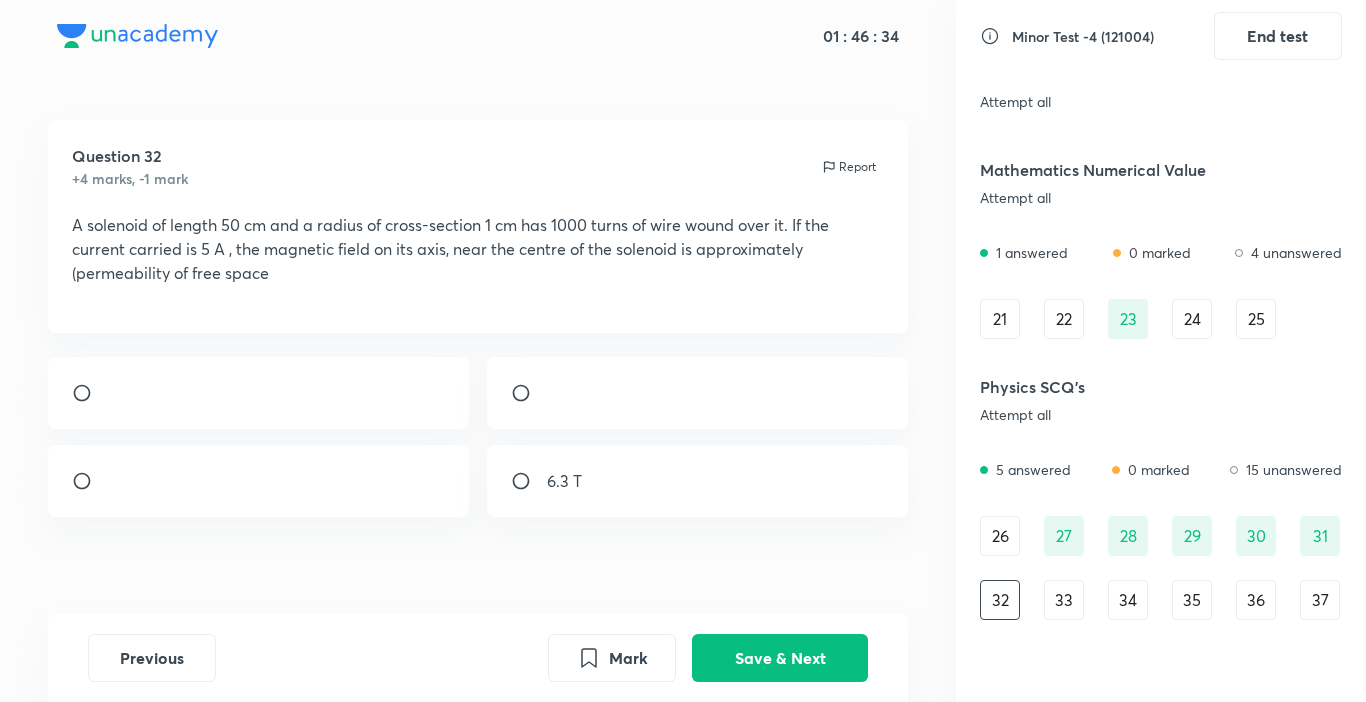click at bounding box center [547, 398] 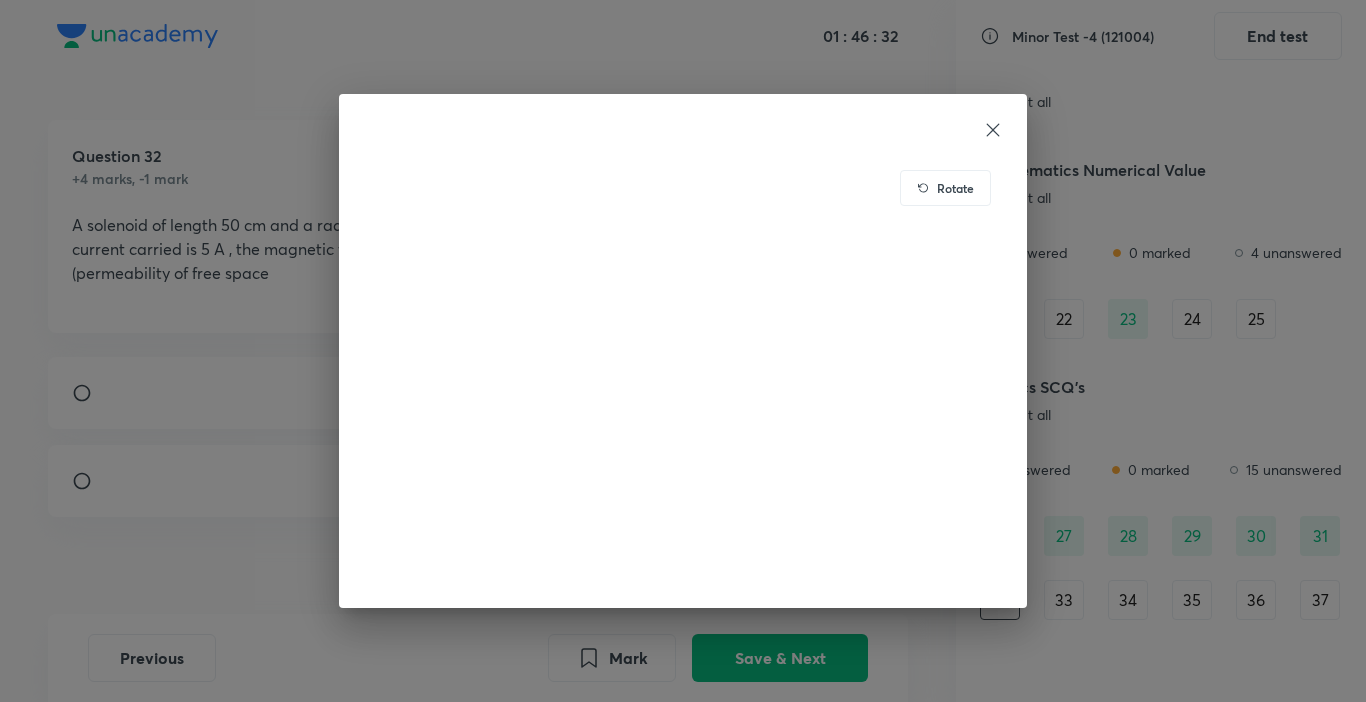 click 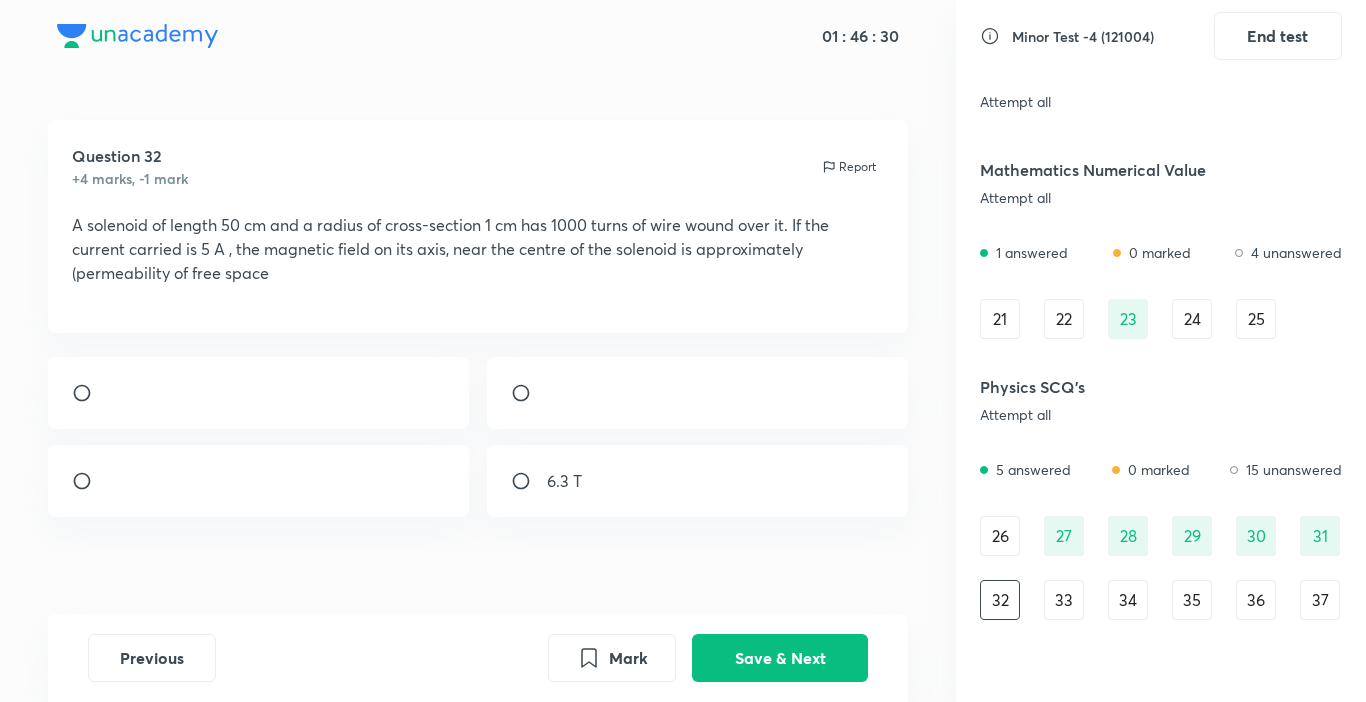 click at bounding box center (529, 393) 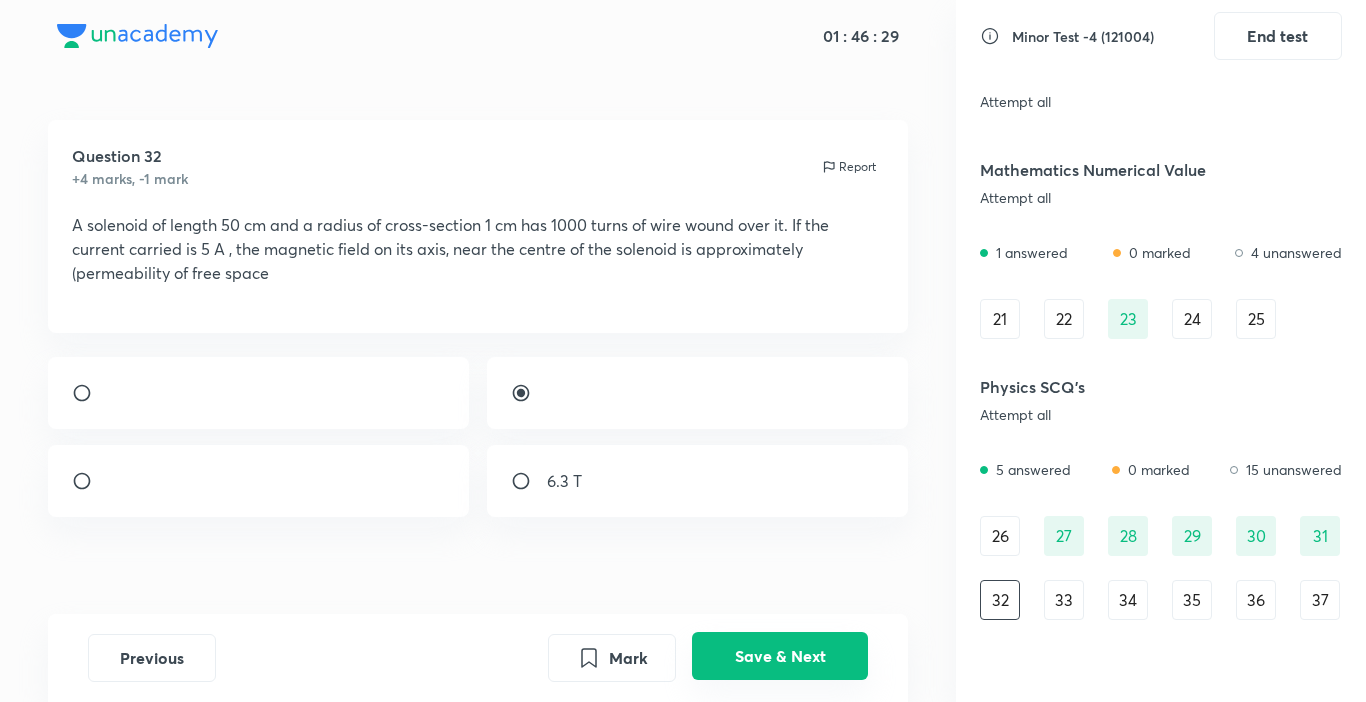 click on "Save & Next" at bounding box center (780, 656) 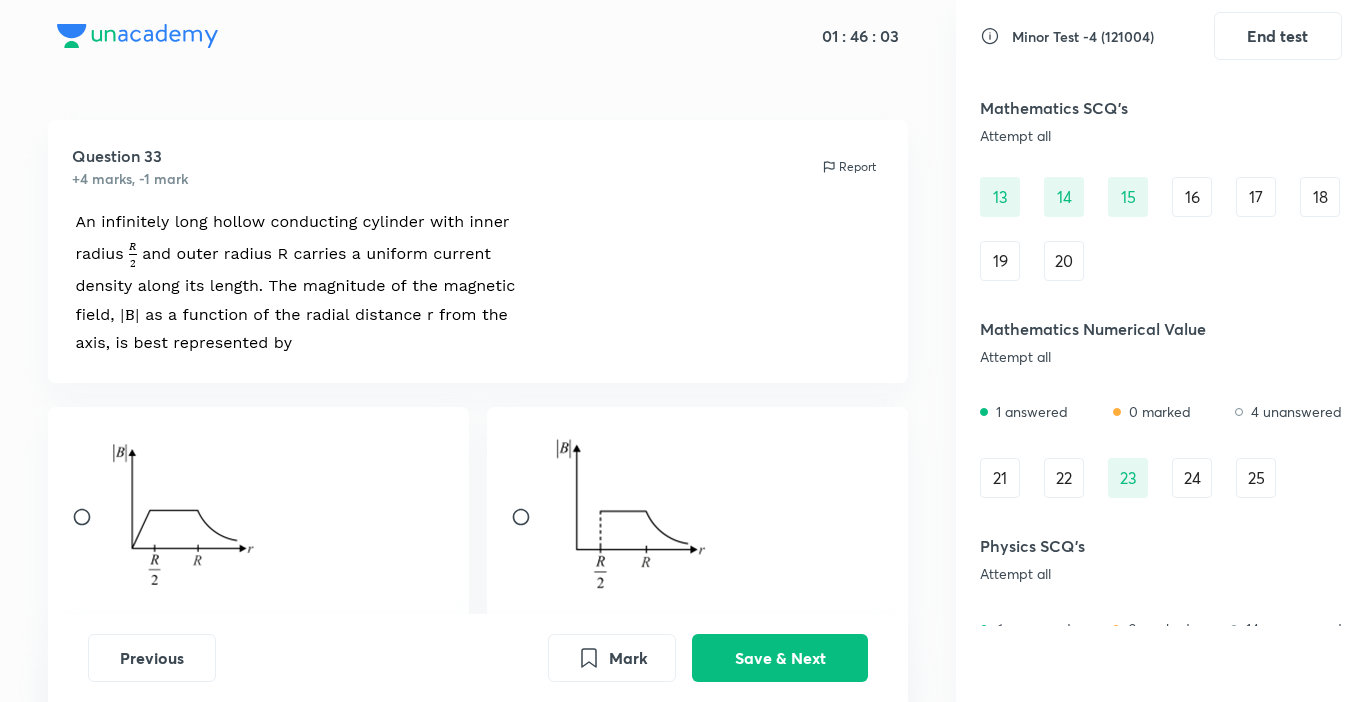 scroll, scrollTop: 0, scrollLeft: 0, axis: both 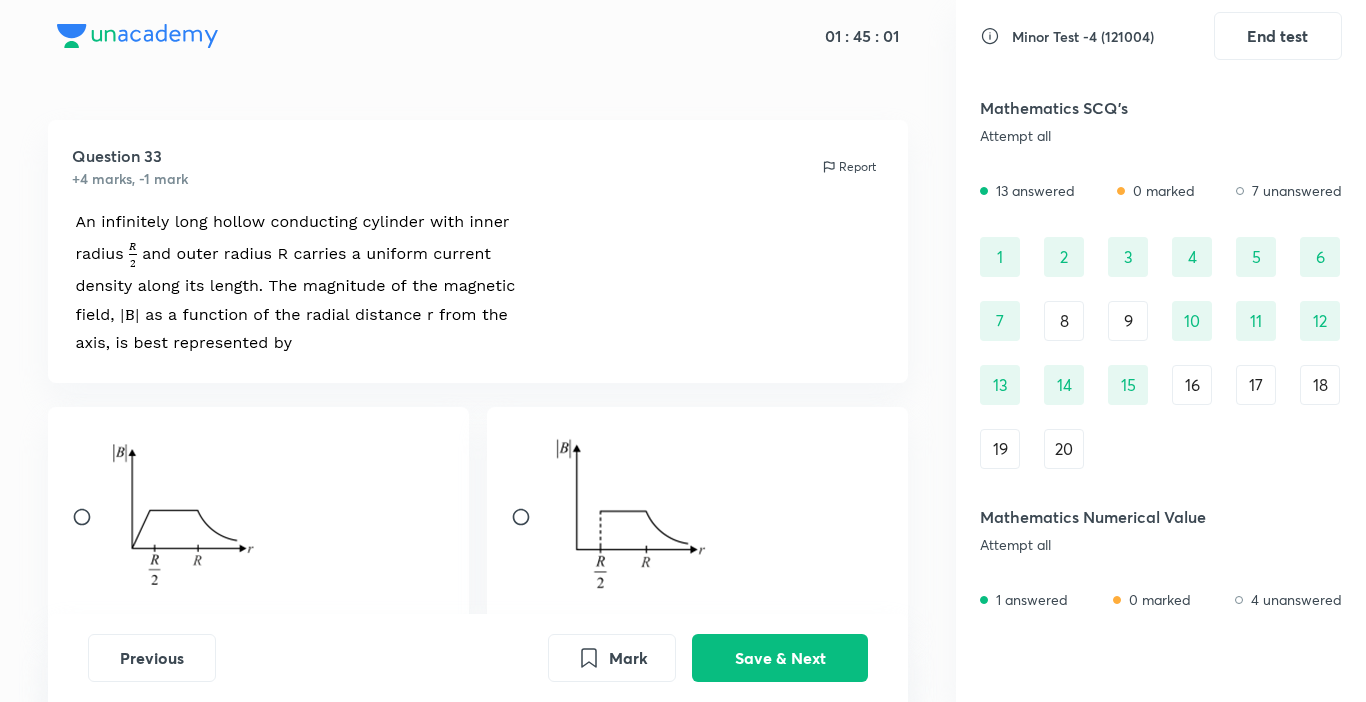 click on "Save & Next" at bounding box center [780, 658] 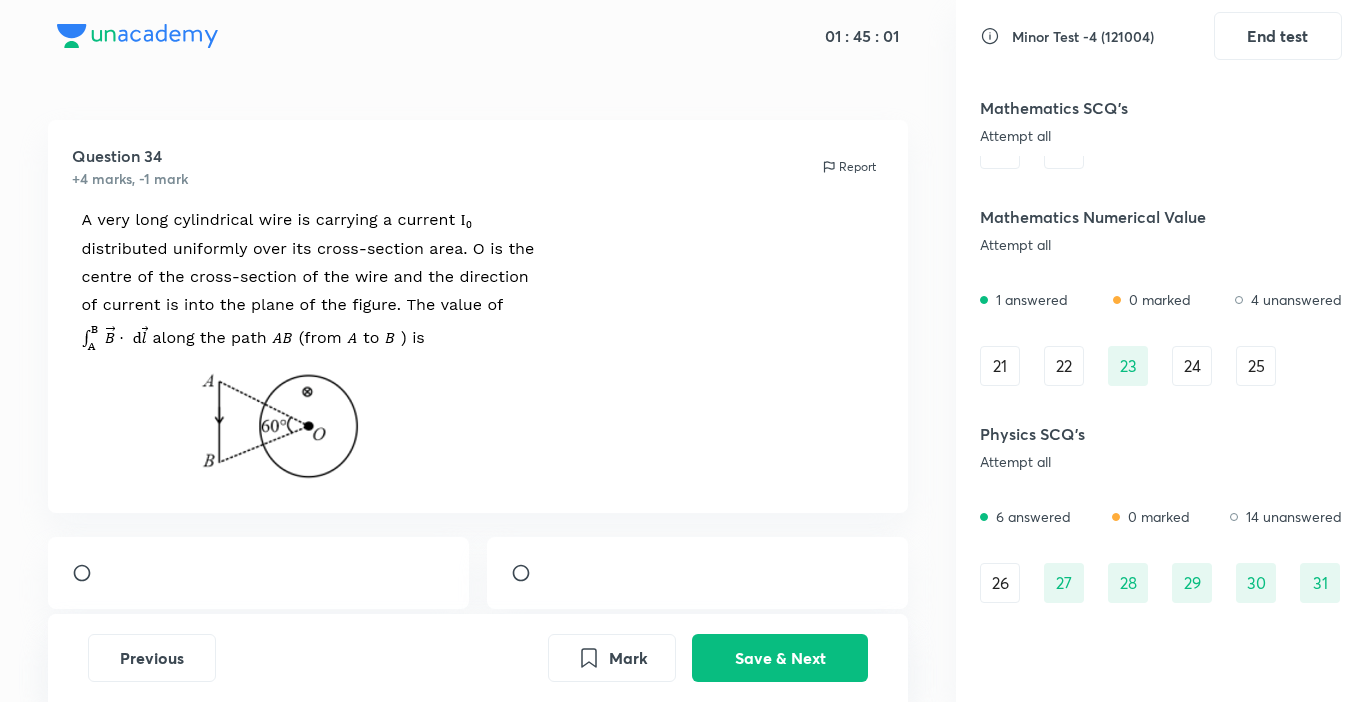 scroll, scrollTop: 341, scrollLeft: 0, axis: vertical 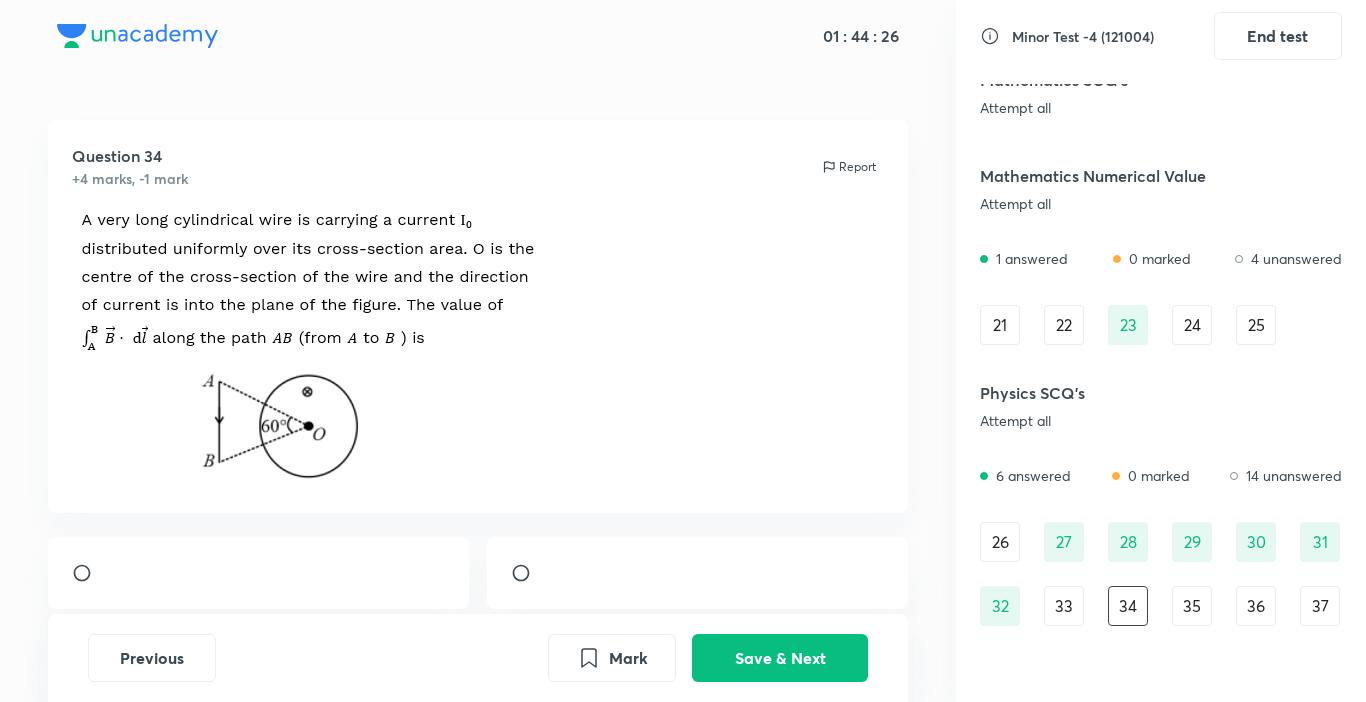 click on "33" at bounding box center [1064, 606] 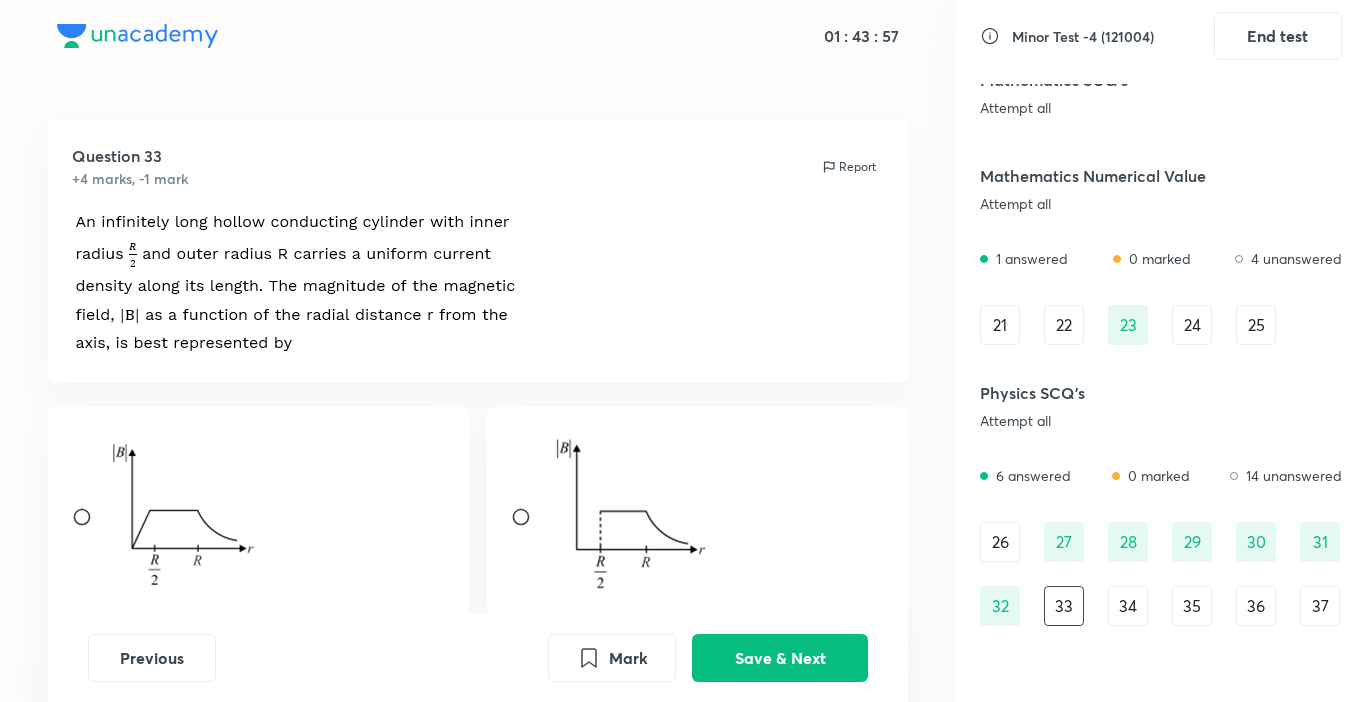 click on "Question 33 +4 marks, -1 mark Report" at bounding box center (478, 551) 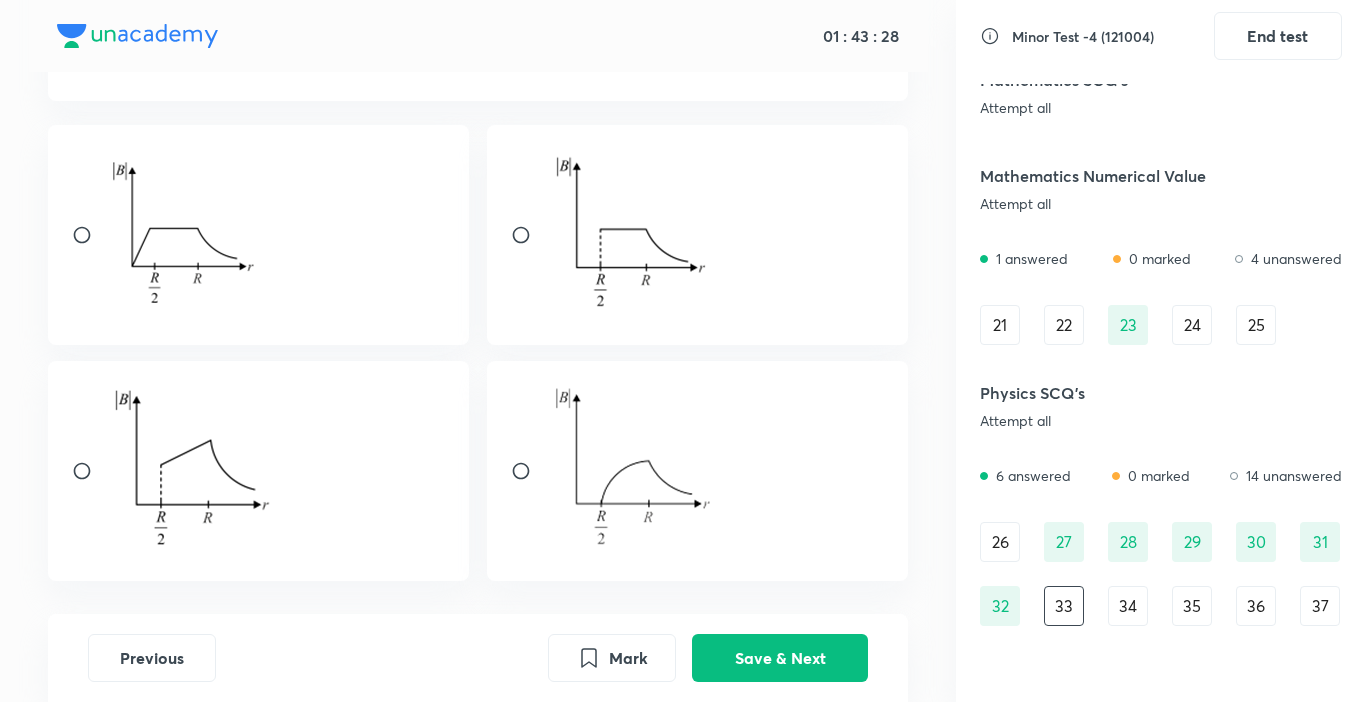 scroll, scrollTop: 267, scrollLeft: 0, axis: vertical 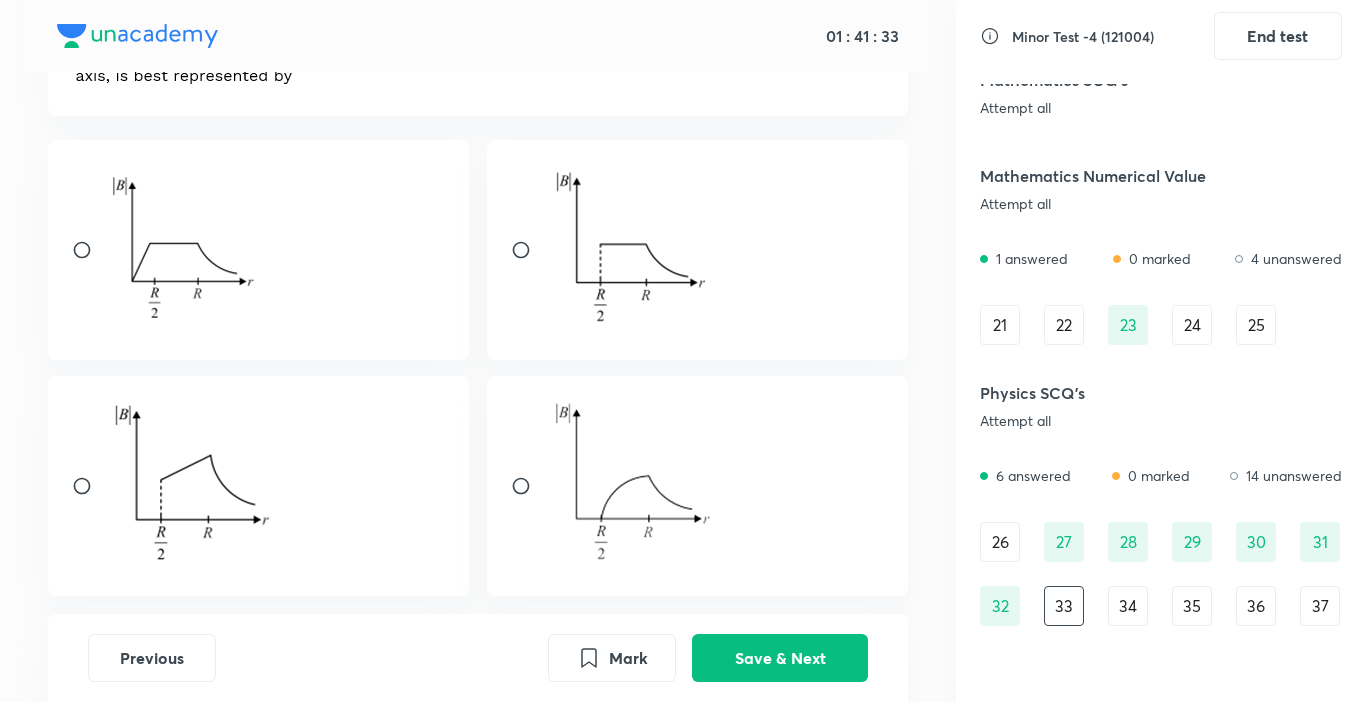 click at bounding box center (698, 486) 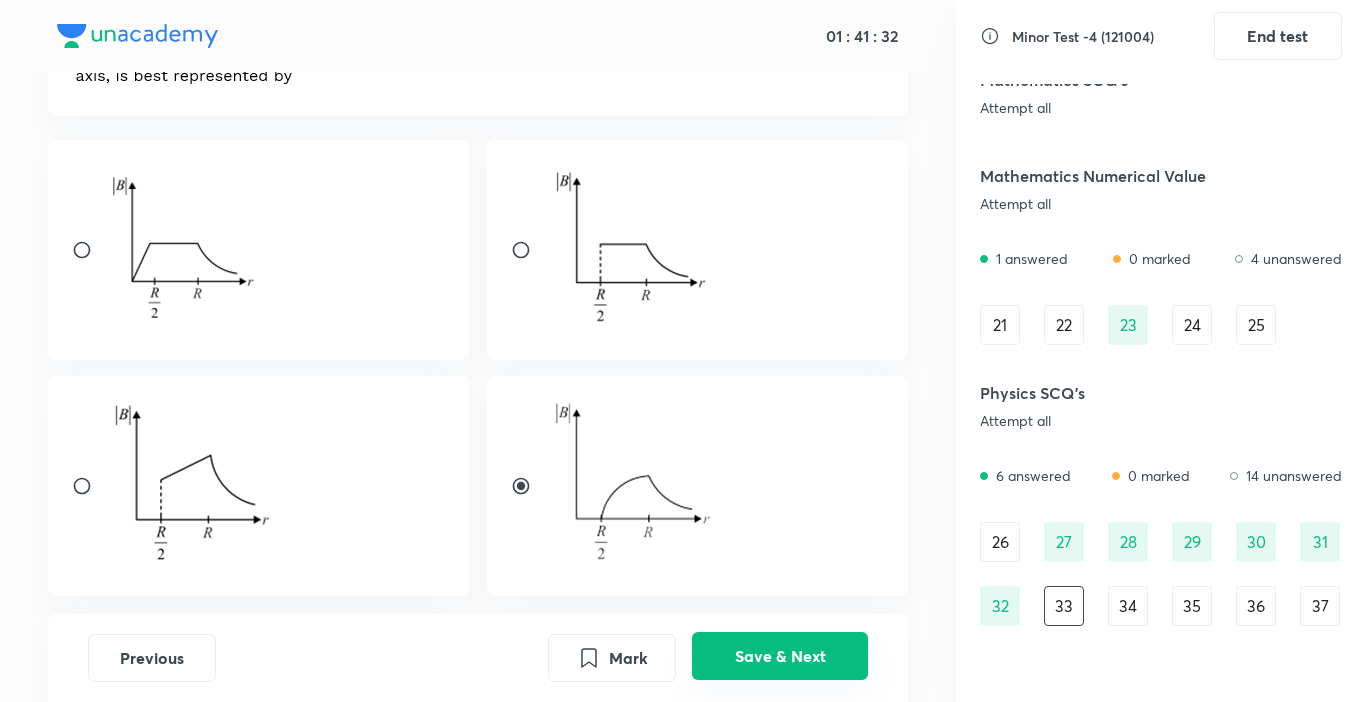 click on "Save & Next" at bounding box center [780, 656] 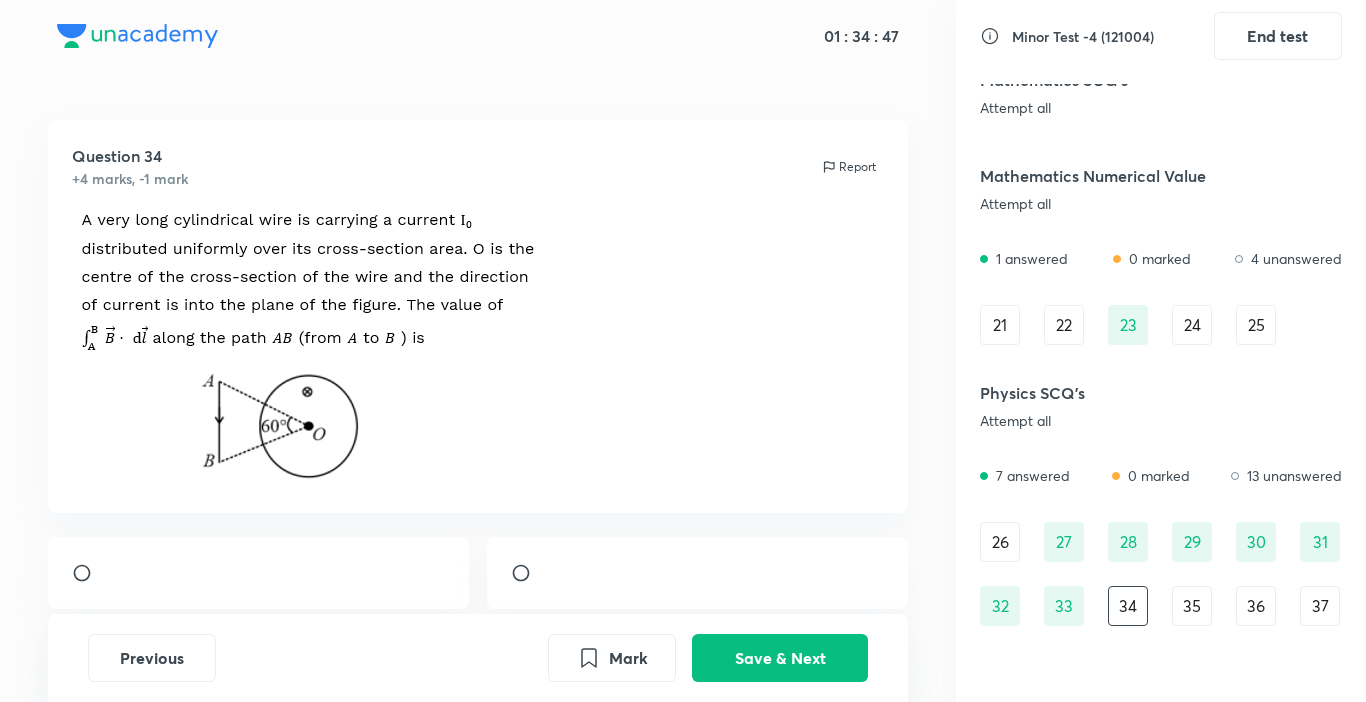 click on "33" at bounding box center (1064, 606) 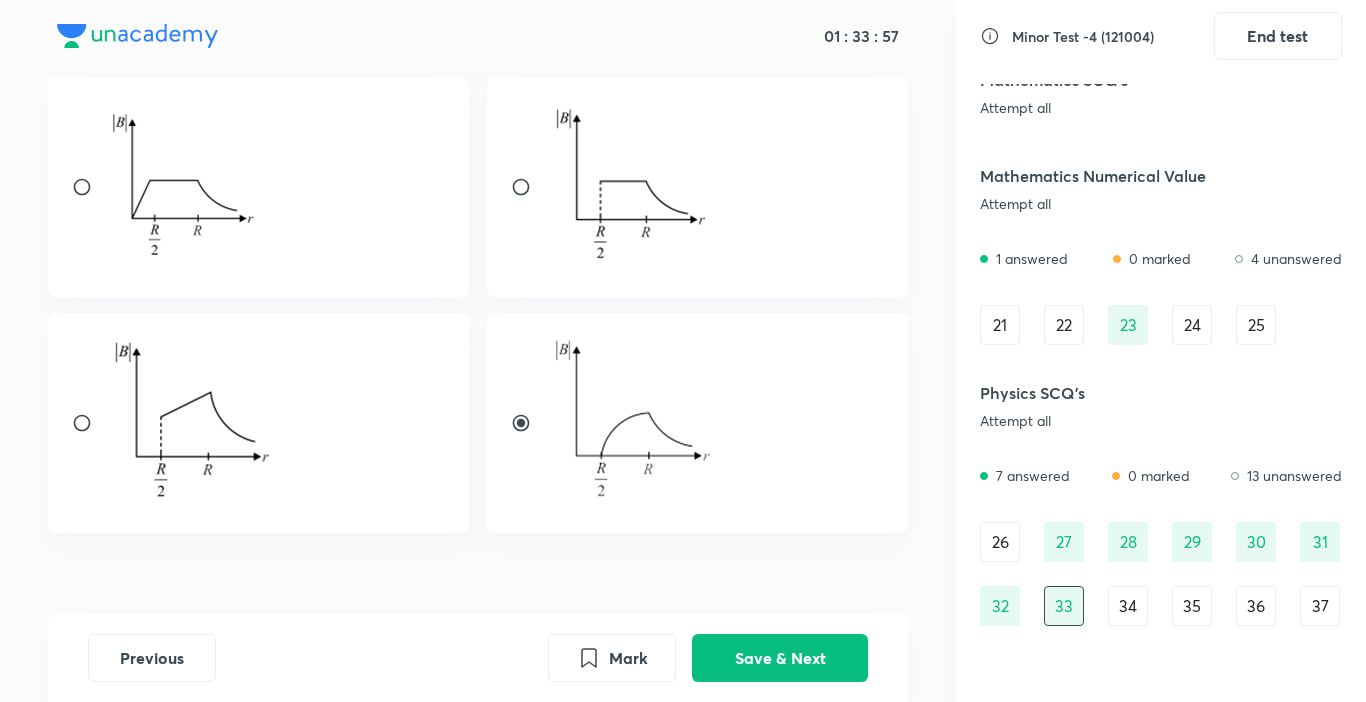 scroll, scrollTop: 350, scrollLeft: 0, axis: vertical 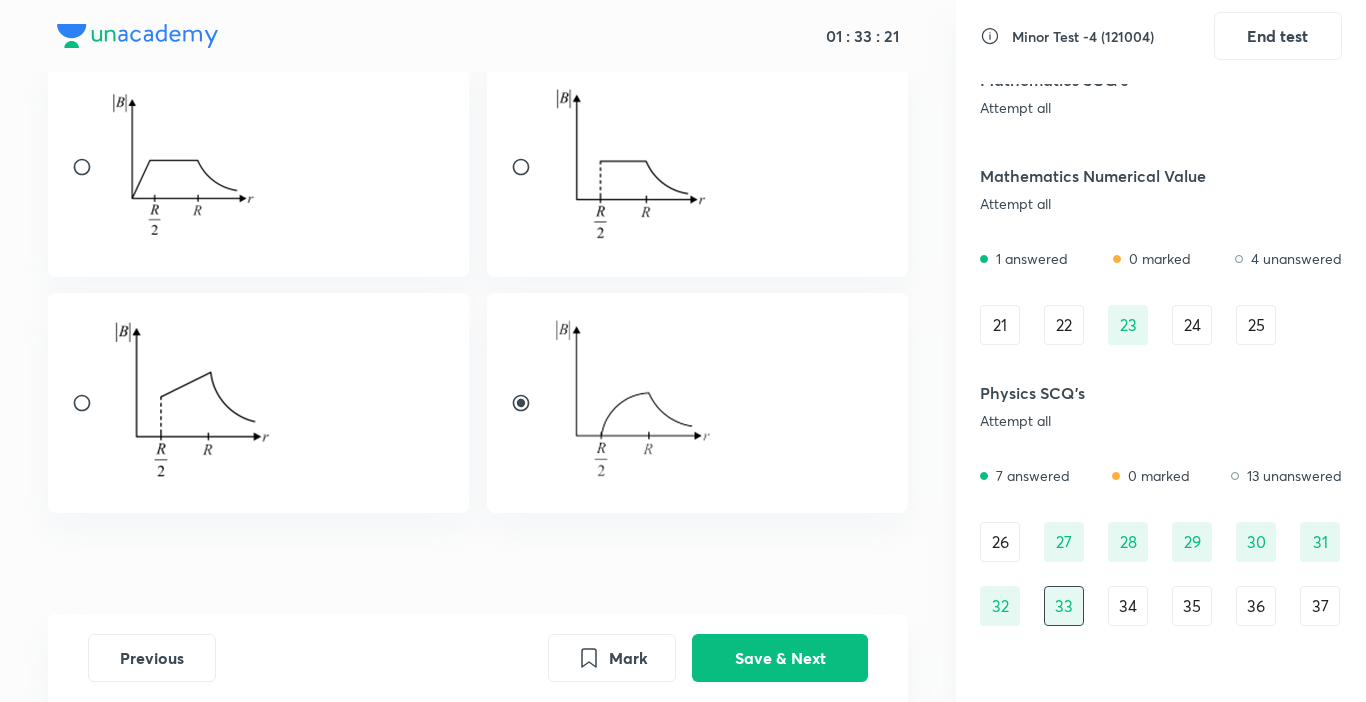 click on "34" at bounding box center (1128, 606) 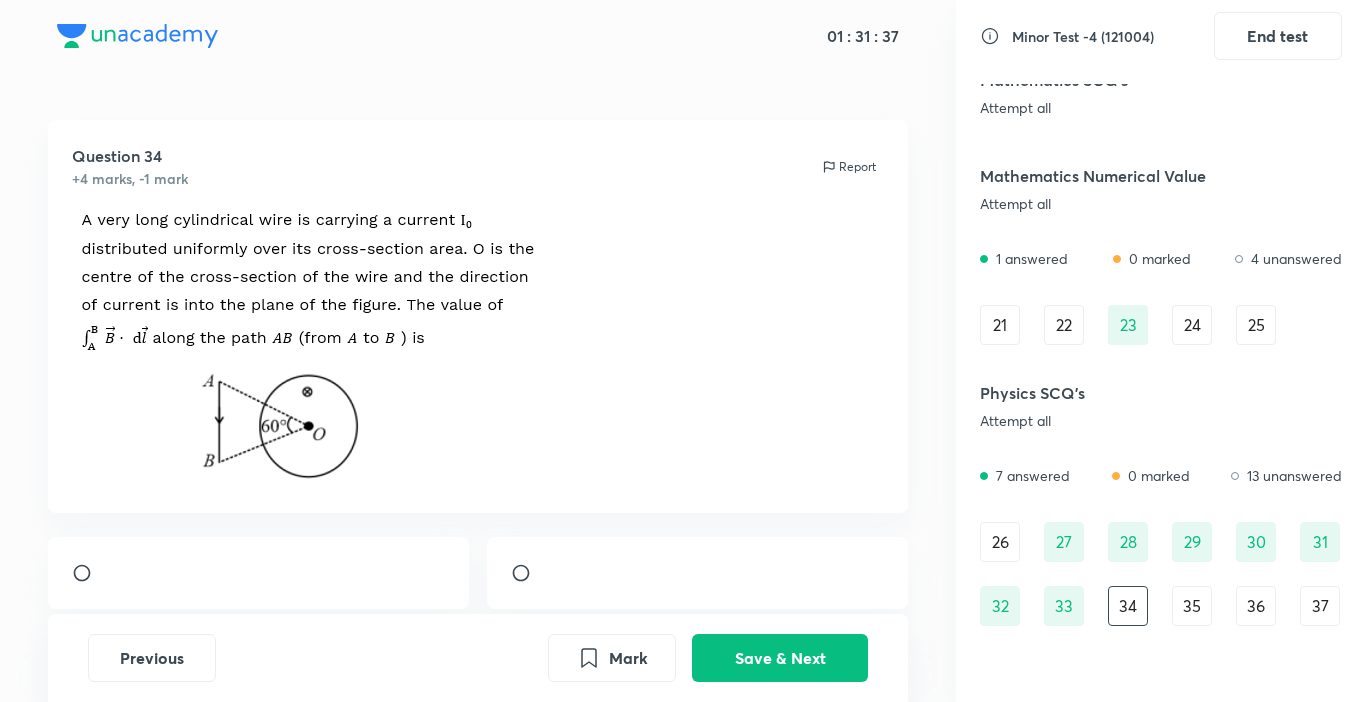 scroll, scrollTop: 50, scrollLeft: 0, axis: vertical 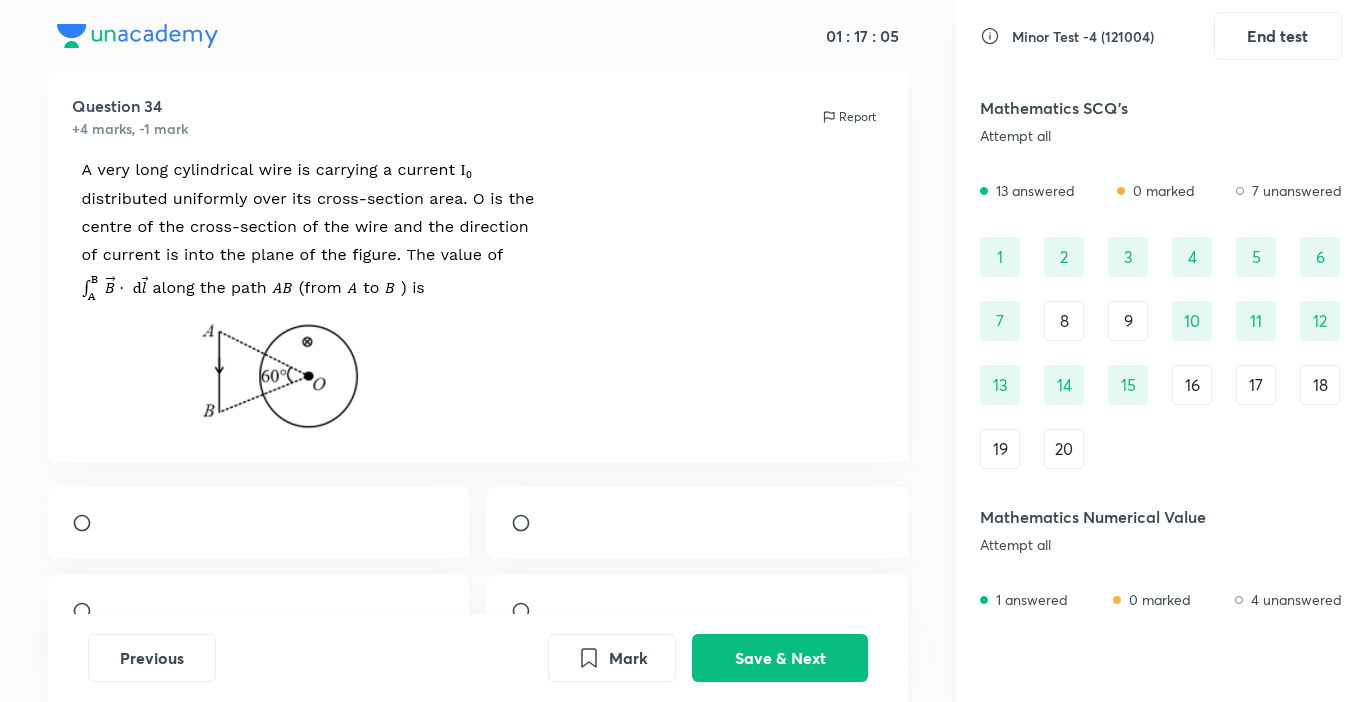 click on "17" at bounding box center (1256, 385) 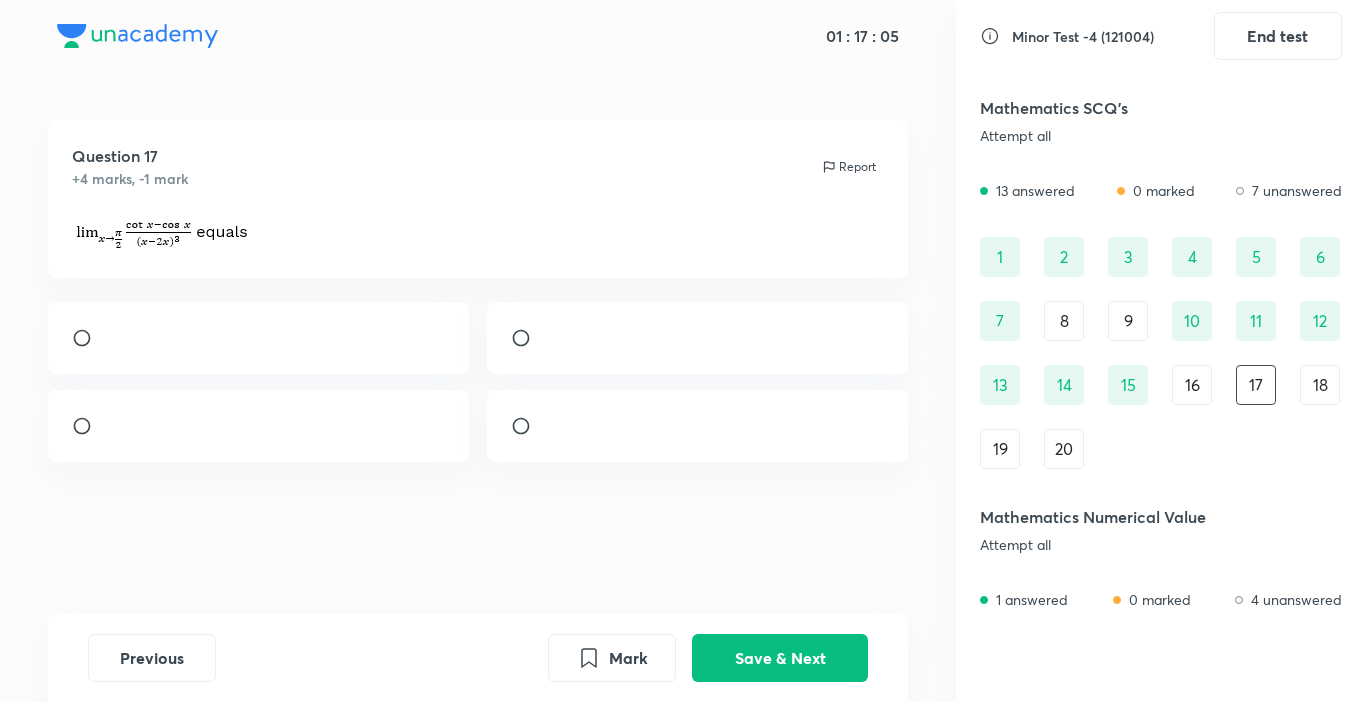 scroll, scrollTop: 0, scrollLeft: 0, axis: both 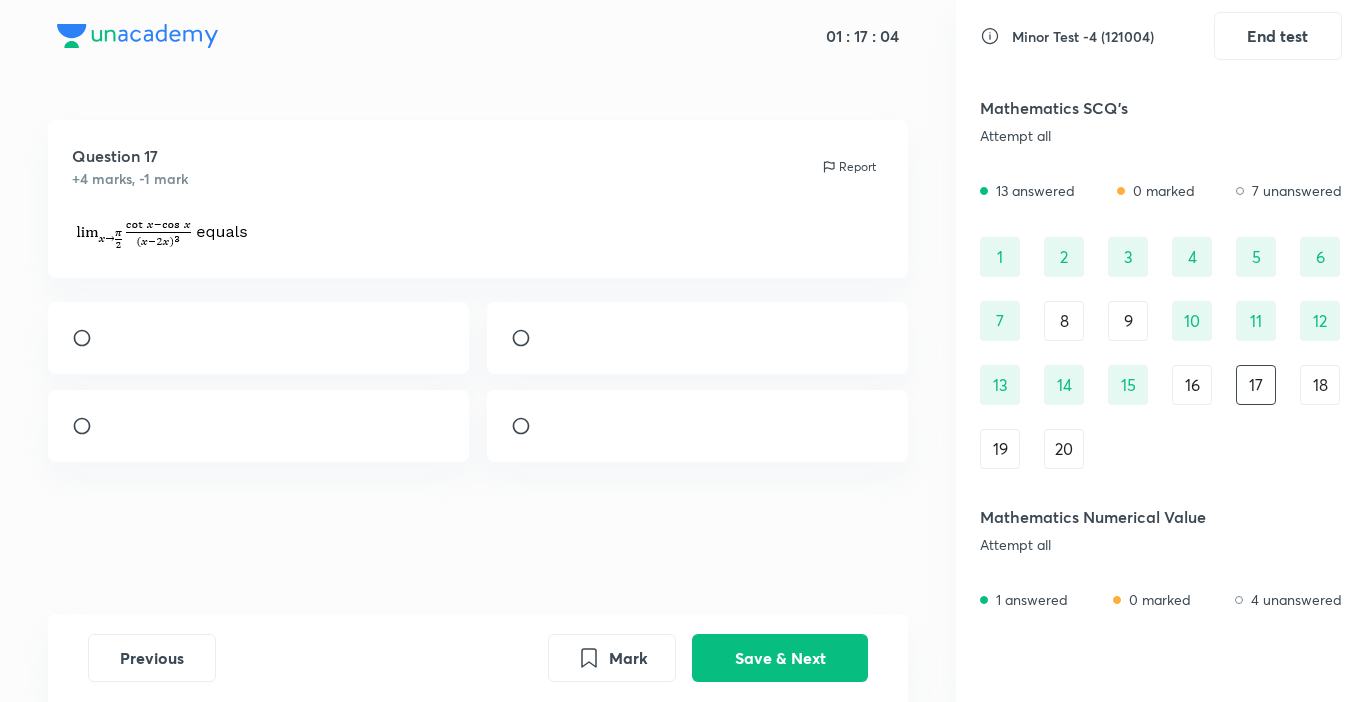 click on "18" at bounding box center [1320, 385] 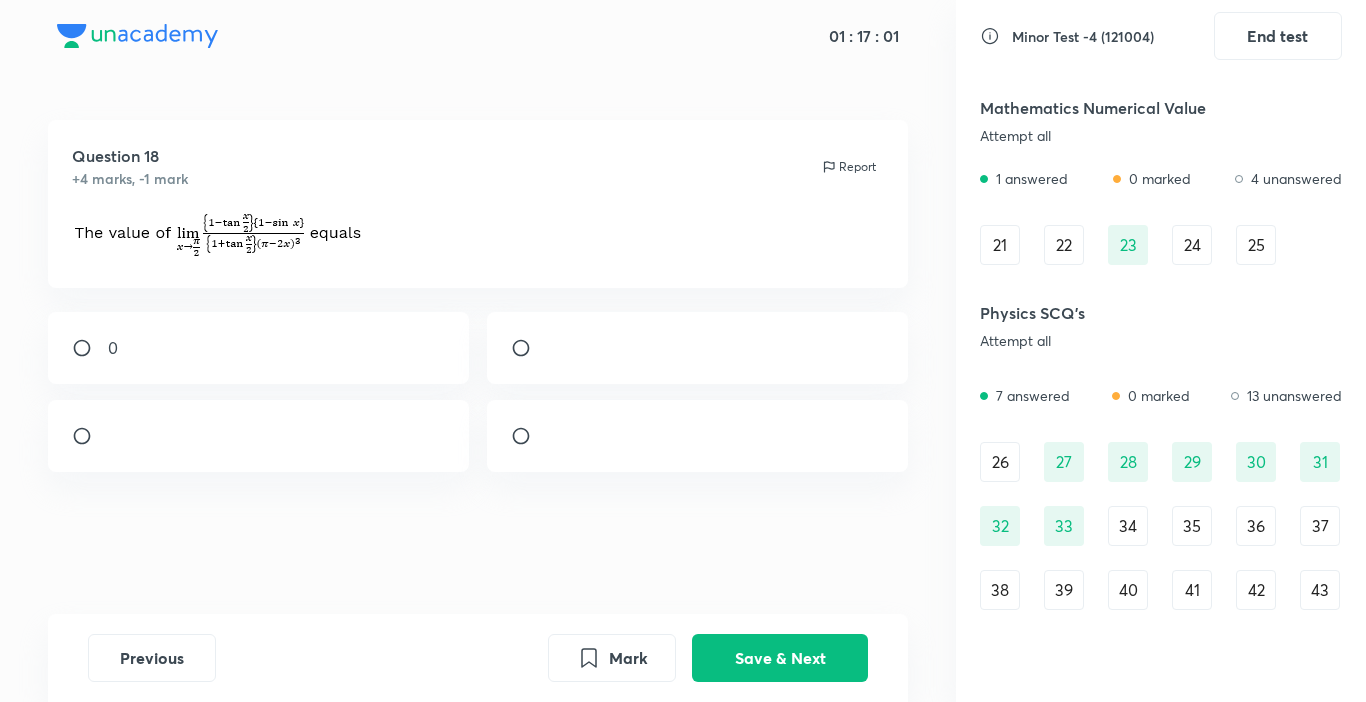 scroll, scrollTop: 617, scrollLeft: 0, axis: vertical 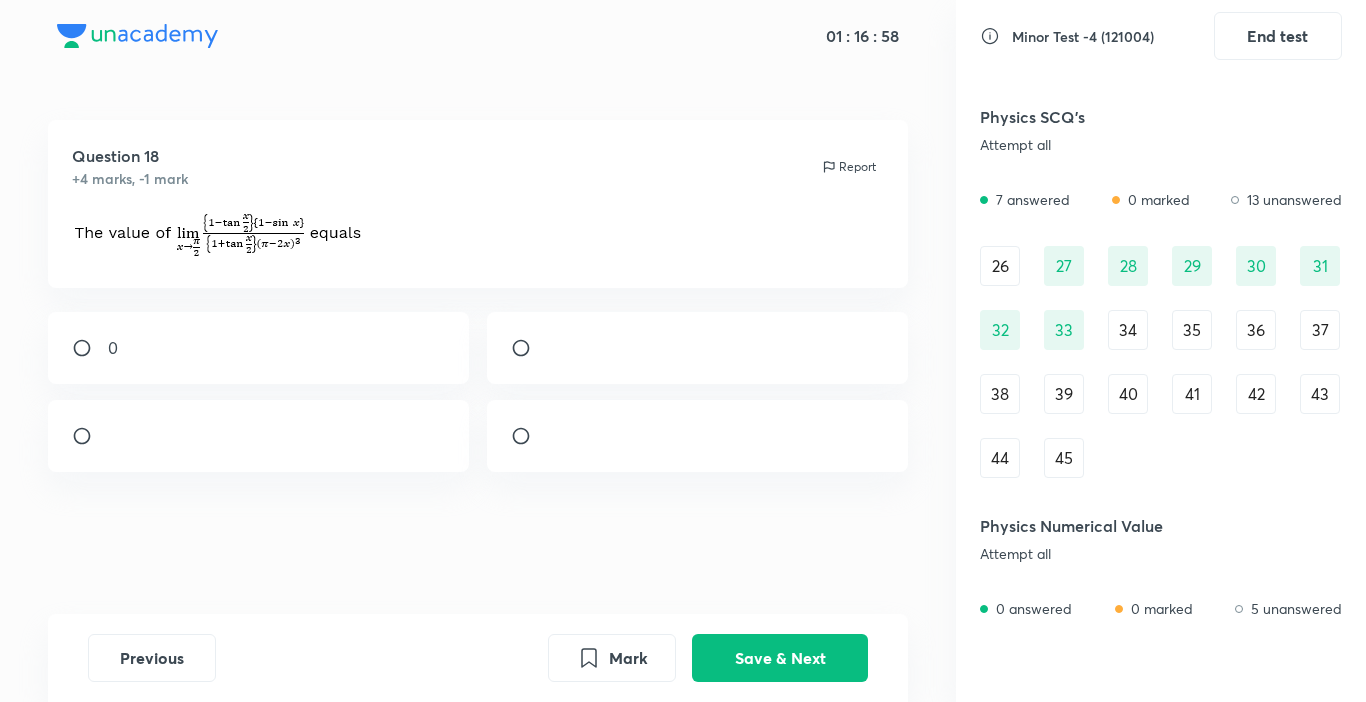 click on "34" at bounding box center [1128, 330] 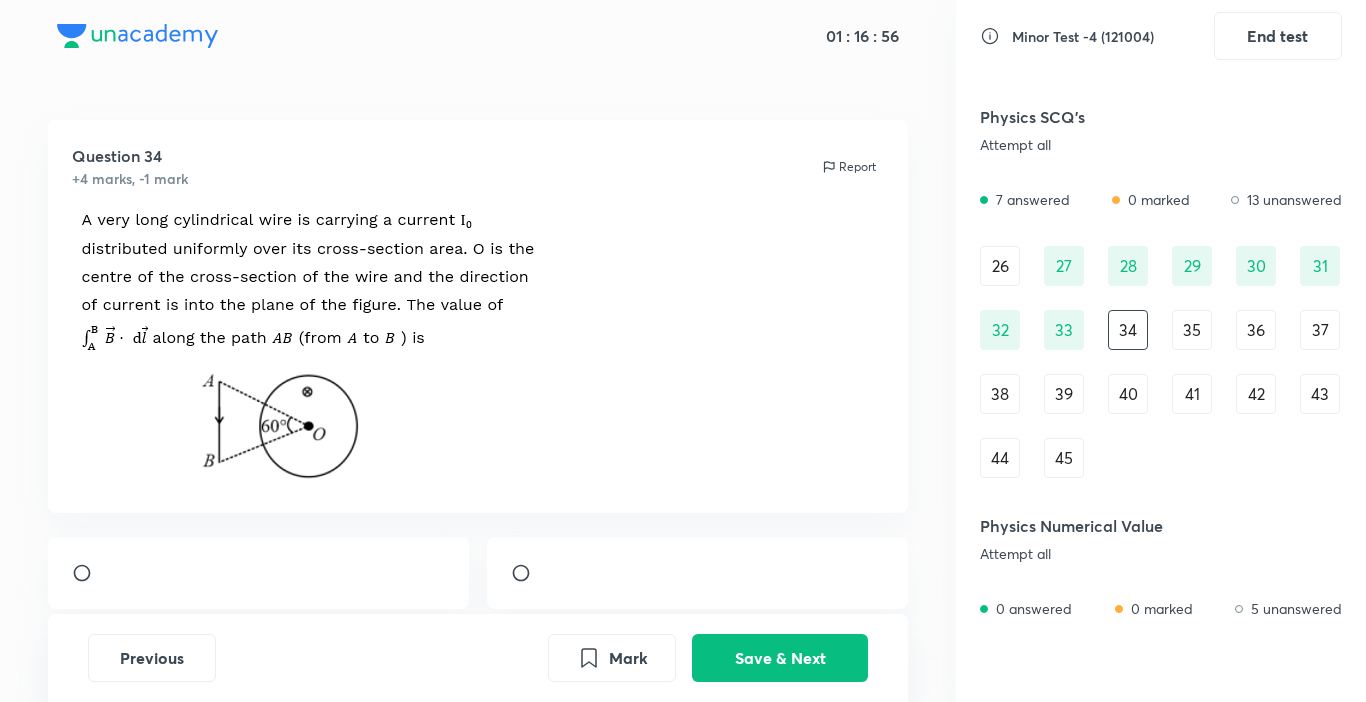 click on "36" at bounding box center [1256, 330] 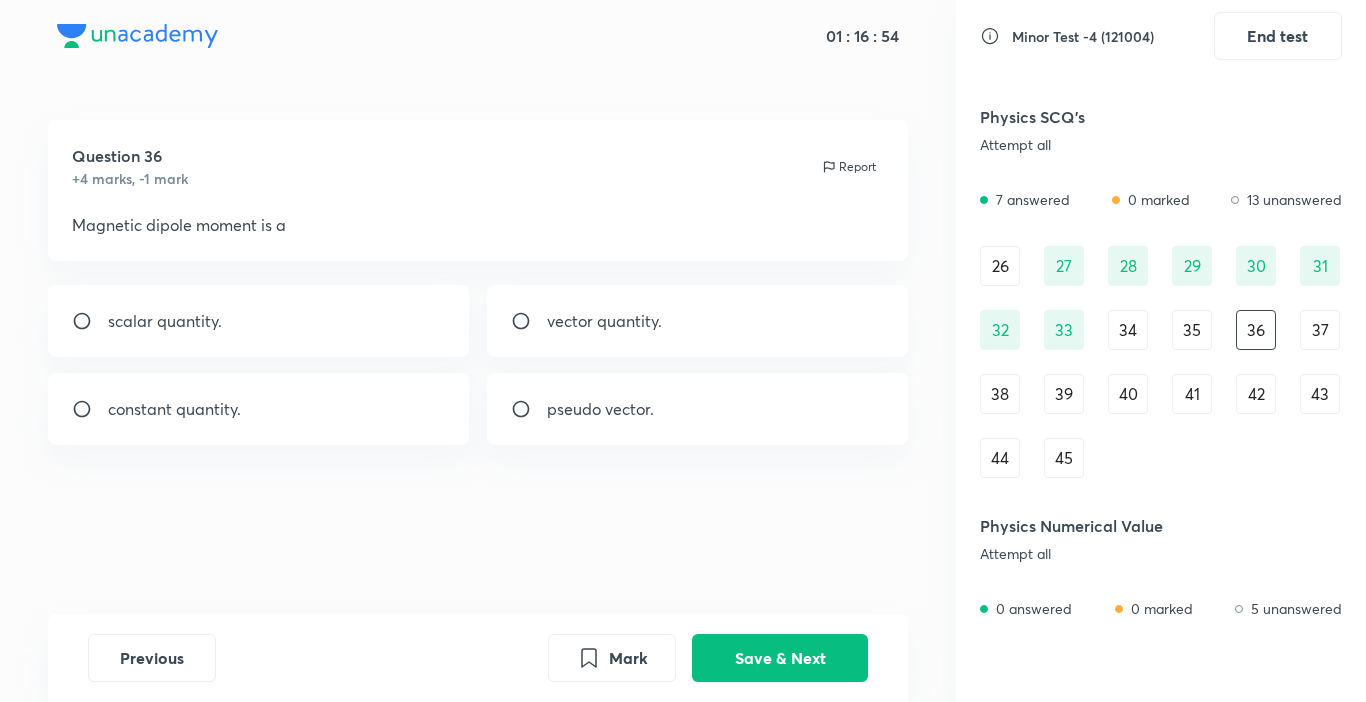 click on "37" at bounding box center [1320, 330] 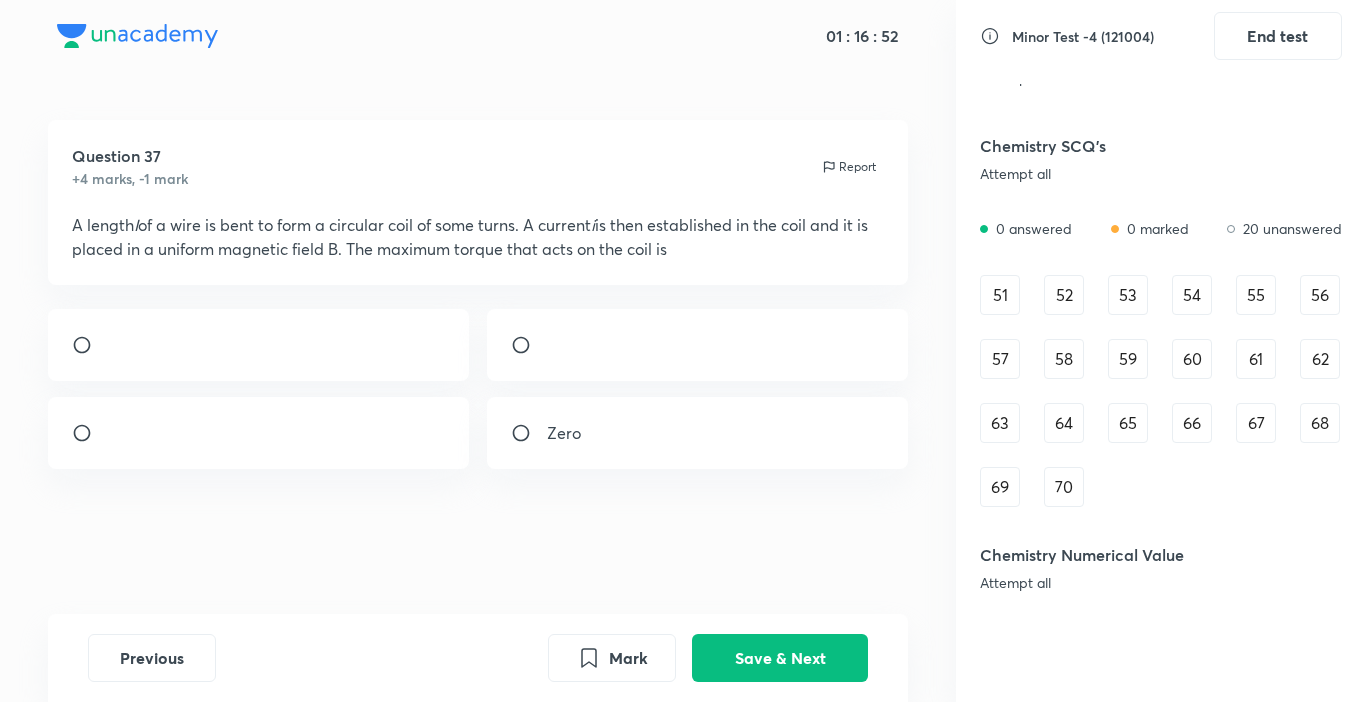scroll, scrollTop: 1217, scrollLeft: 0, axis: vertical 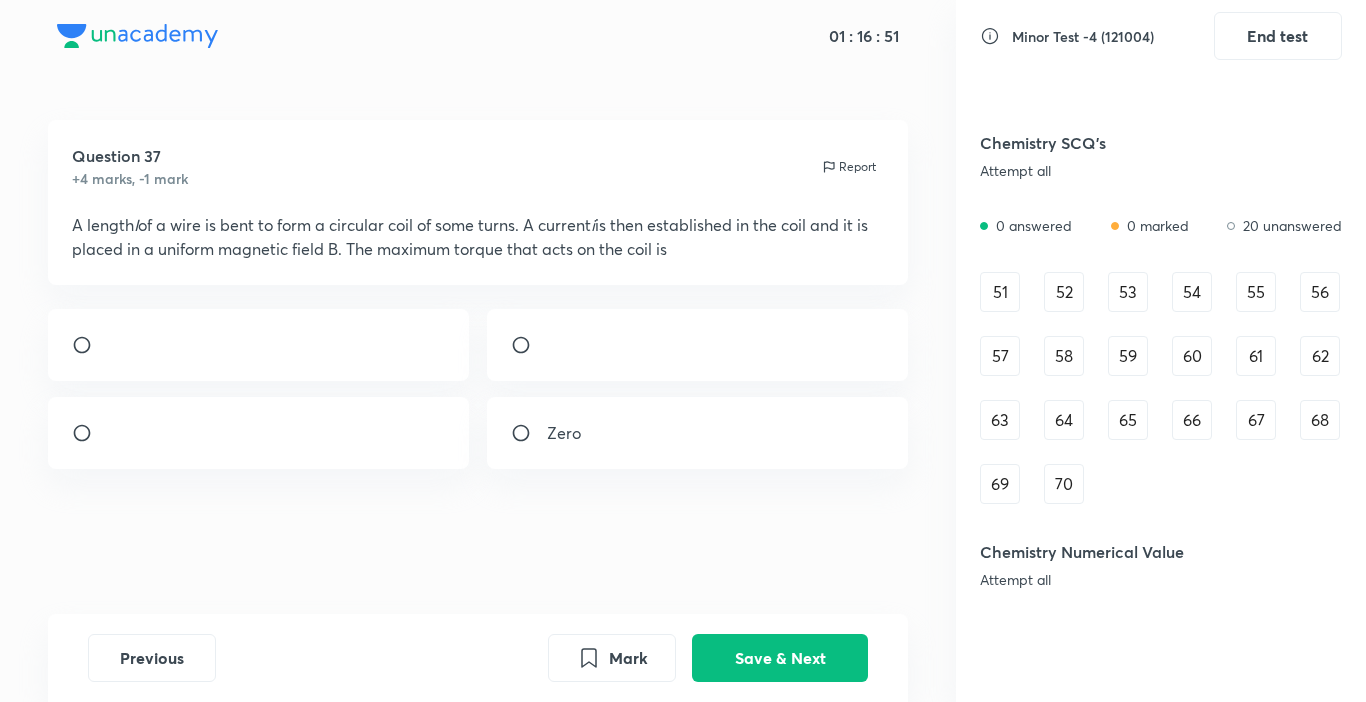 click on "64" at bounding box center [1064, 420] 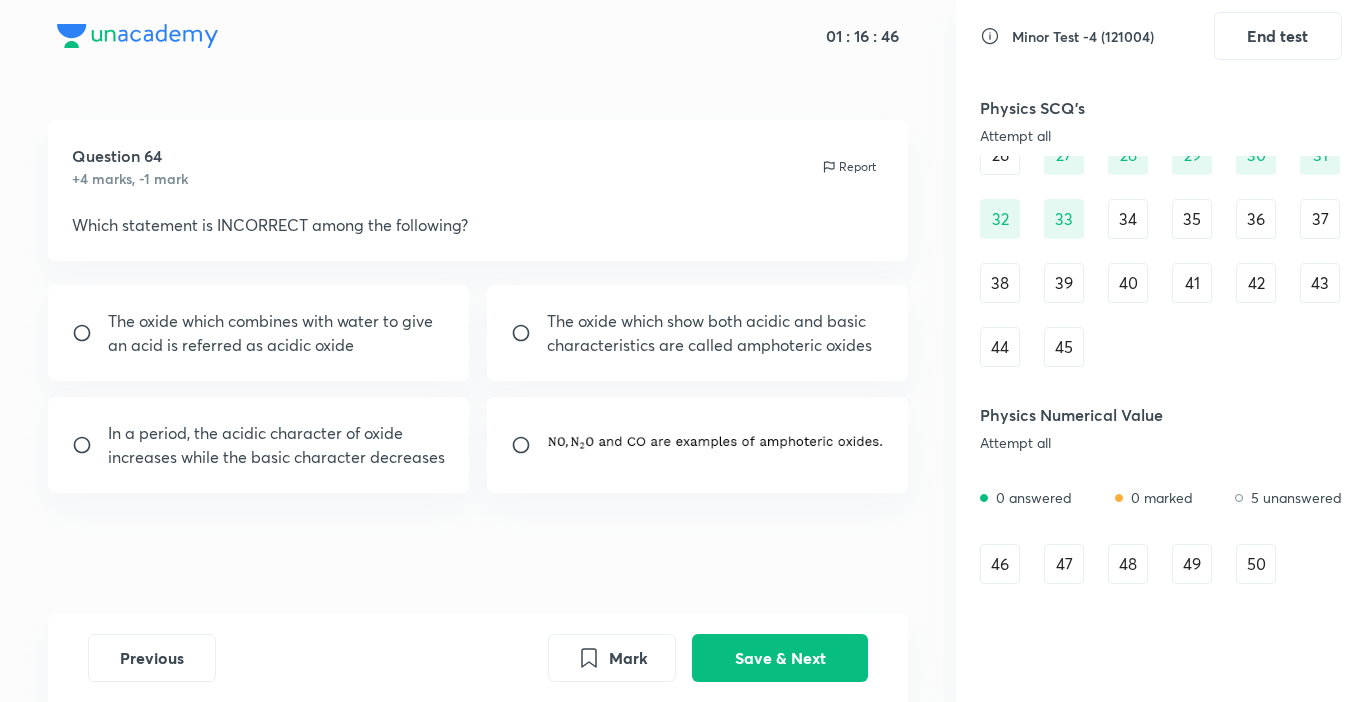 scroll, scrollTop: 667, scrollLeft: 0, axis: vertical 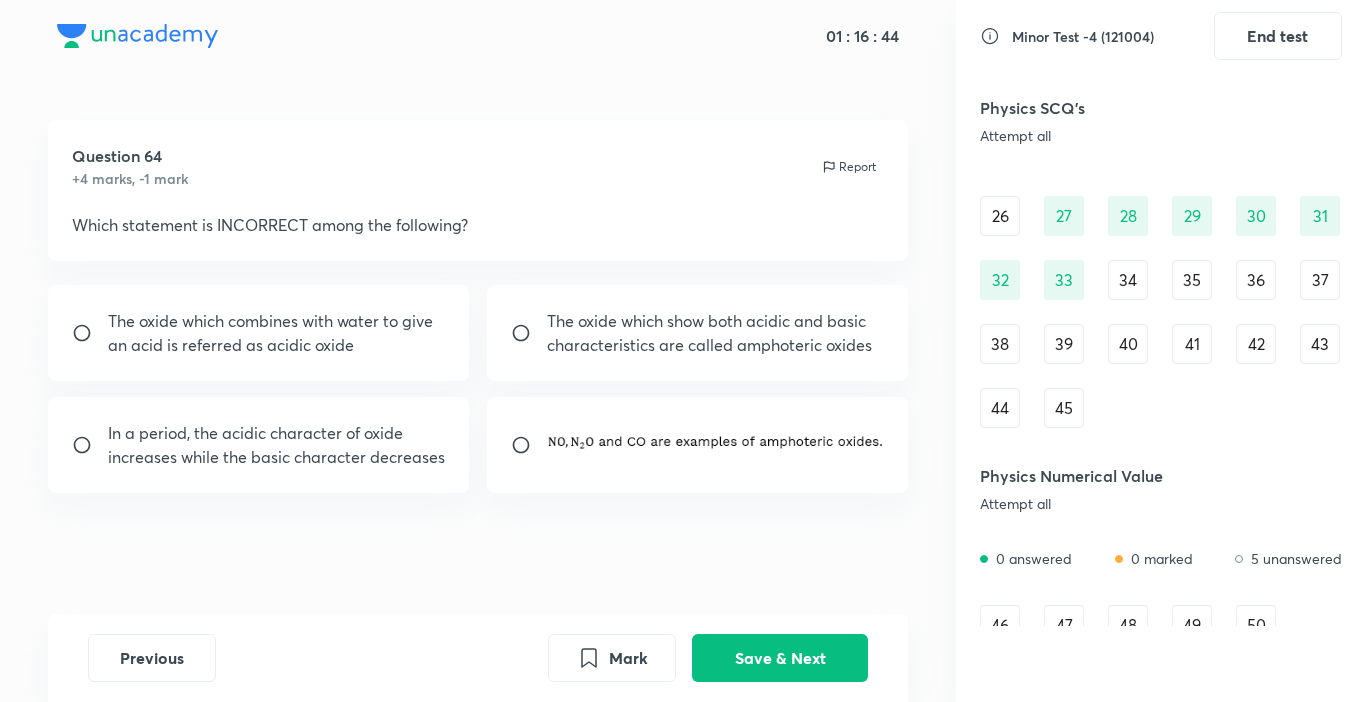 click on "34" at bounding box center [1128, 280] 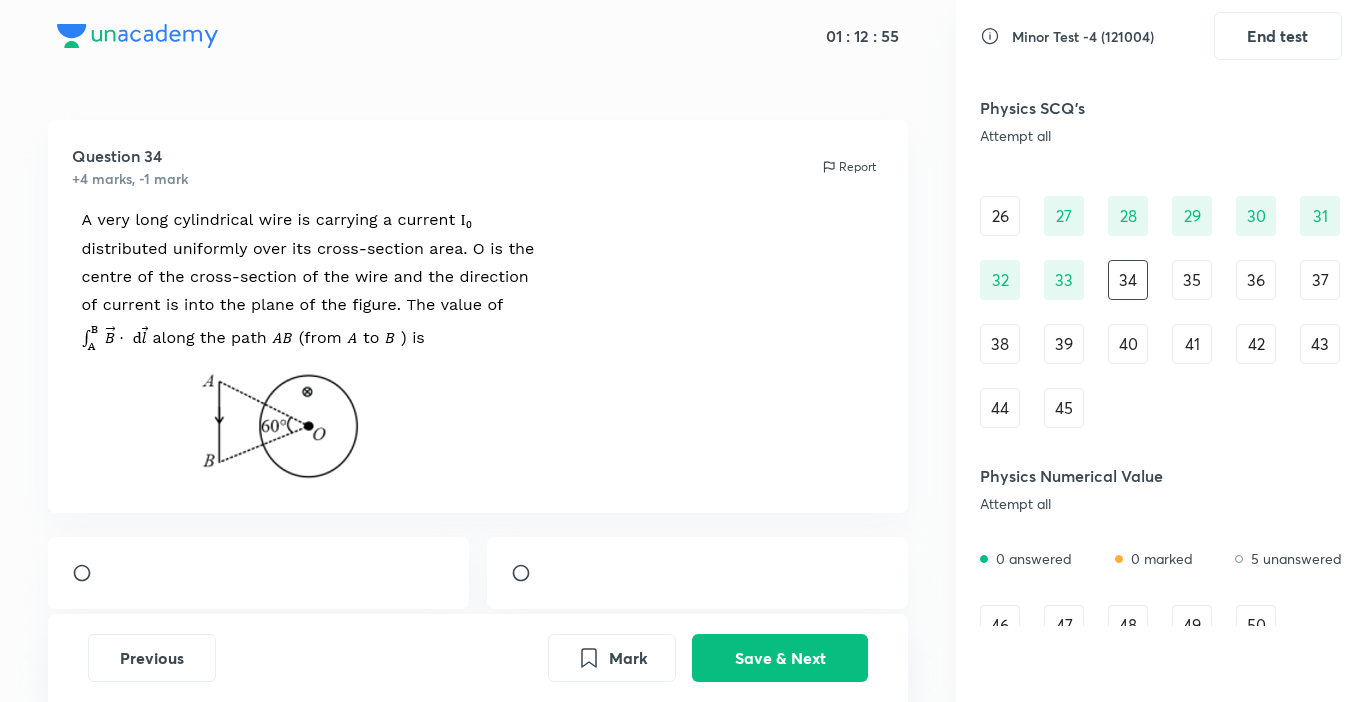 click at bounding box center (529, 573) 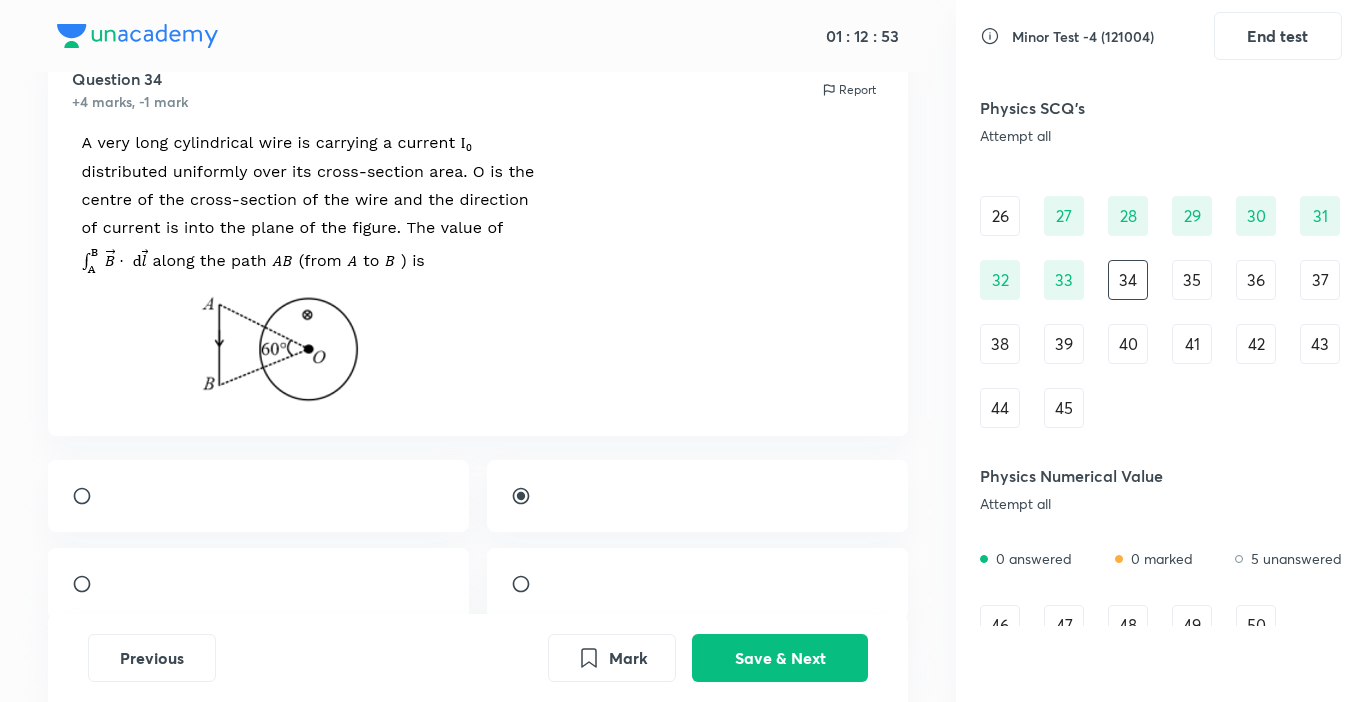 scroll, scrollTop: 100, scrollLeft: 0, axis: vertical 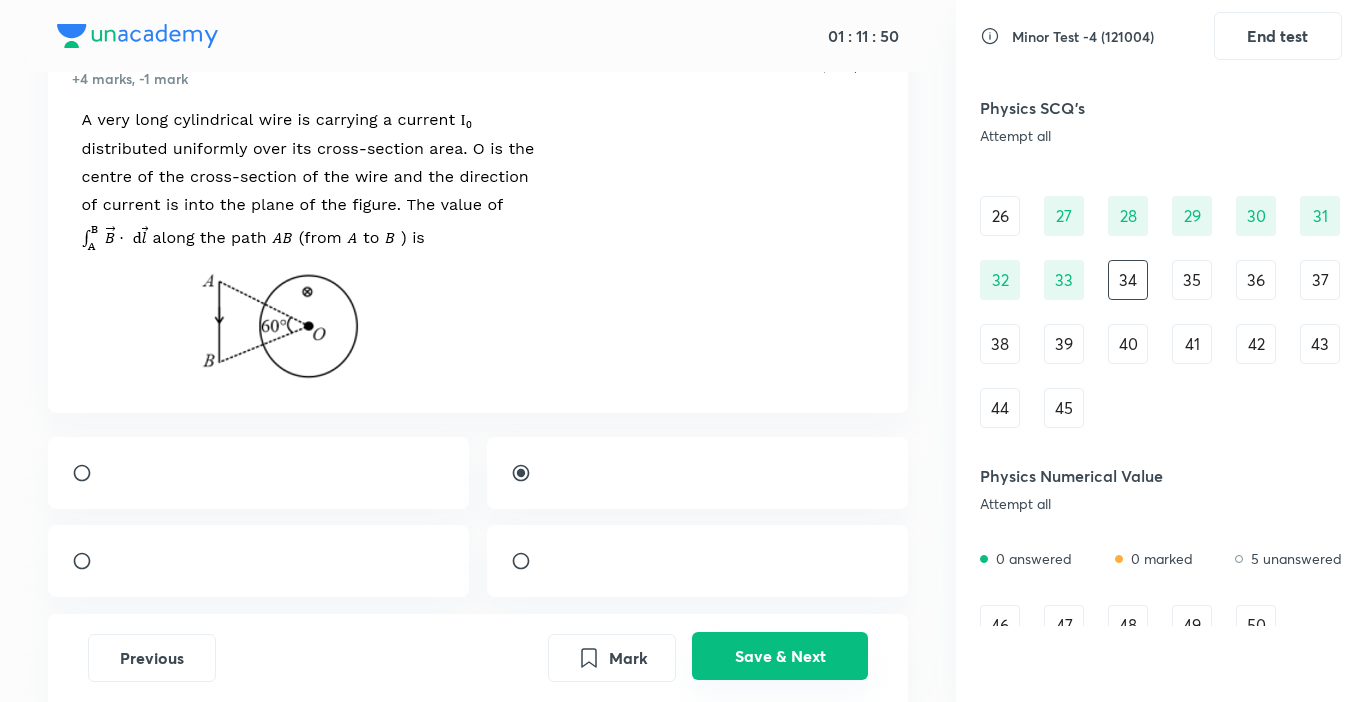 click on "Save & Next" at bounding box center [780, 656] 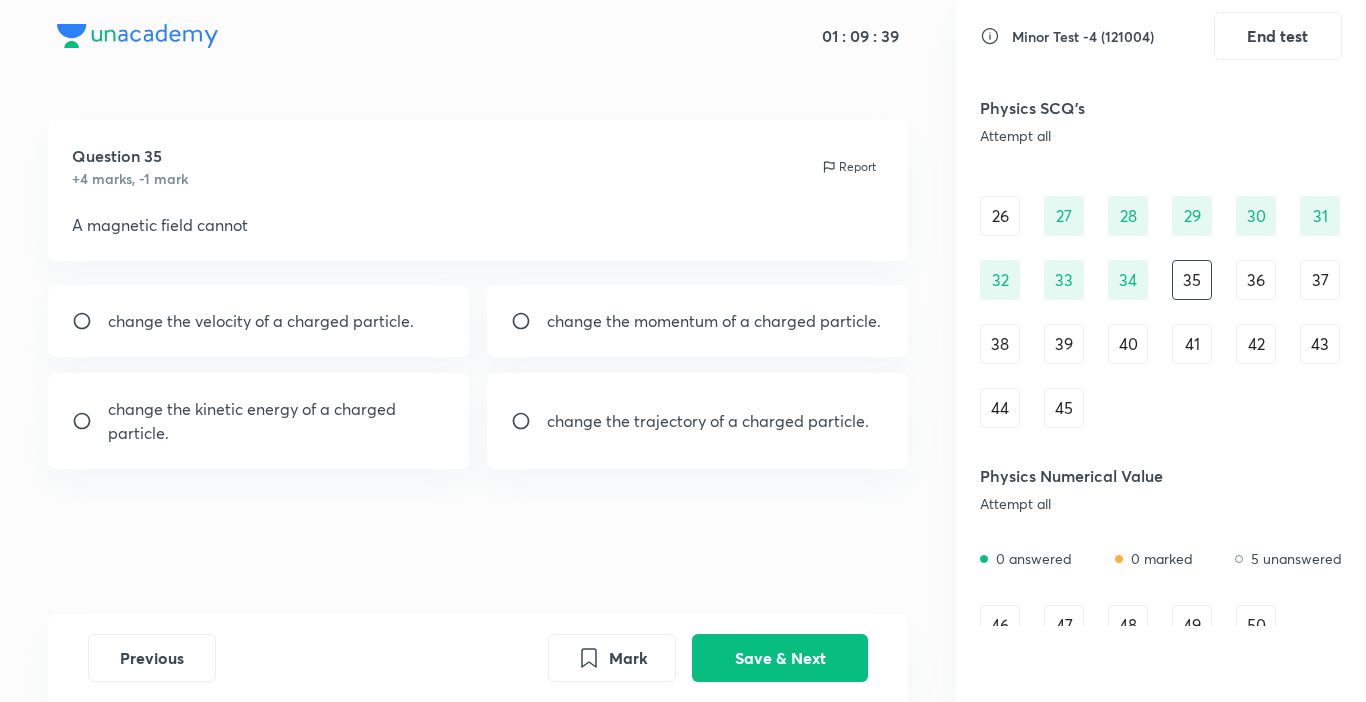 click on "change the kinetic energy of a charged particle." at bounding box center [277, 421] 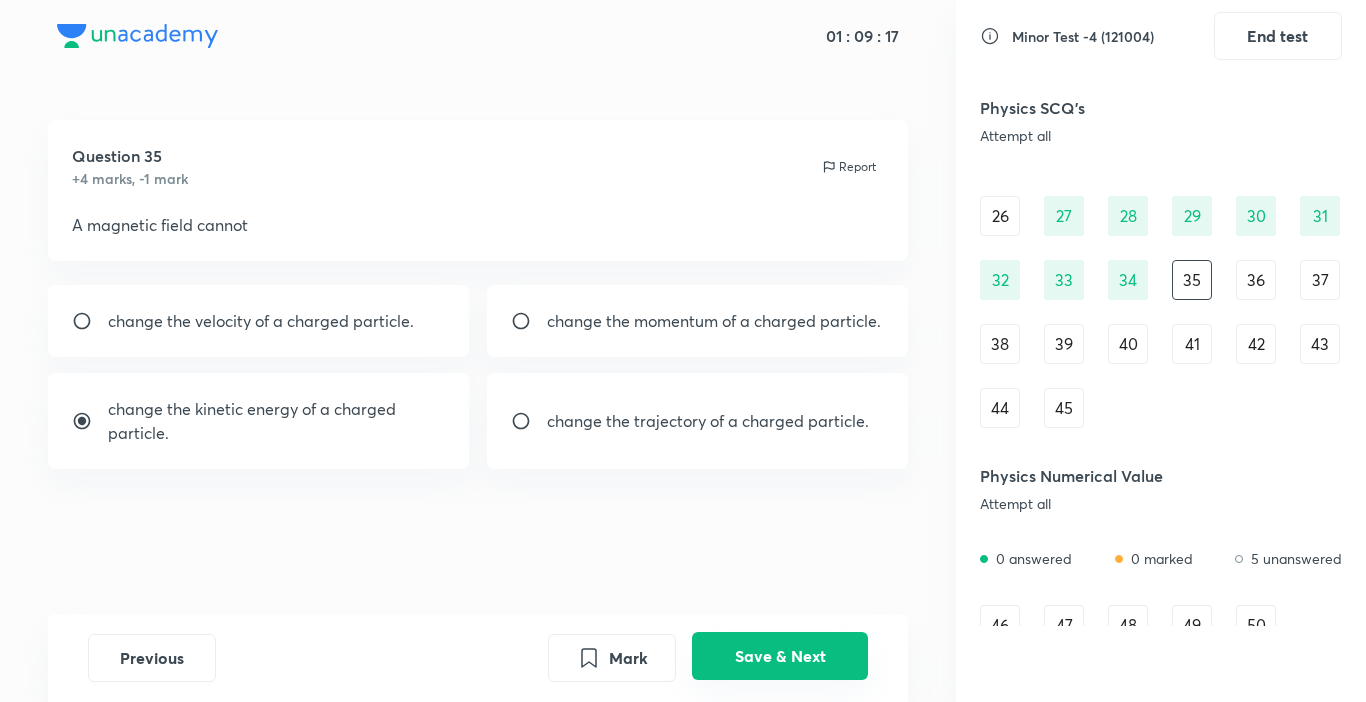 click on "Save & Next" at bounding box center [780, 656] 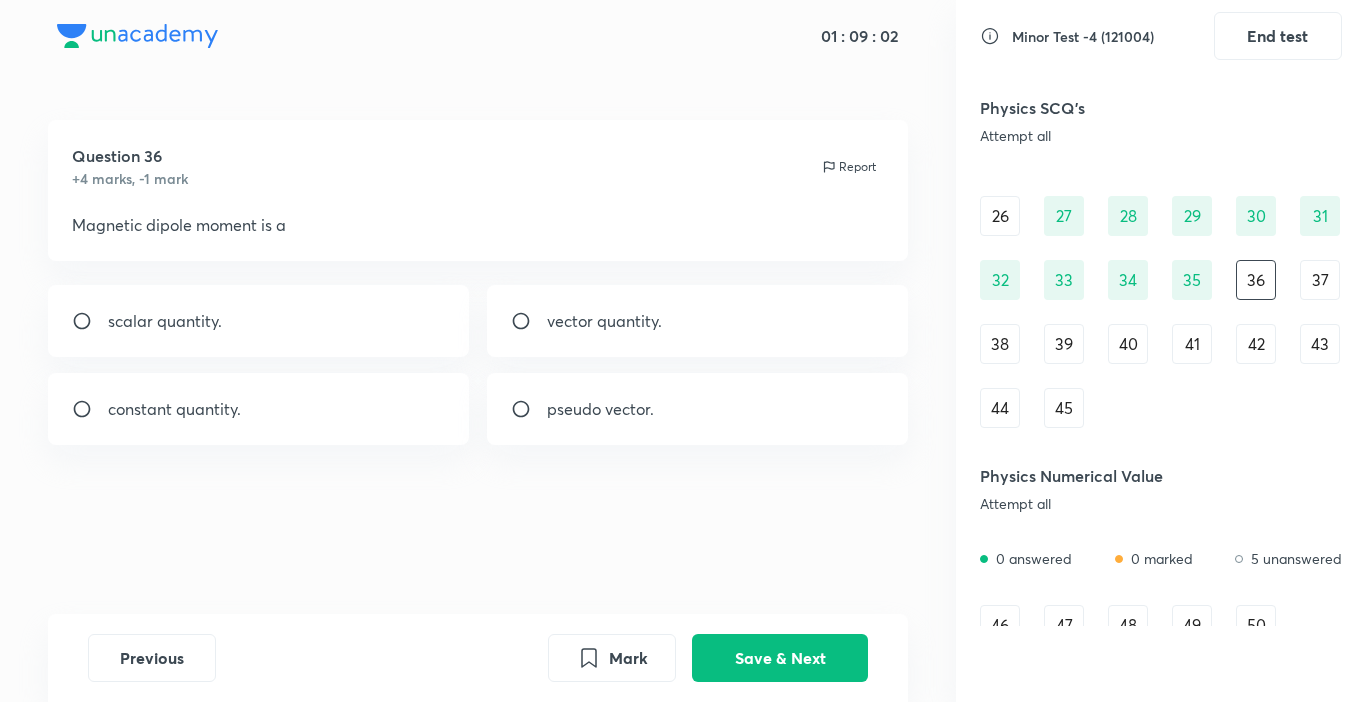 click at bounding box center (529, 321) 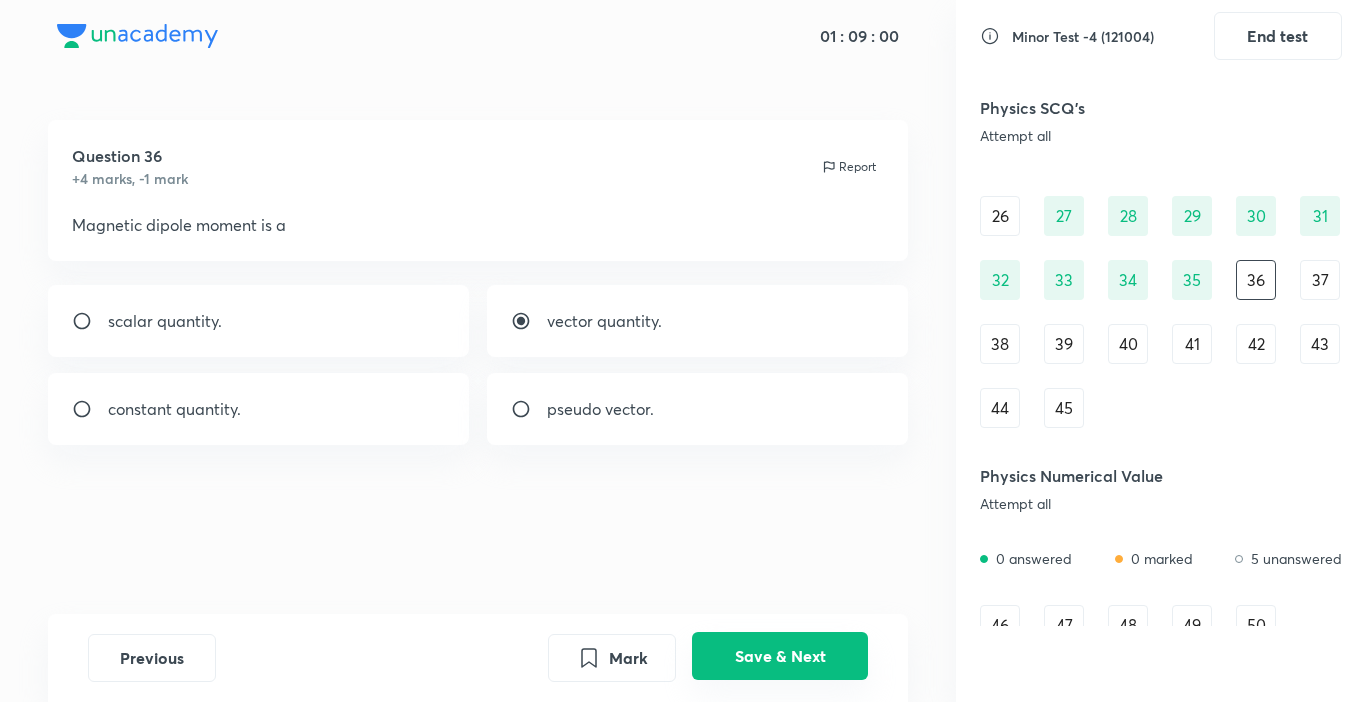 click on "Save & Next" at bounding box center [780, 656] 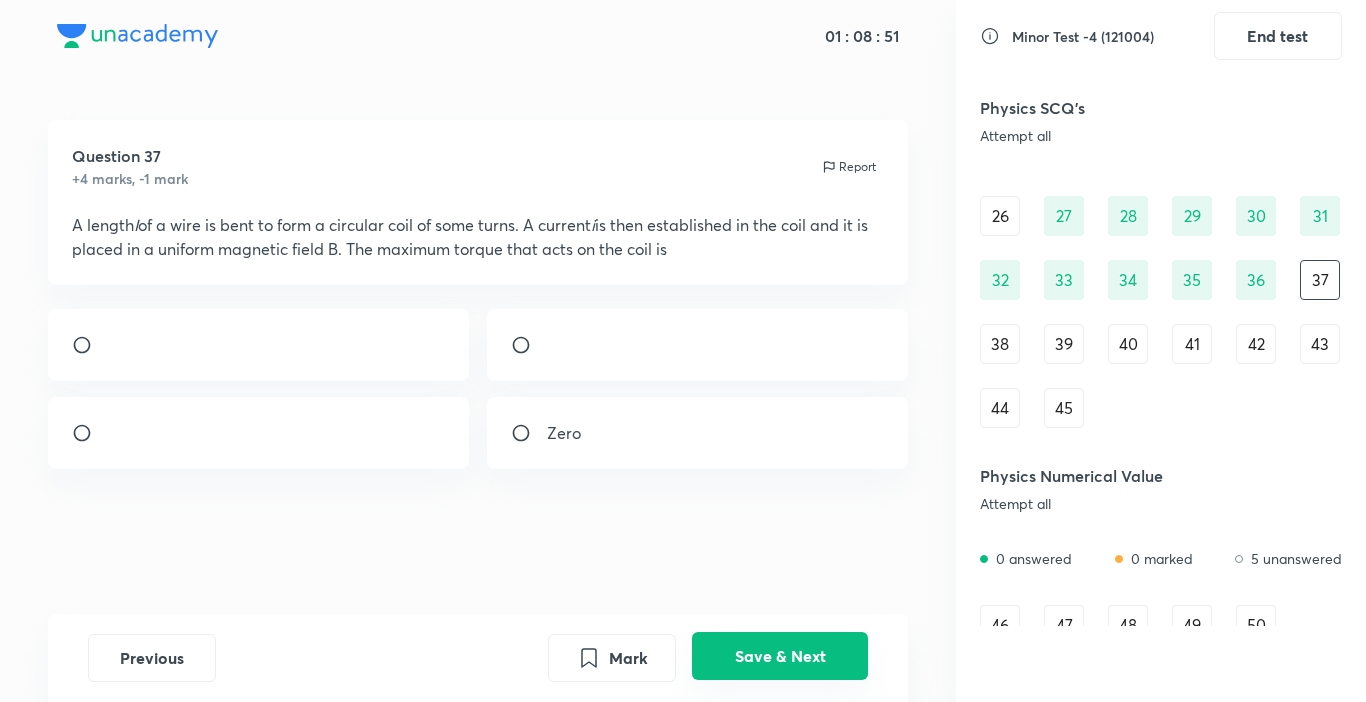 click on "Save & Next" at bounding box center (780, 656) 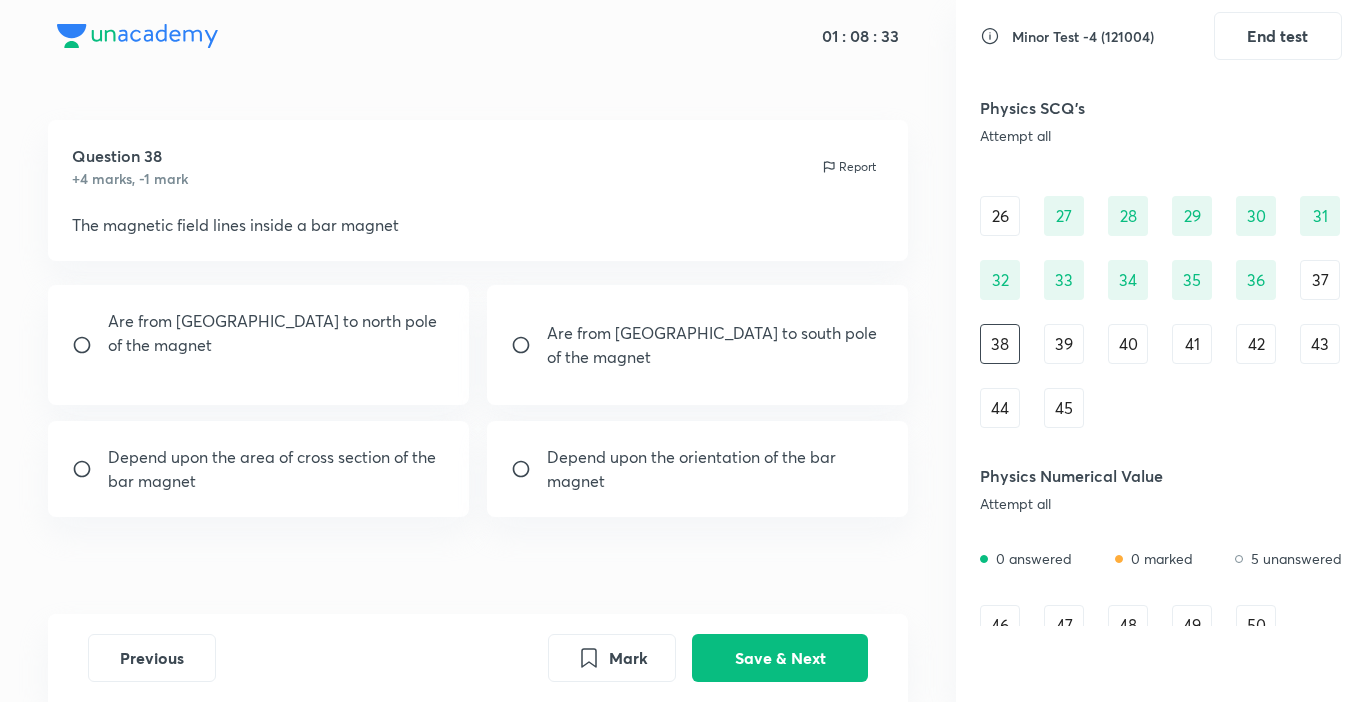 click on "Are from south pole to north pole of the magnet" at bounding box center (277, 333) 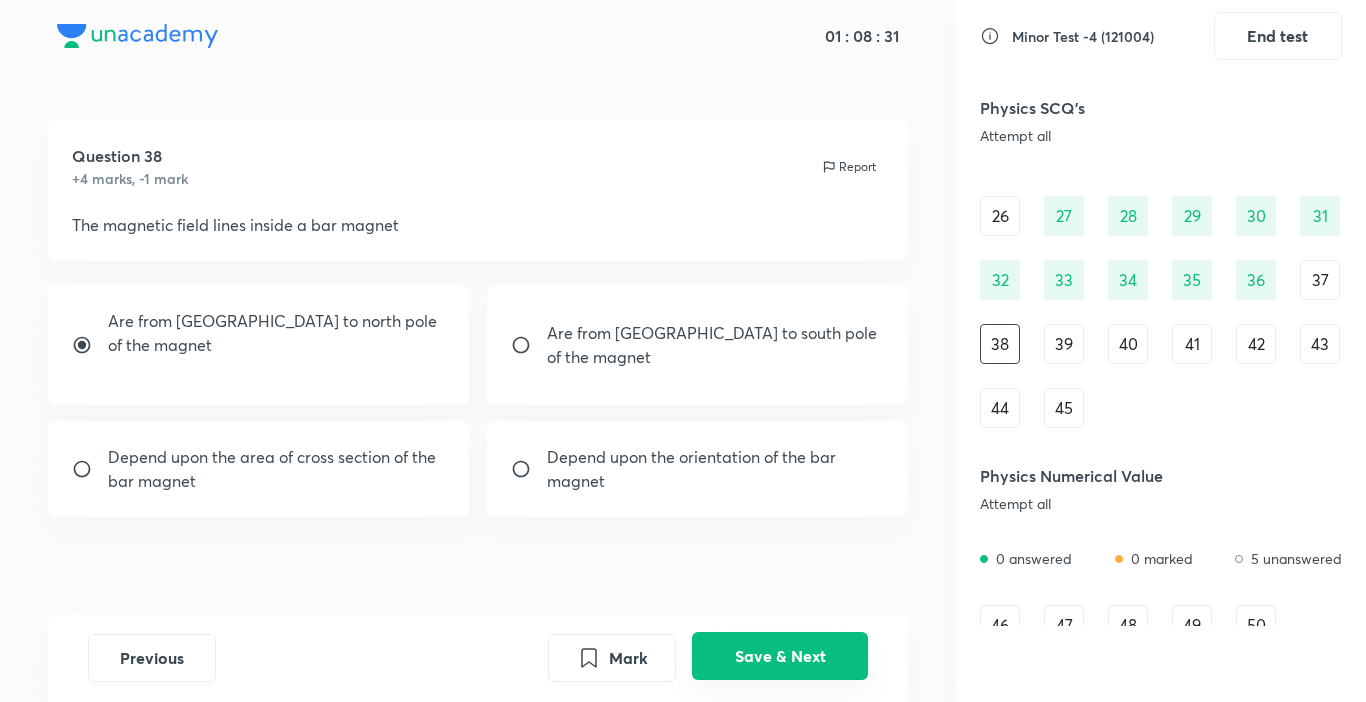 click on "Save & Next" at bounding box center [780, 656] 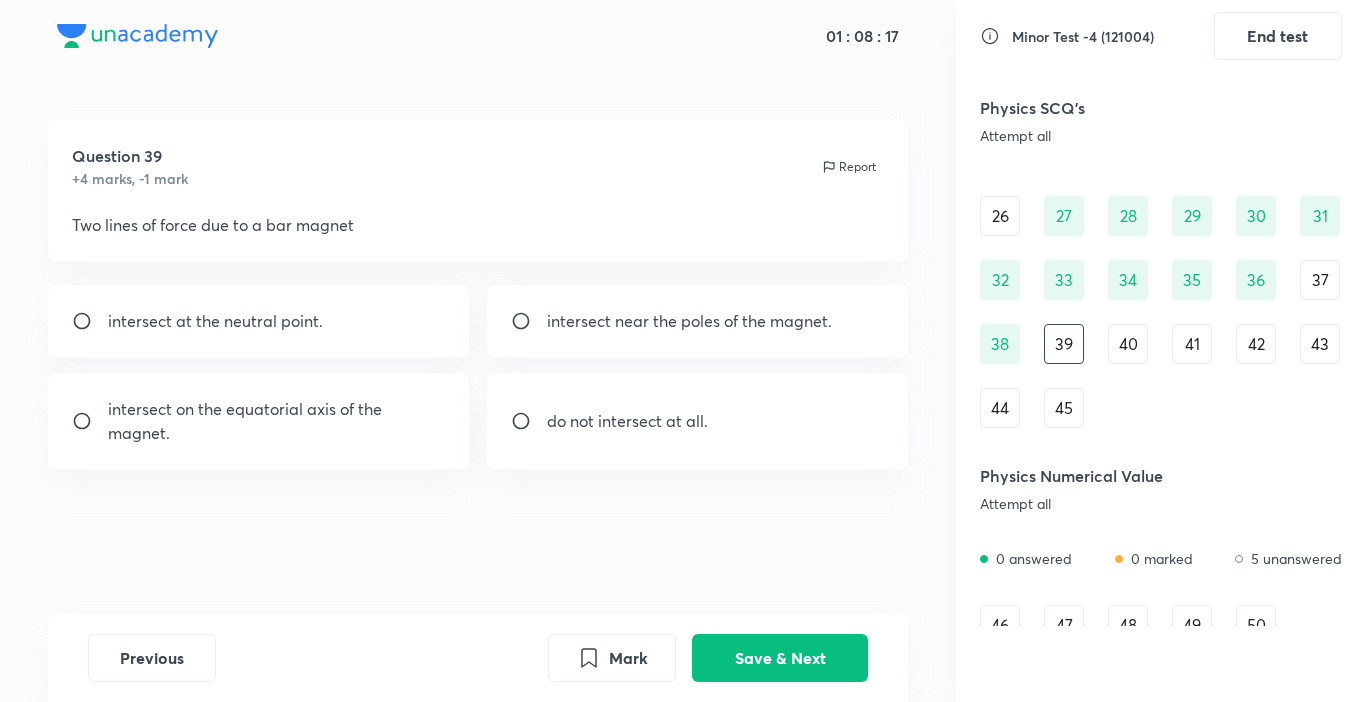 click on "do not intersect at all." at bounding box center (627, 421) 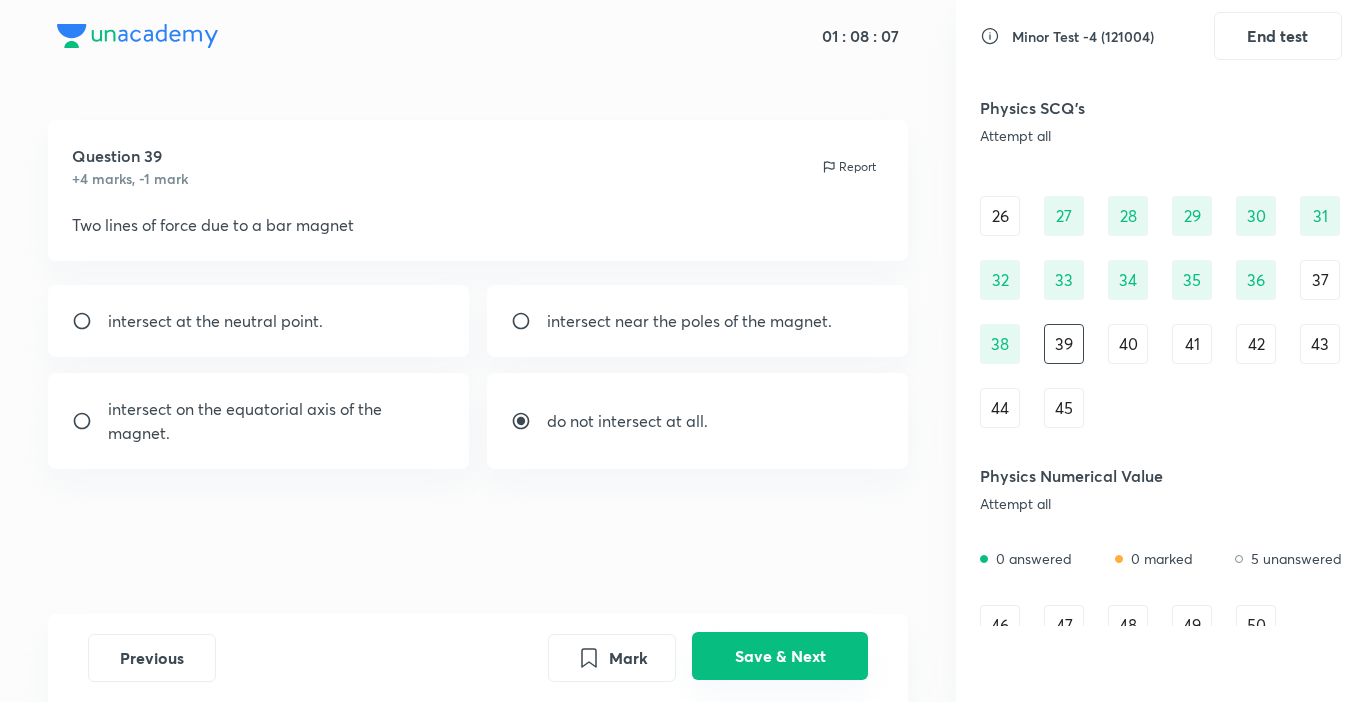 click on "Save & Next" at bounding box center [780, 656] 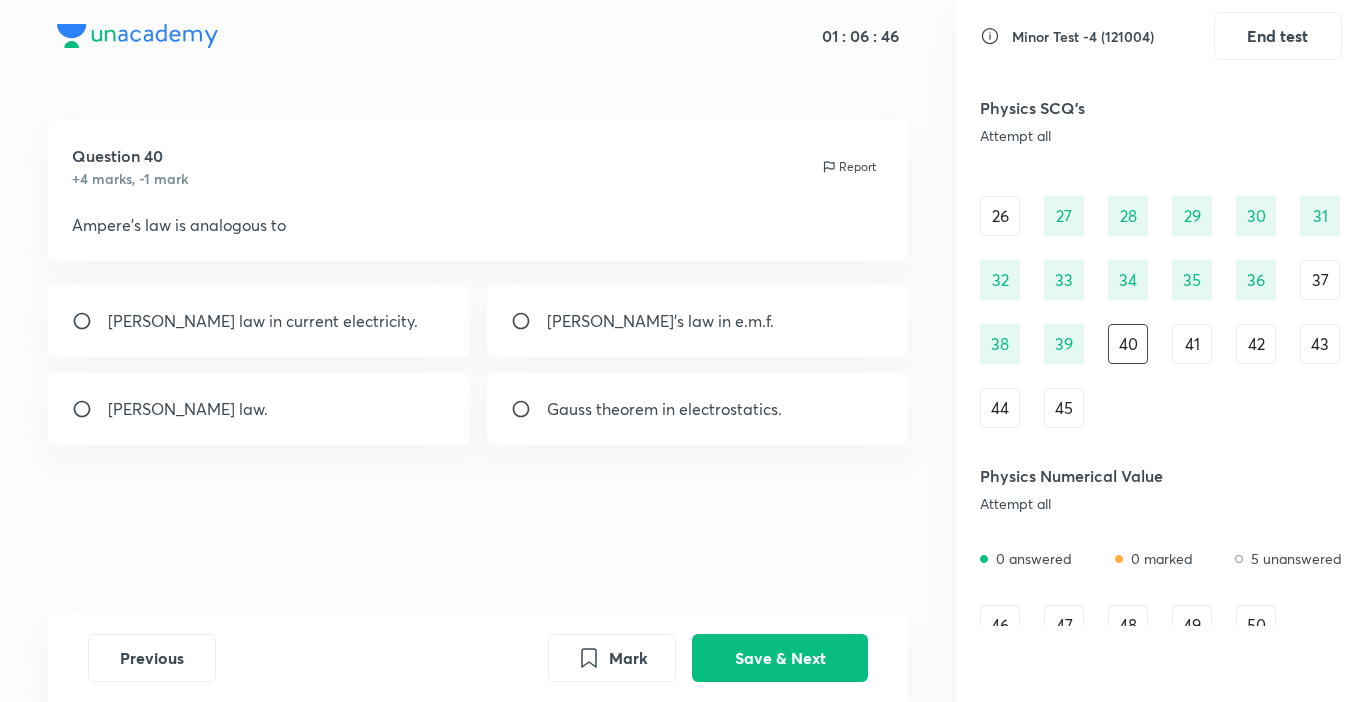 click on "Kirchhoff's law in current electricity." at bounding box center (259, 321) 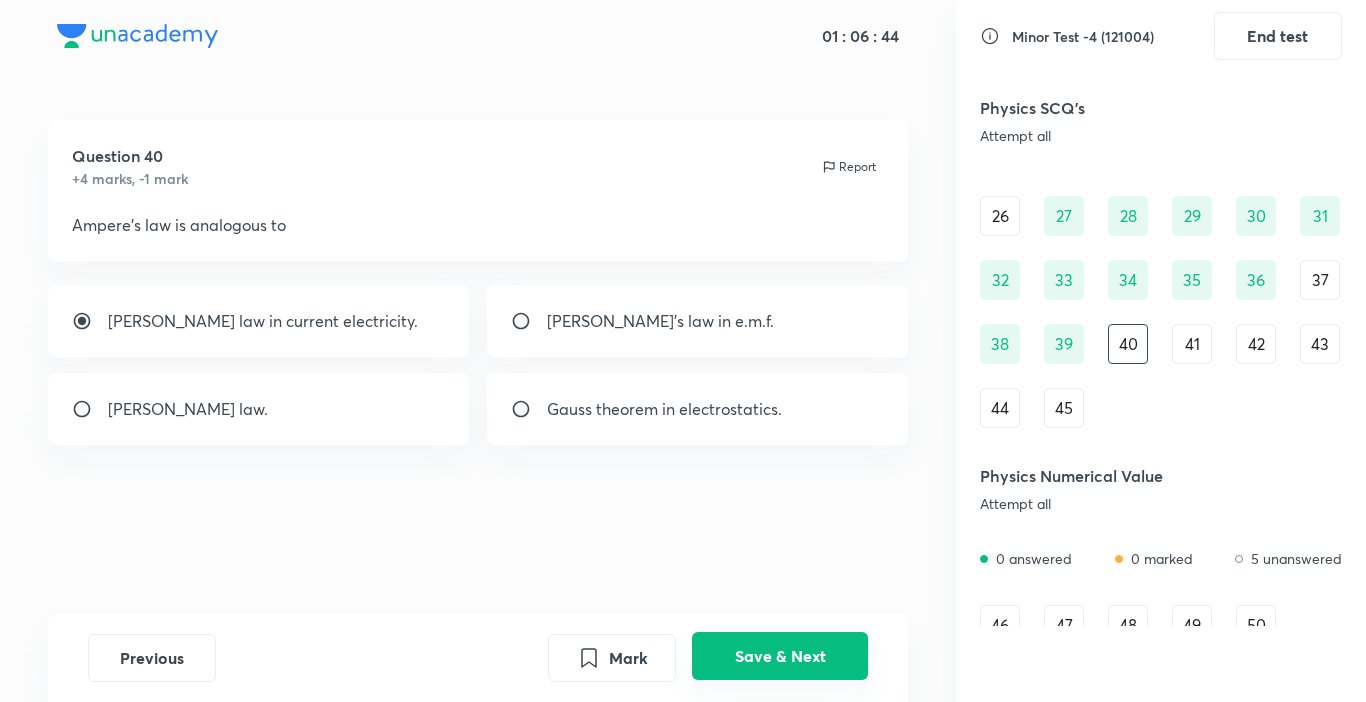 click on "Save & Next" at bounding box center [780, 656] 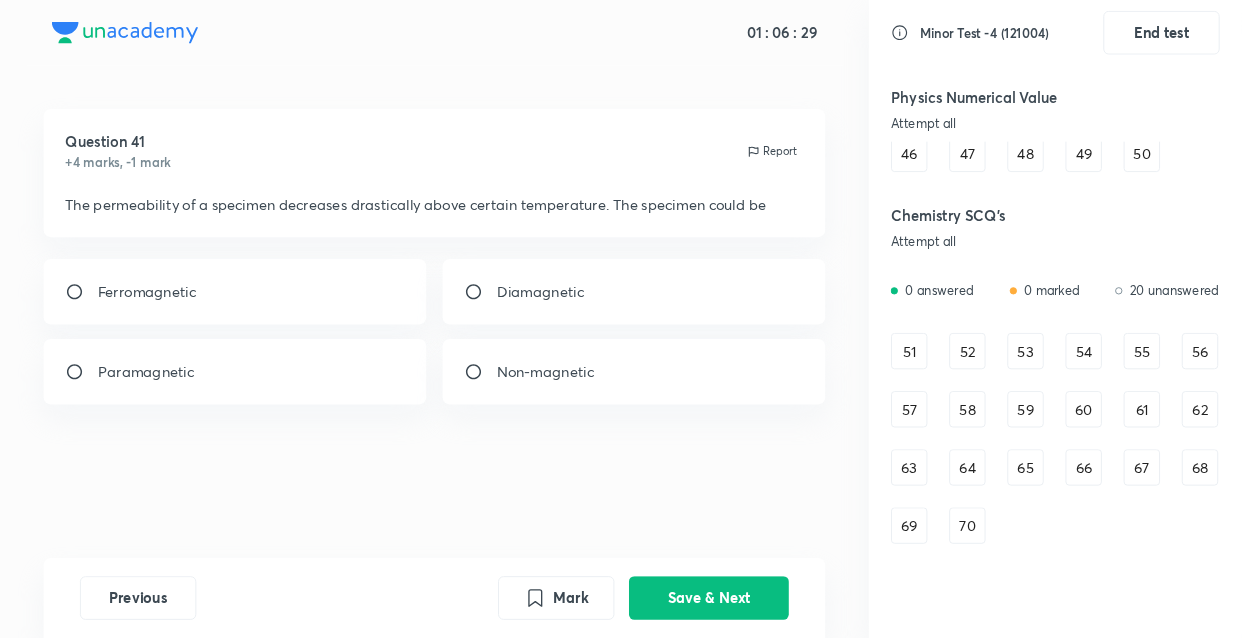 scroll, scrollTop: 1133, scrollLeft: 0, axis: vertical 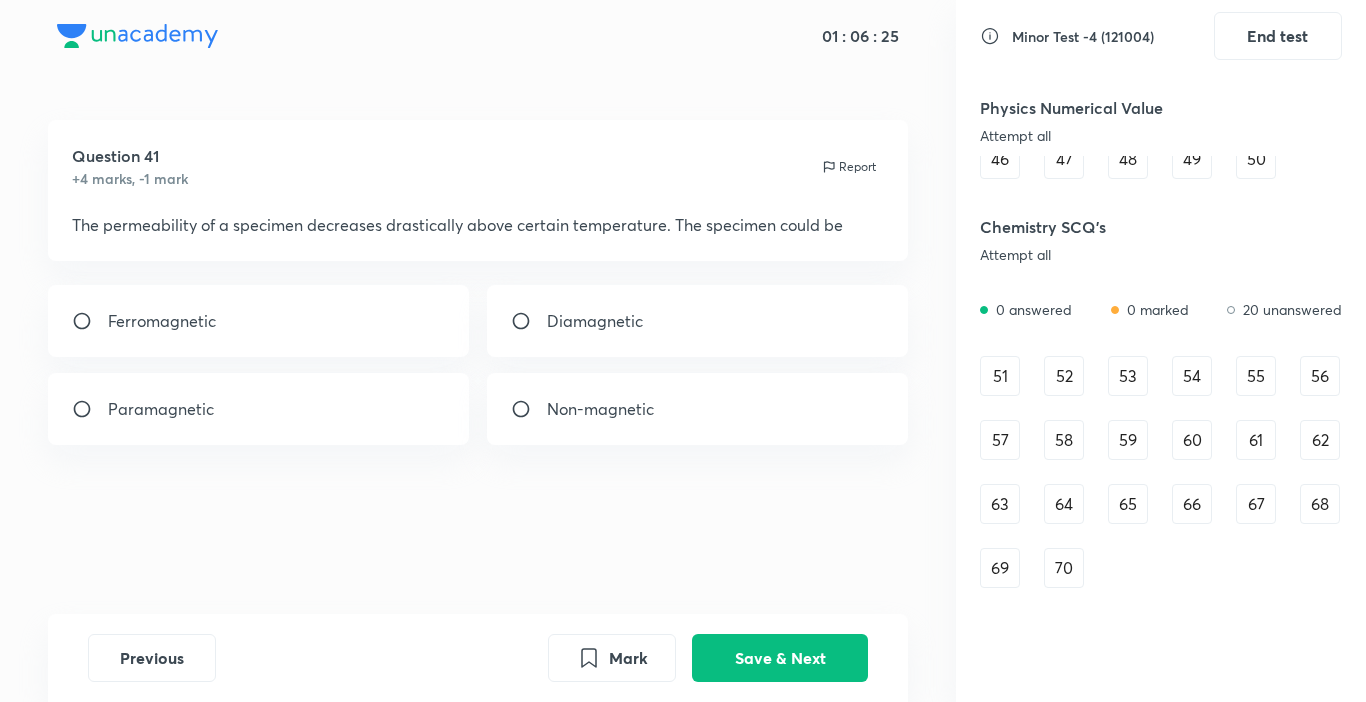 click on "51" at bounding box center (1000, 376) 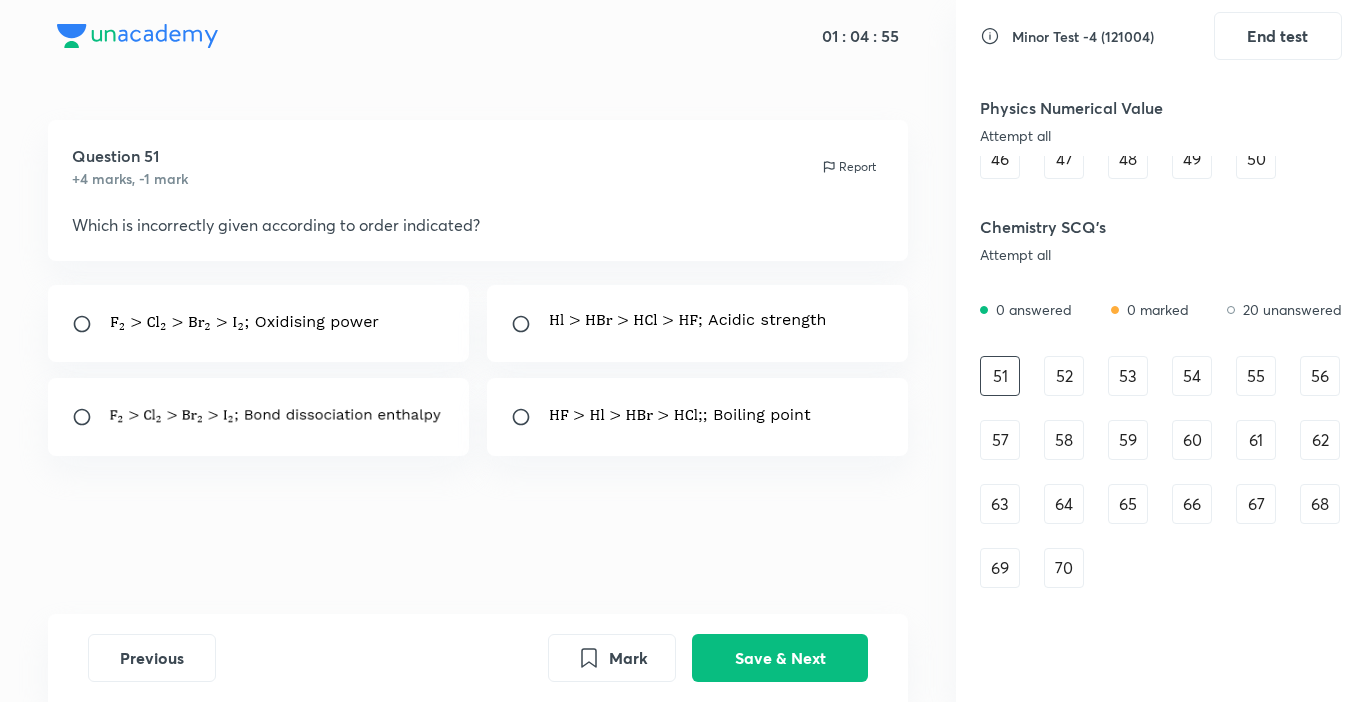click at bounding box center (277, 414) 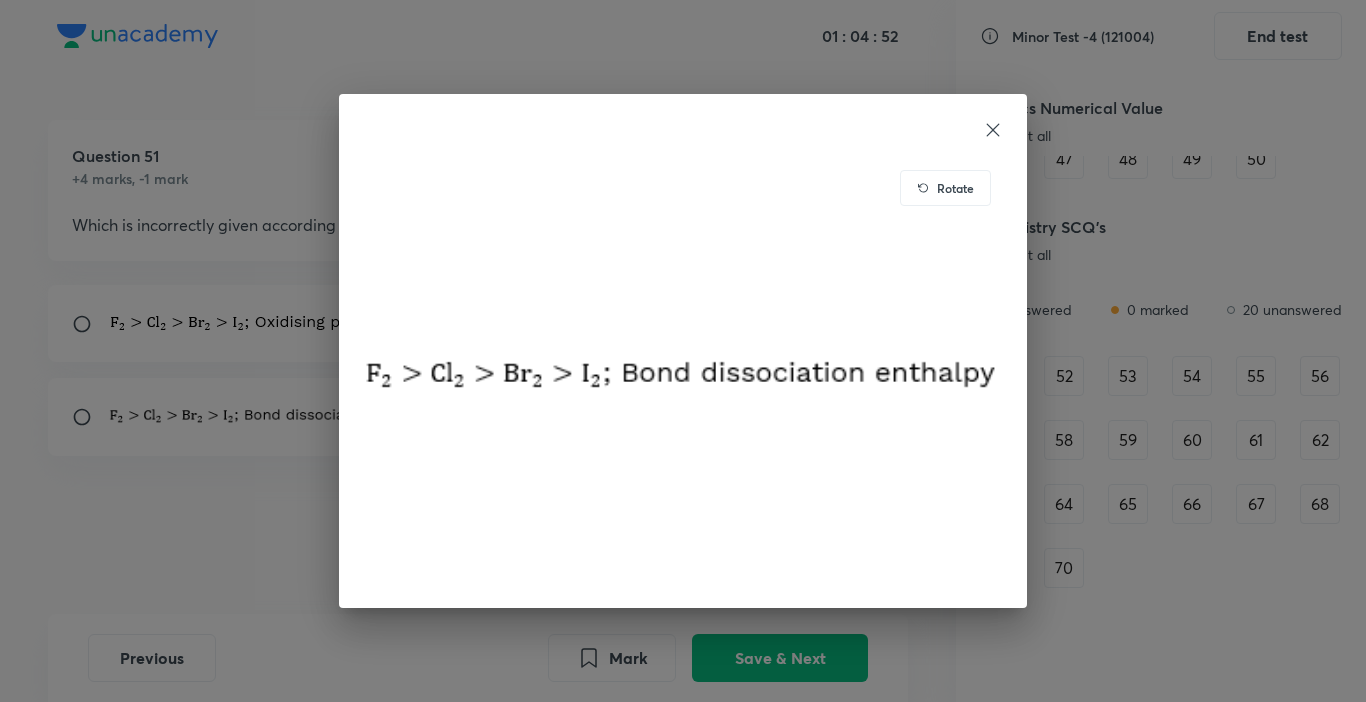 click 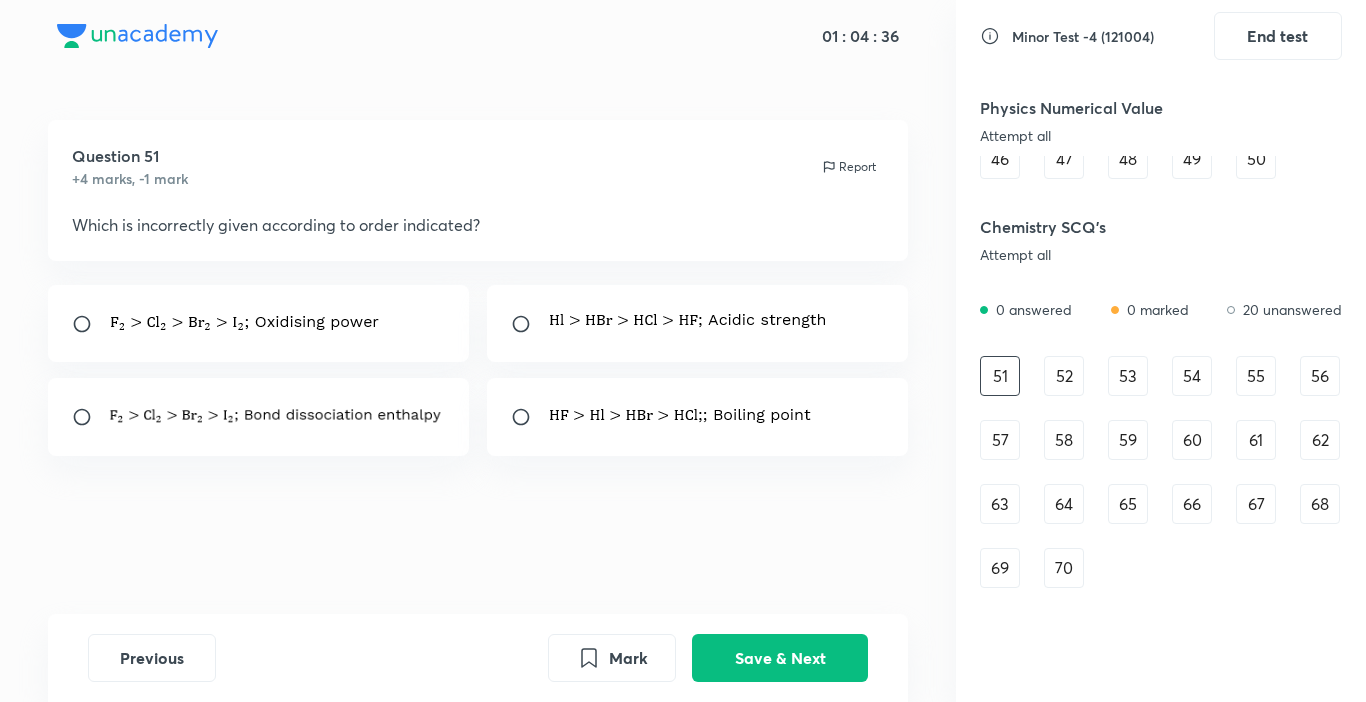 click at bounding box center [277, 414] 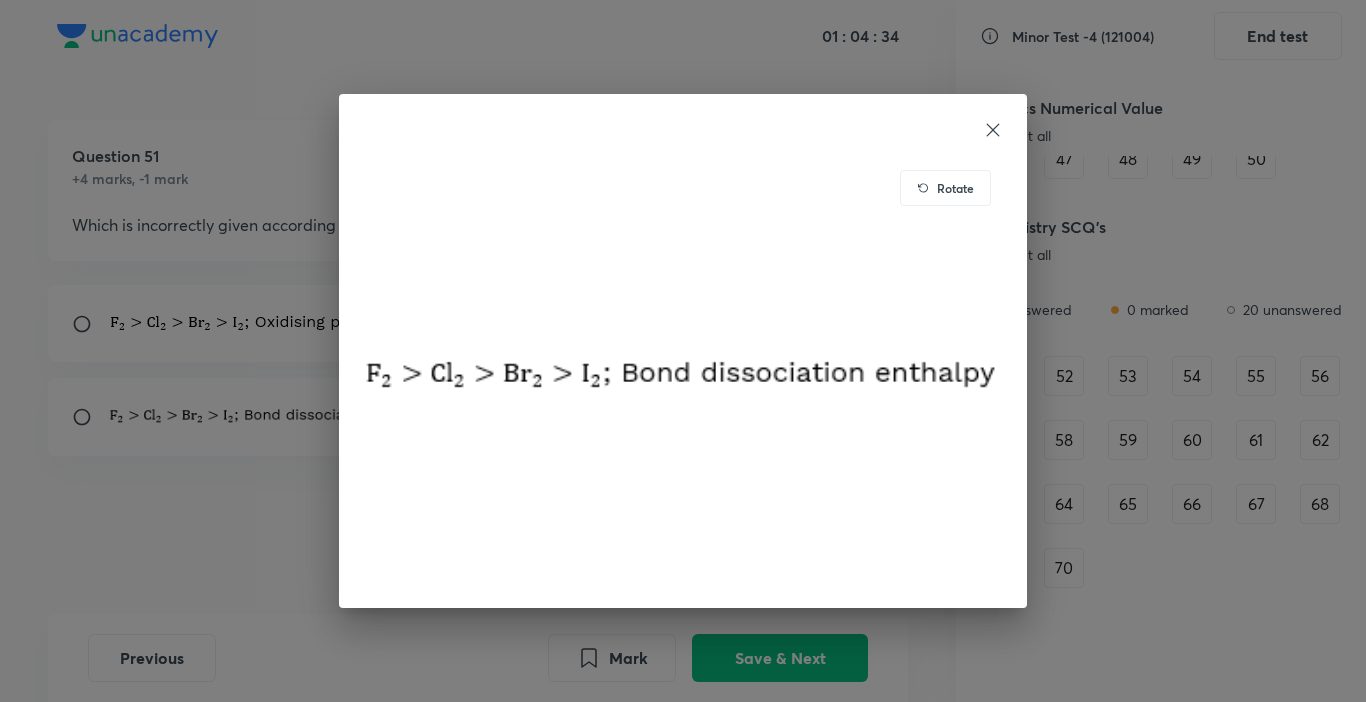 click 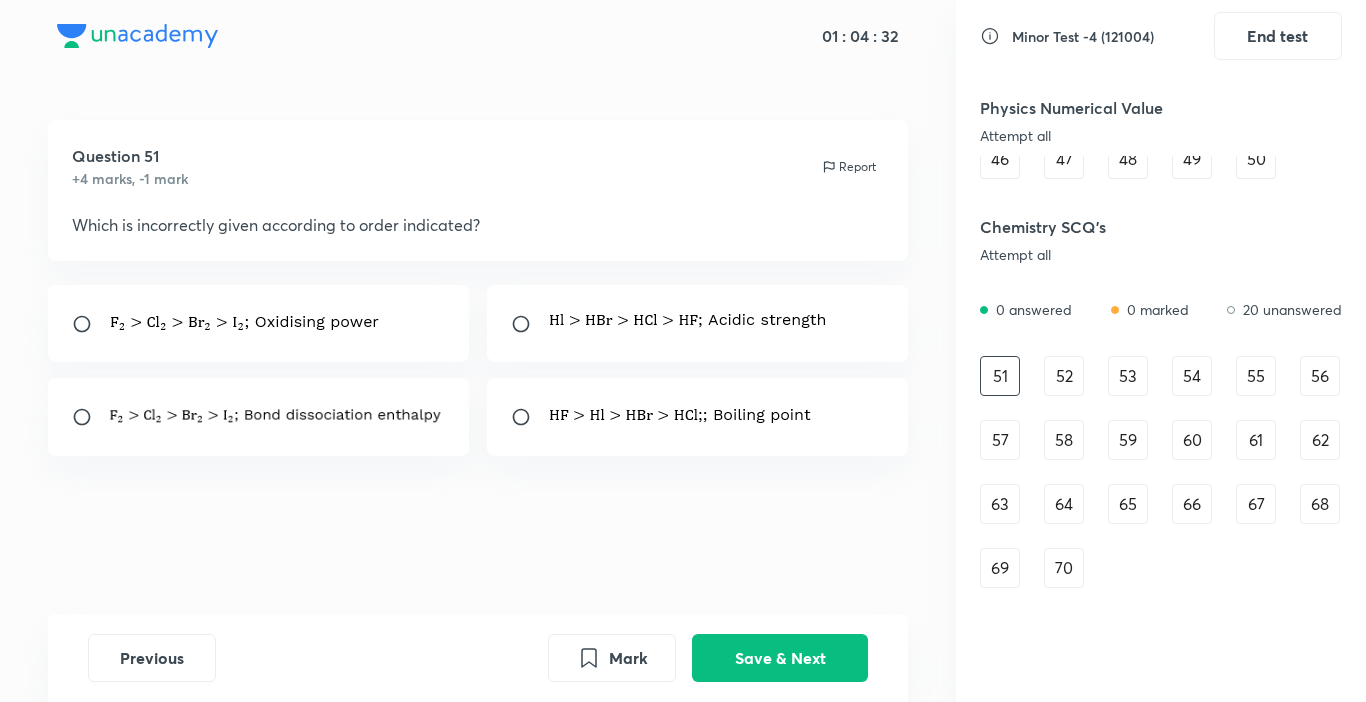click at bounding box center (259, 417) 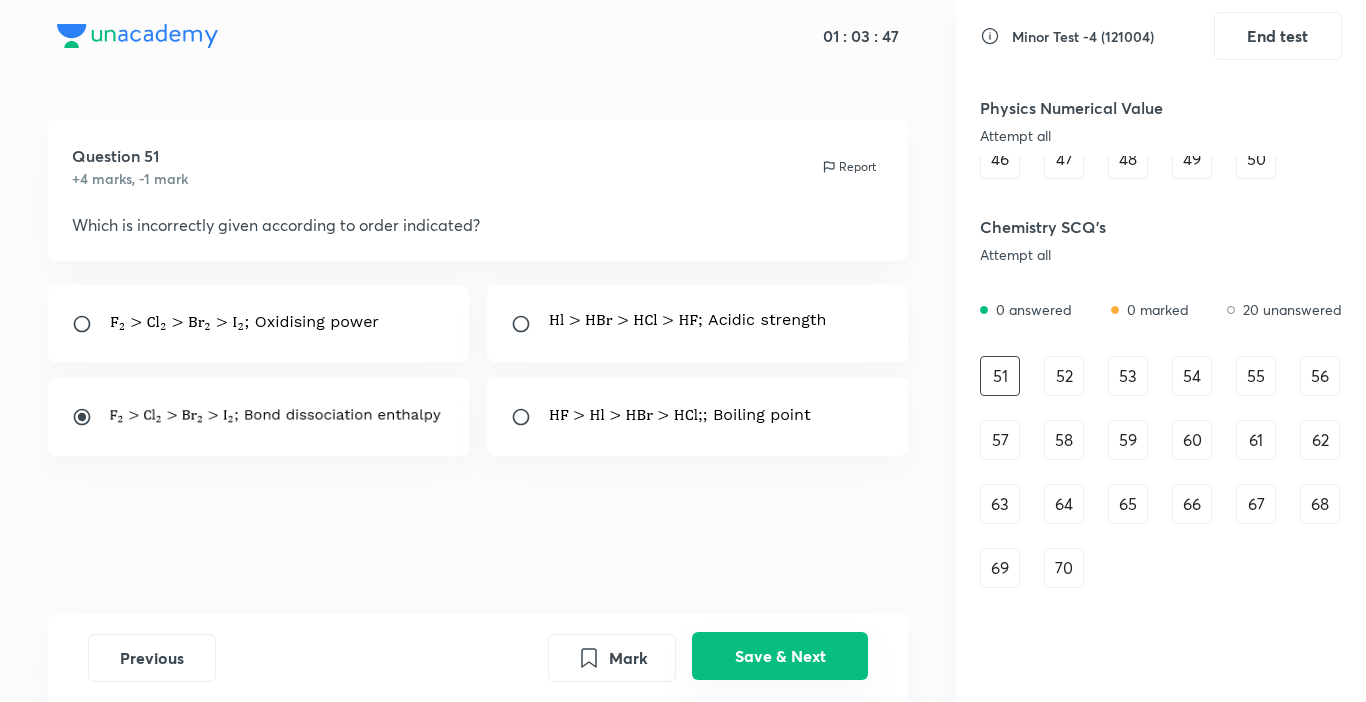 click on "Save & Next" at bounding box center [780, 656] 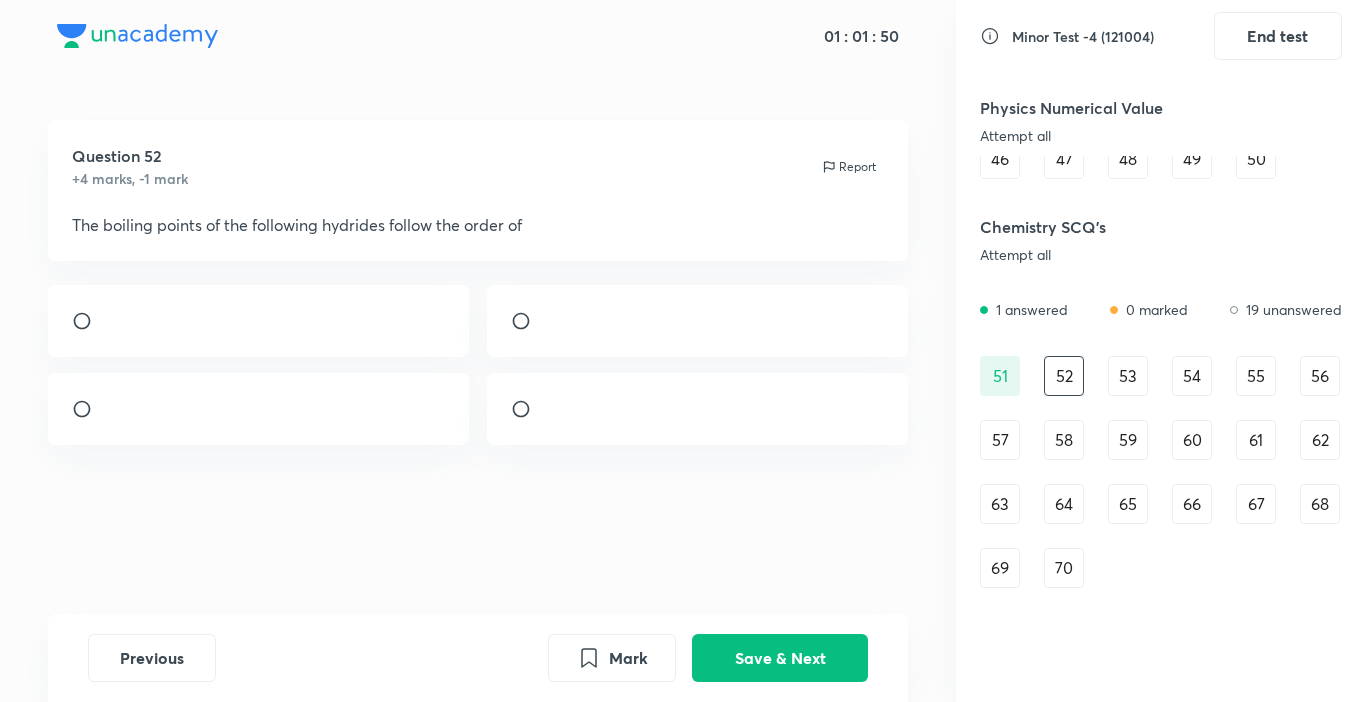 click at bounding box center (259, 409) 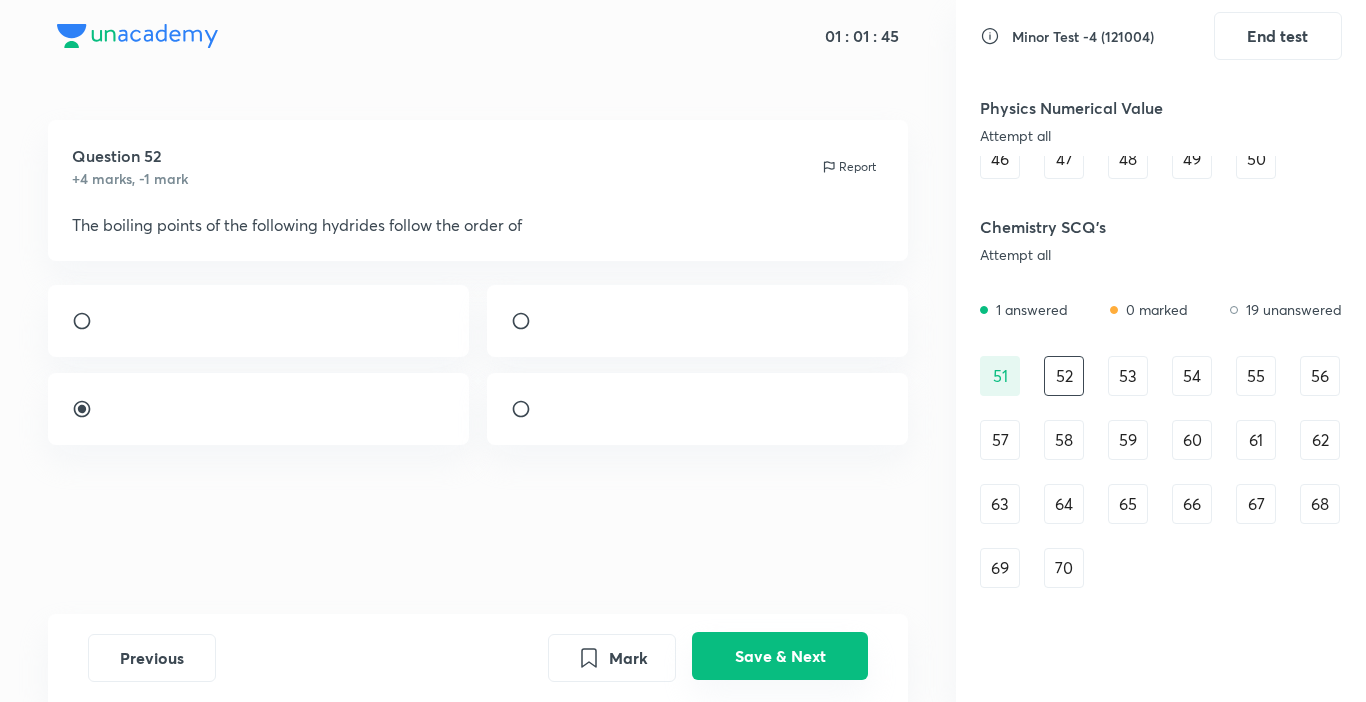 click on "Save & Next" at bounding box center (780, 656) 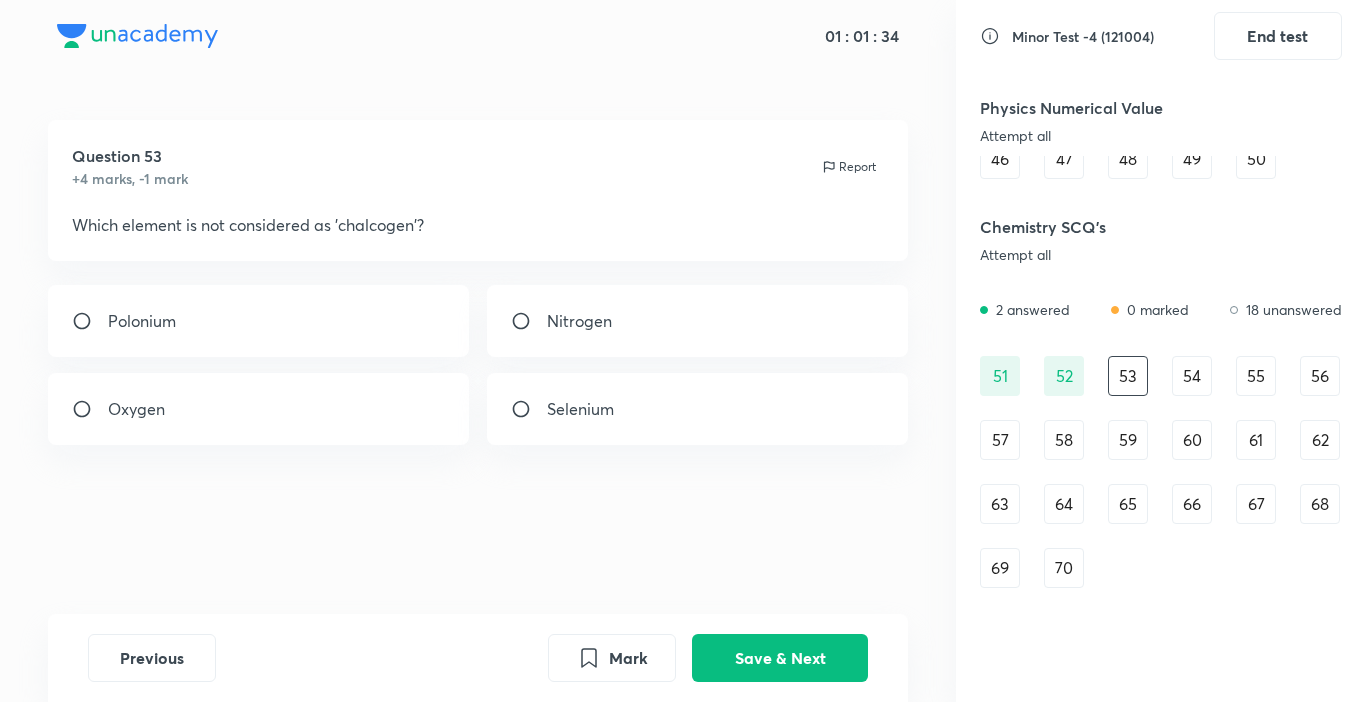 click on "Nitrogen" at bounding box center (579, 321) 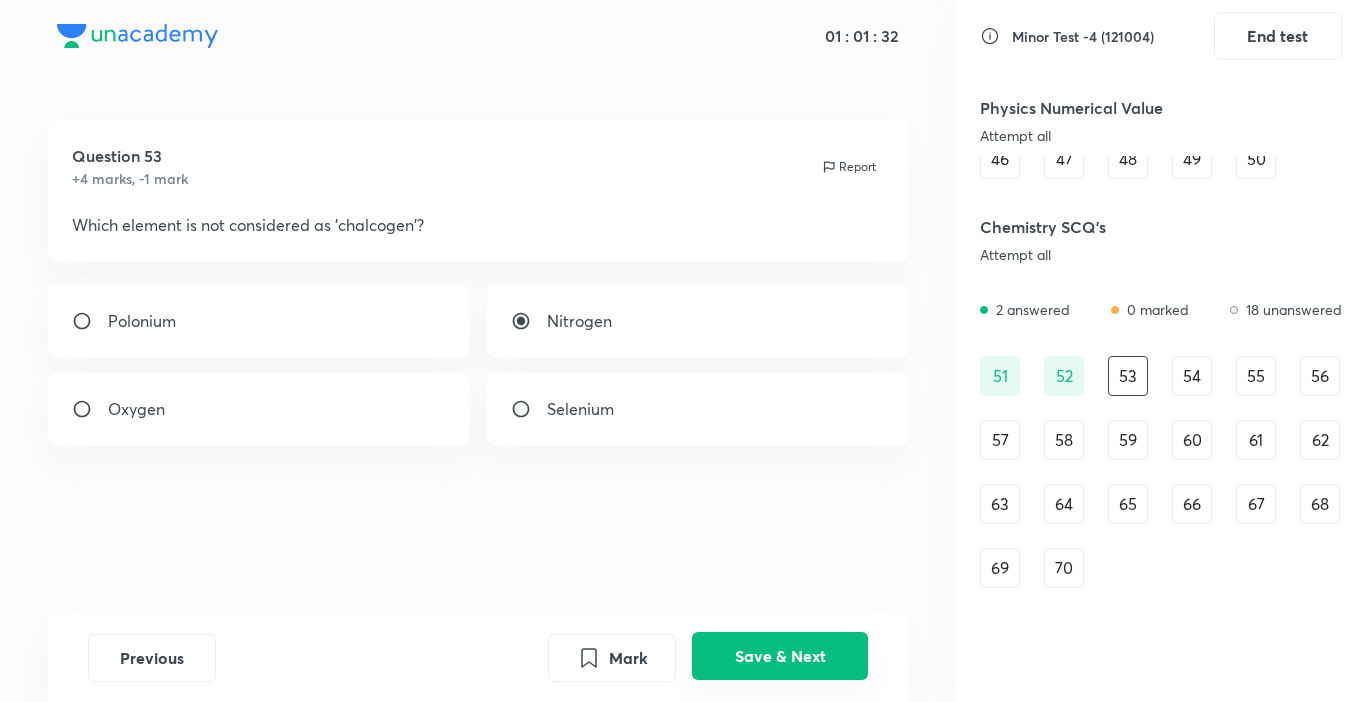 click on "Save & Next" at bounding box center (780, 656) 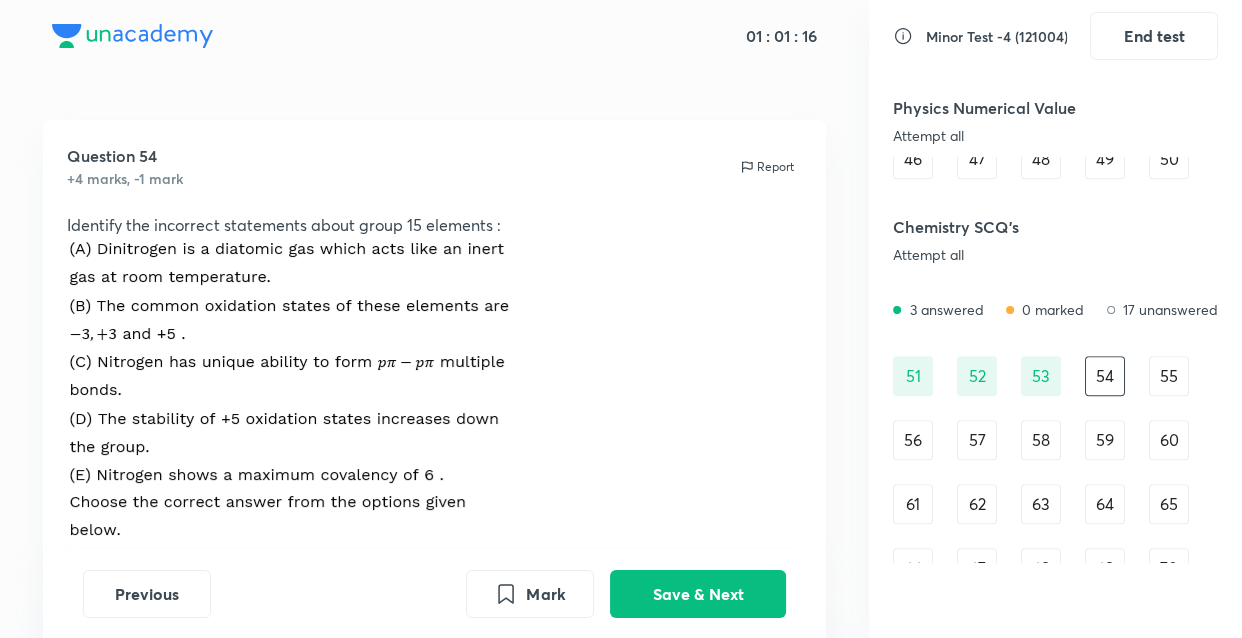 scroll, scrollTop: 1132, scrollLeft: 0, axis: vertical 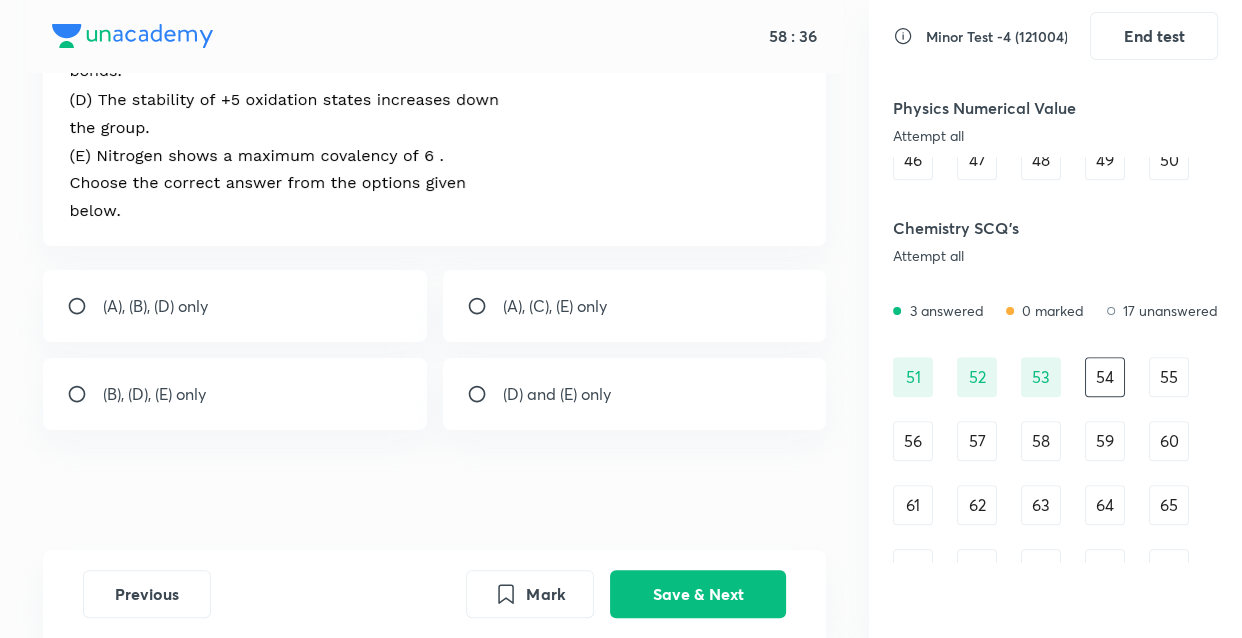 click on "(D) and (E) only" at bounding box center [634, 394] 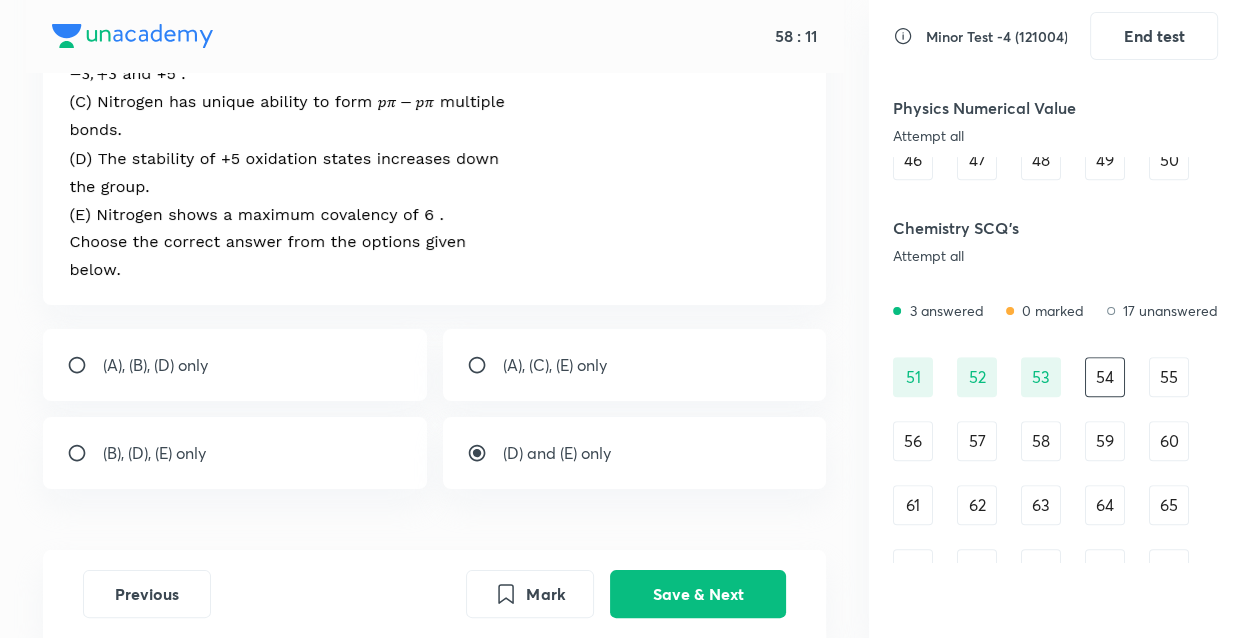 scroll, scrollTop: 302, scrollLeft: 0, axis: vertical 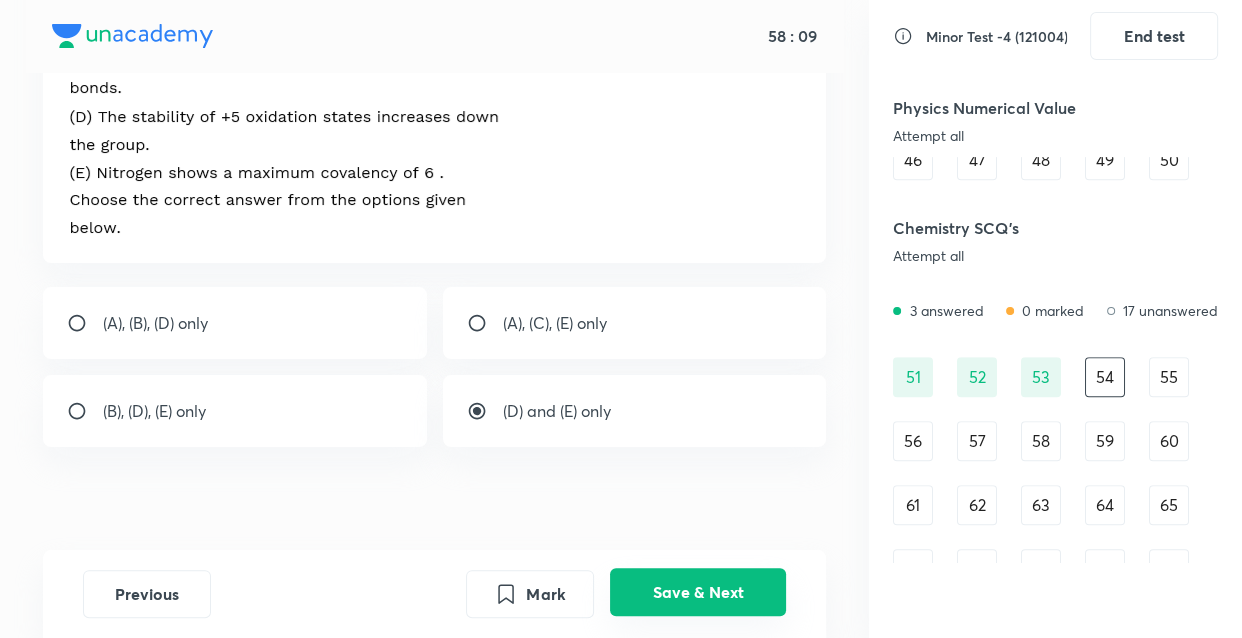 click on "Save & Next" at bounding box center (698, 592) 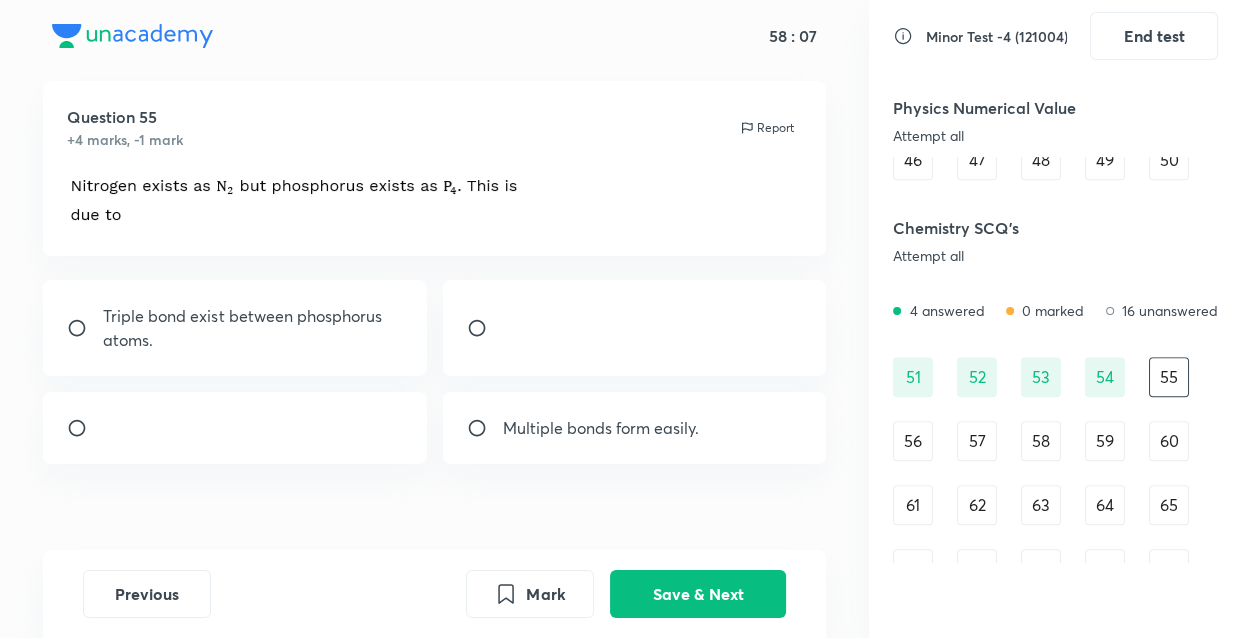 scroll, scrollTop: 0, scrollLeft: 0, axis: both 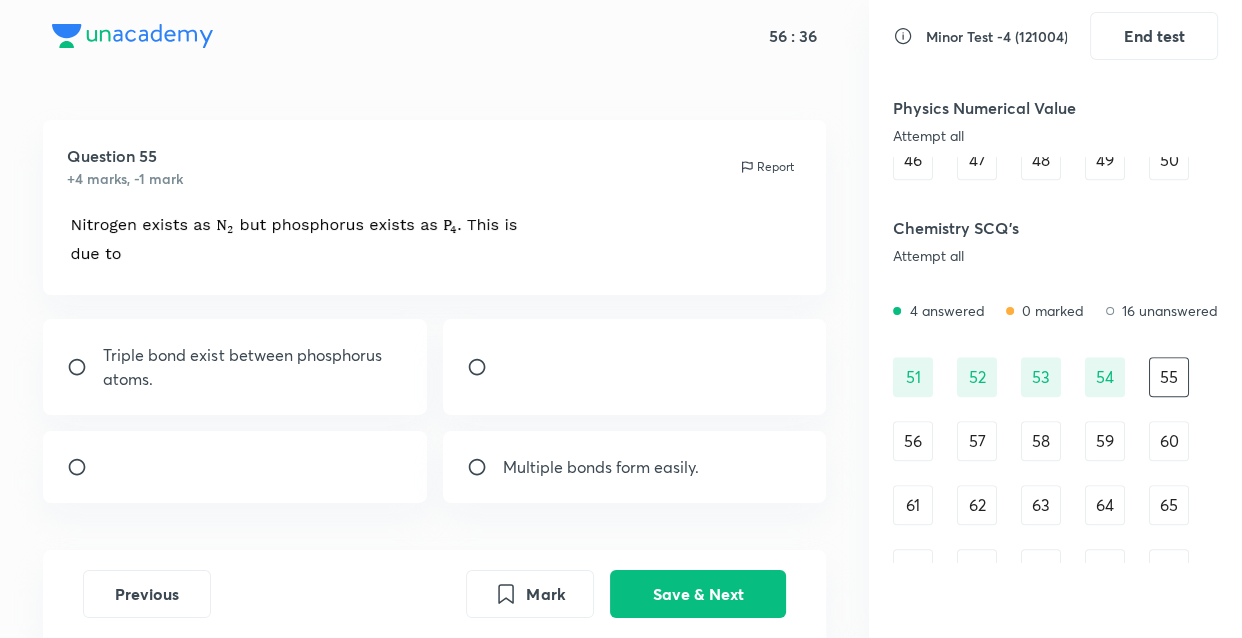 click at bounding box center (234, 467) 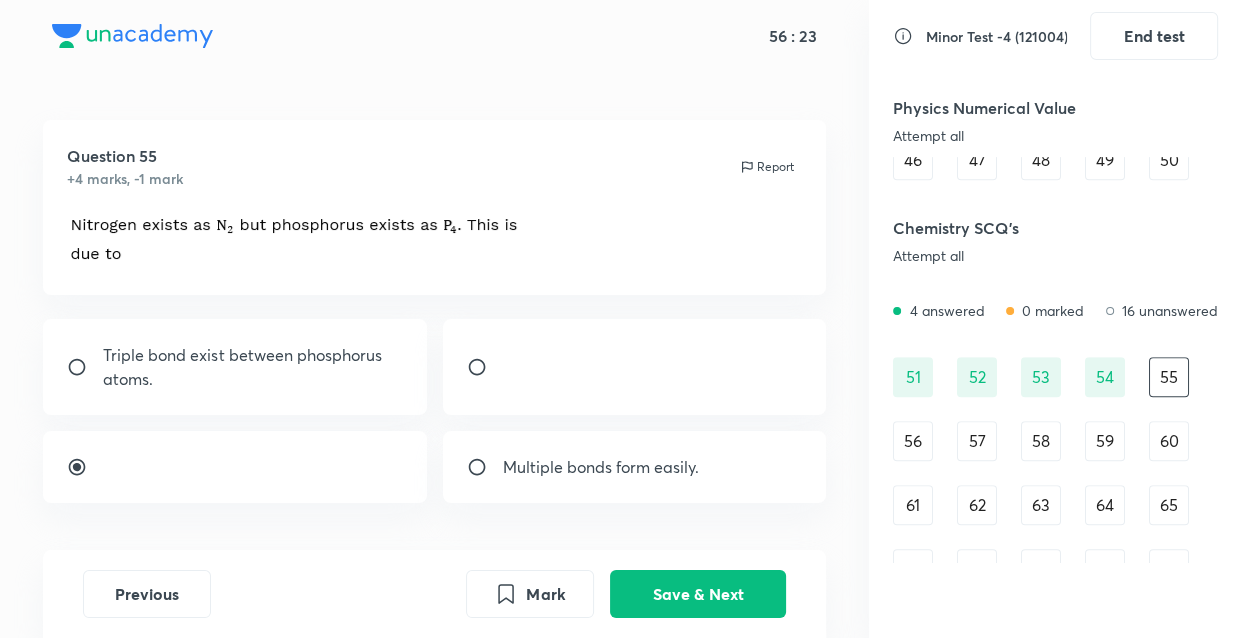 click at bounding box center [503, 372] 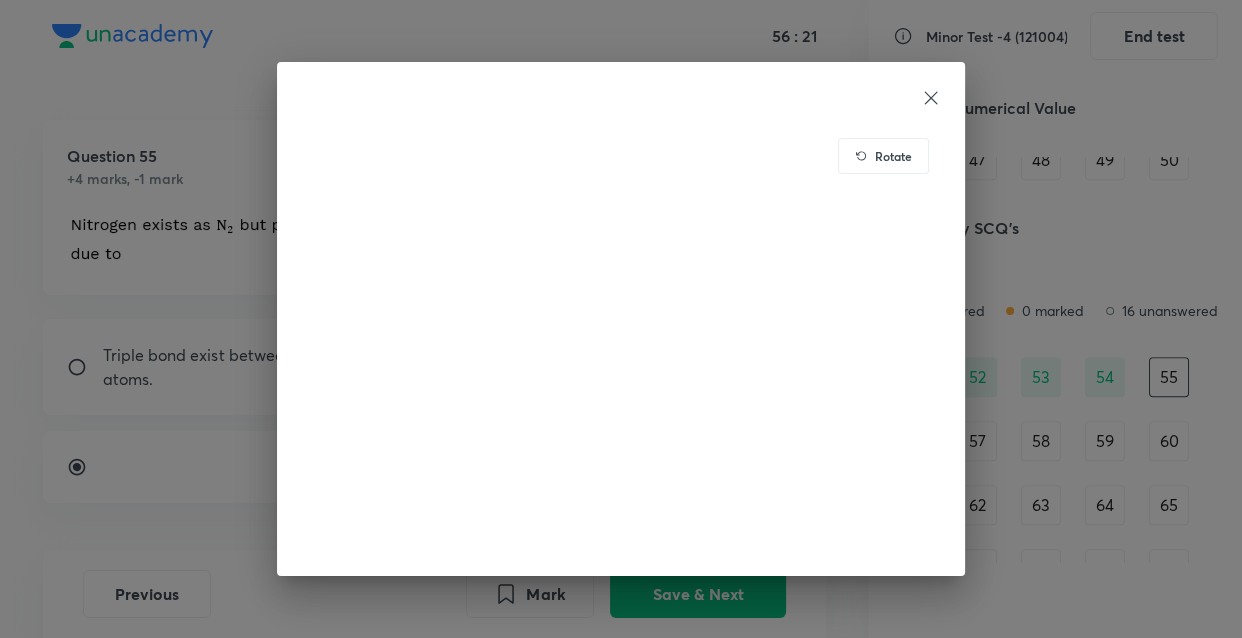 click 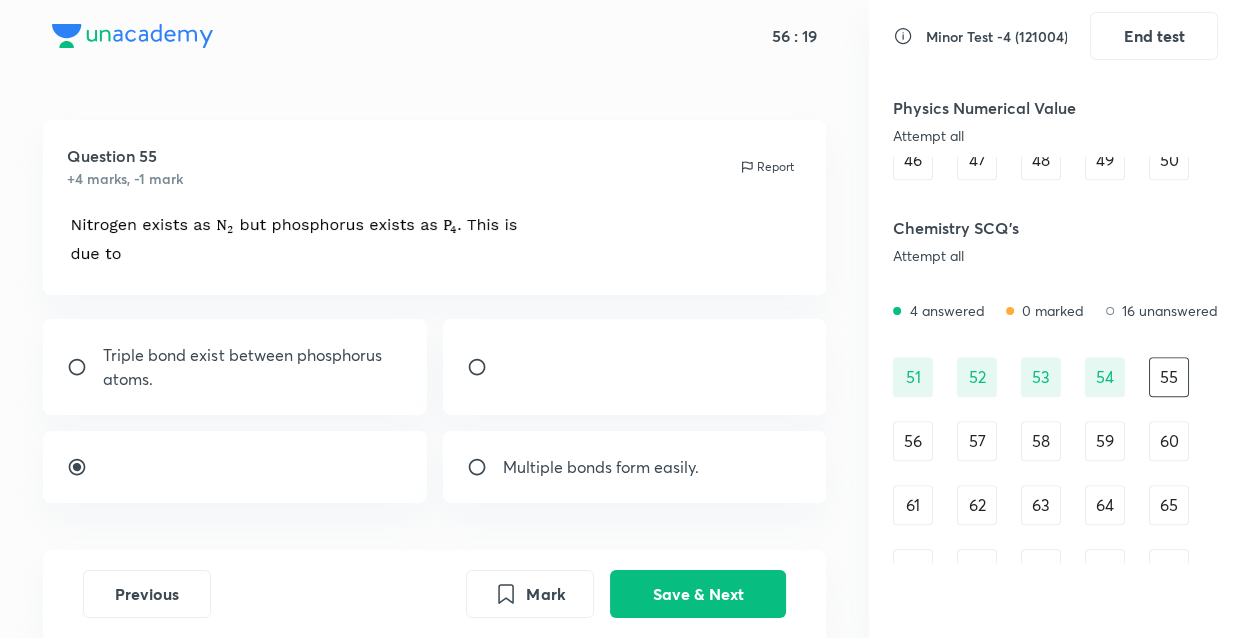 click at bounding box center (485, 367) 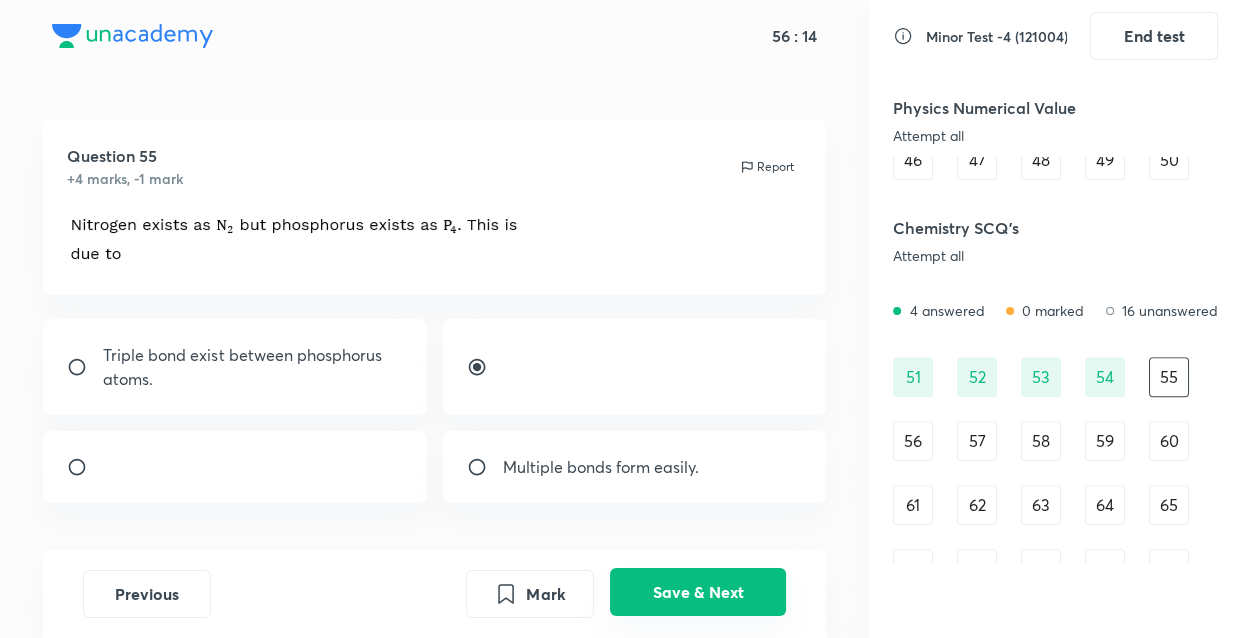 click on "Save & Next" at bounding box center [698, 592] 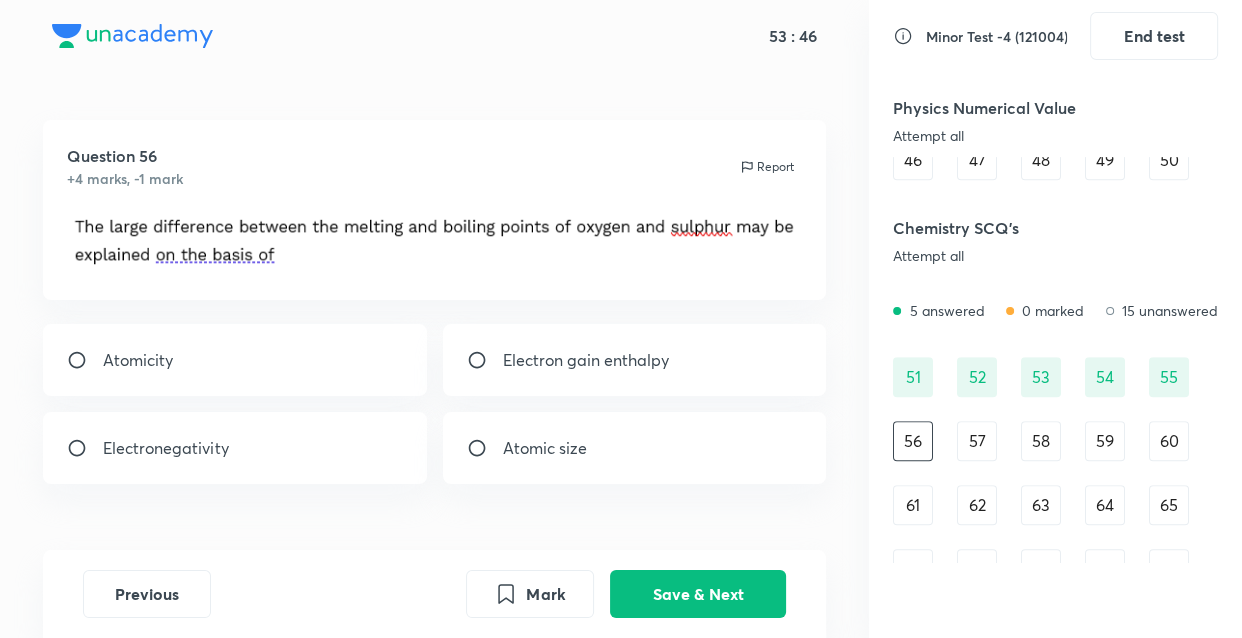 click on "Atomic size" at bounding box center [545, 448] 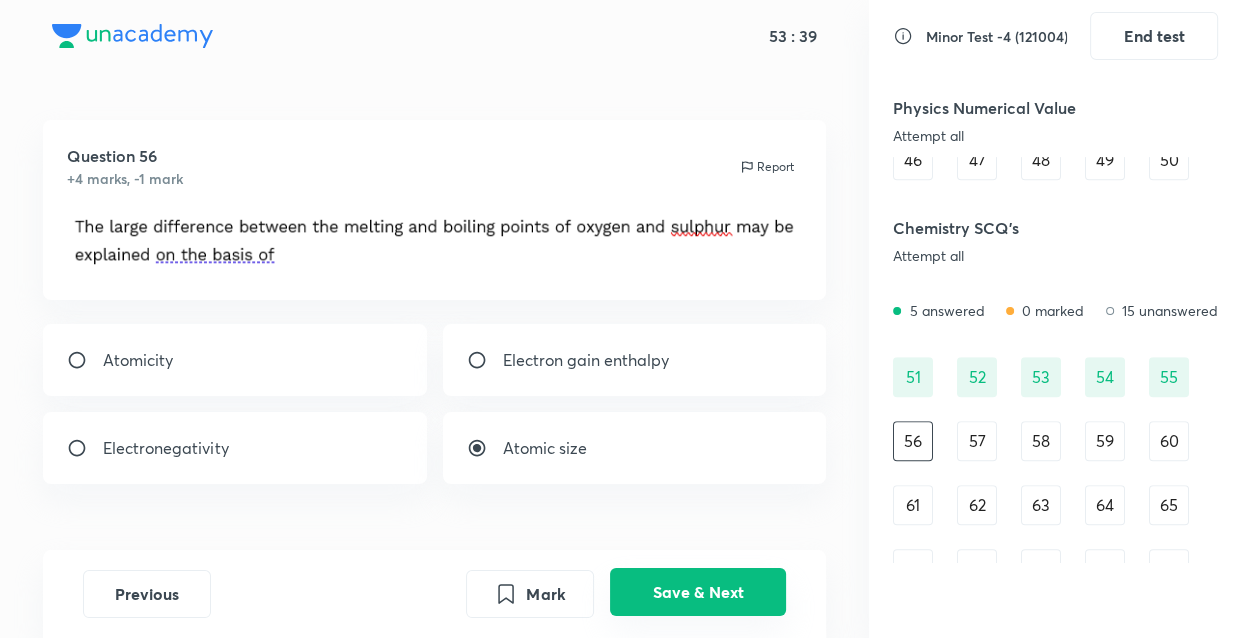 click on "Save & Next" at bounding box center [698, 592] 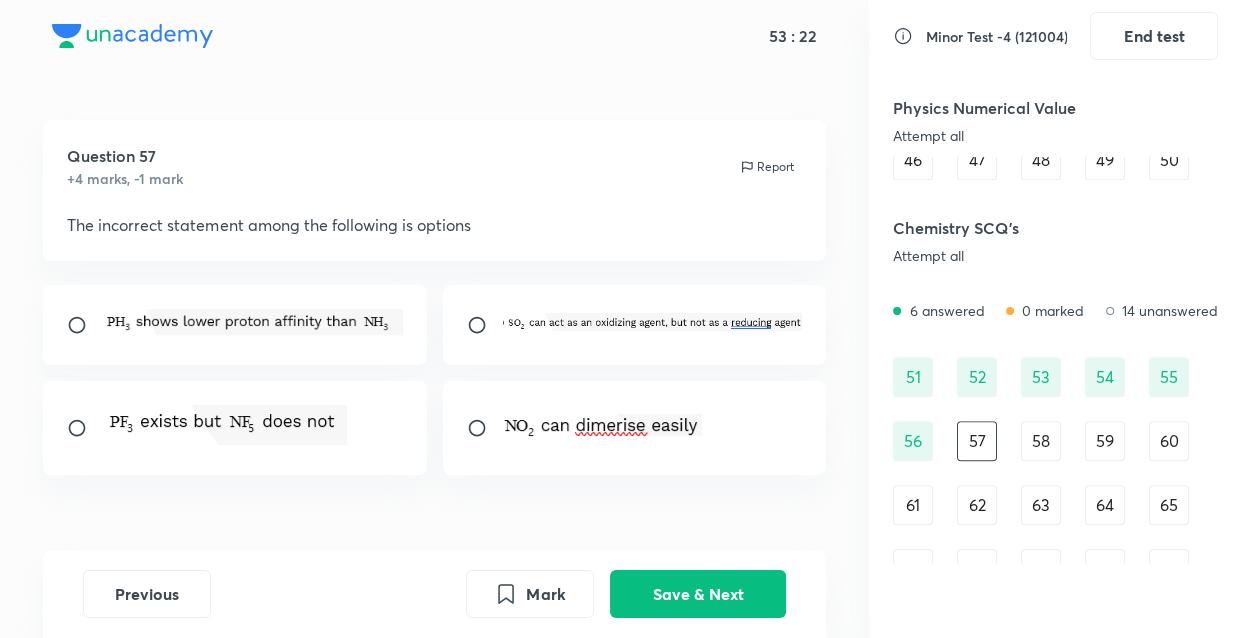 click on "58" at bounding box center [1041, 441] 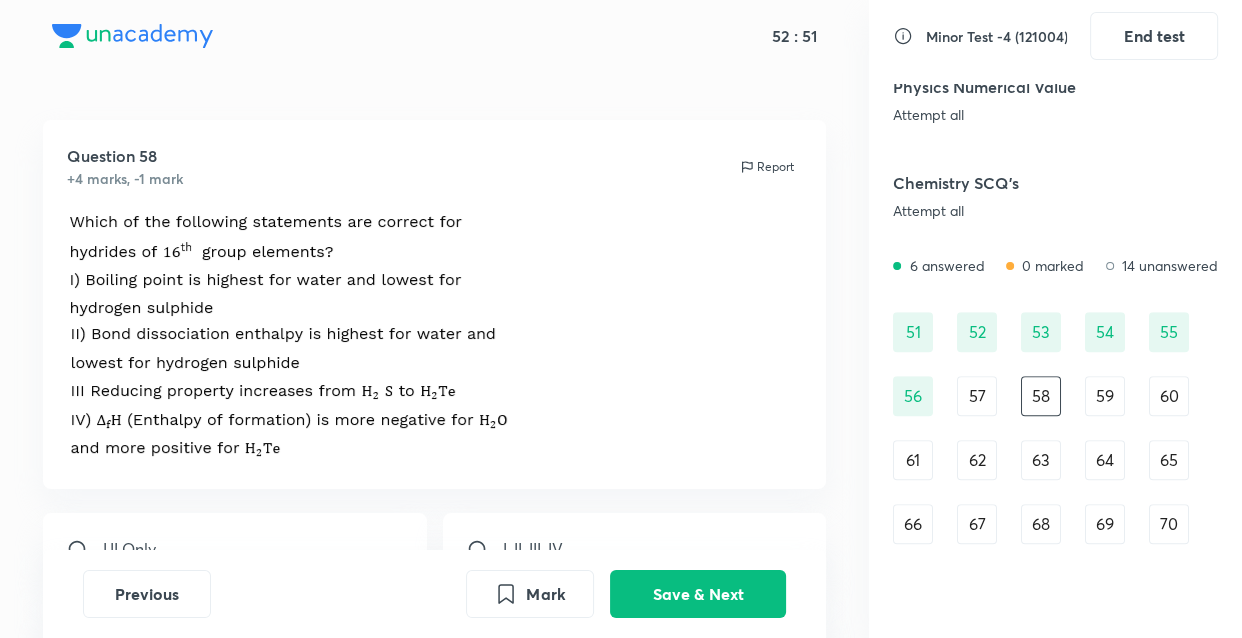 scroll, scrollTop: 1181, scrollLeft: 0, axis: vertical 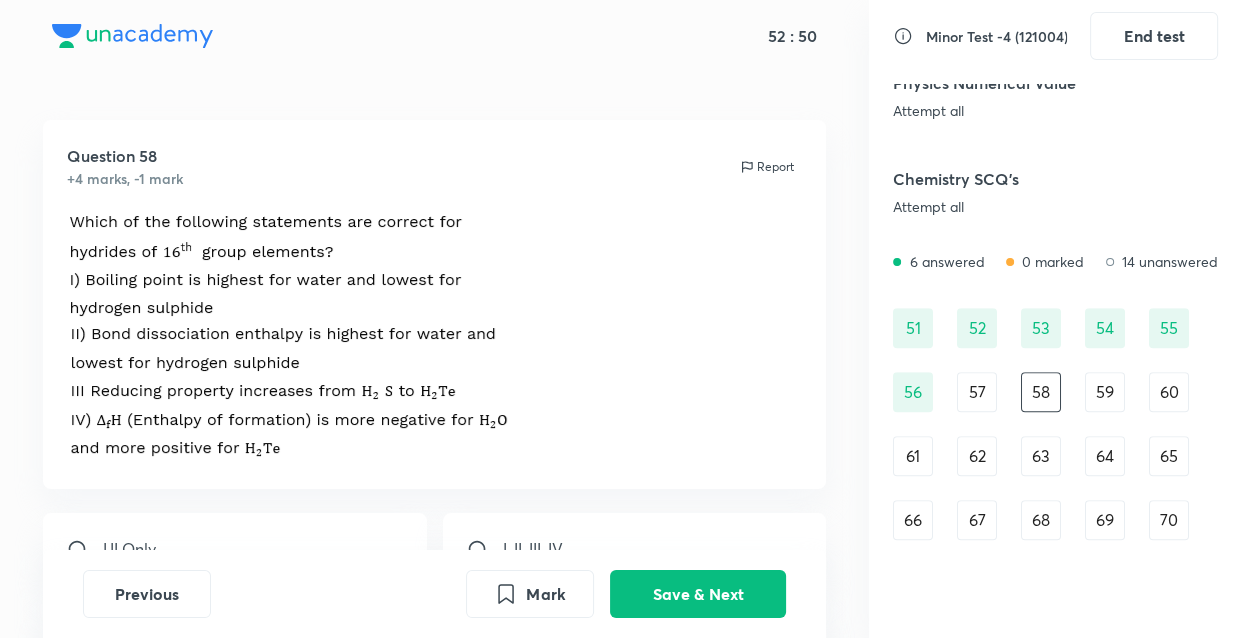 click on "59" at bounding box center (1105, 392) 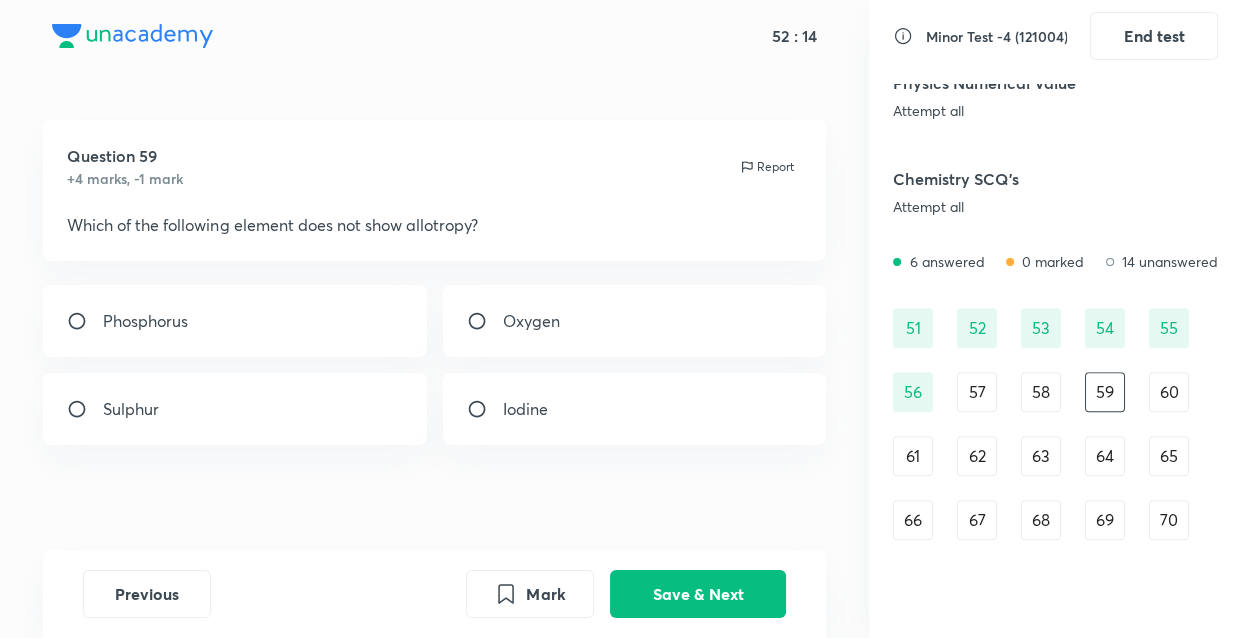 click at bounding box center (485, 409) 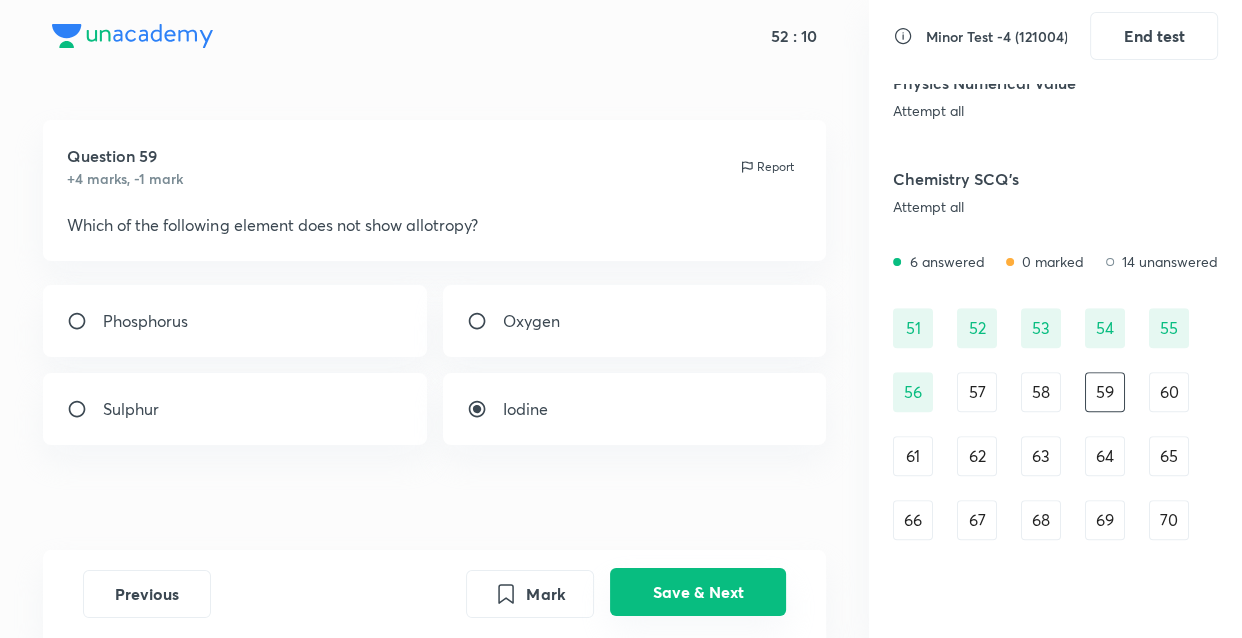 click on "Save & Next" at bounding box center [698, 592] 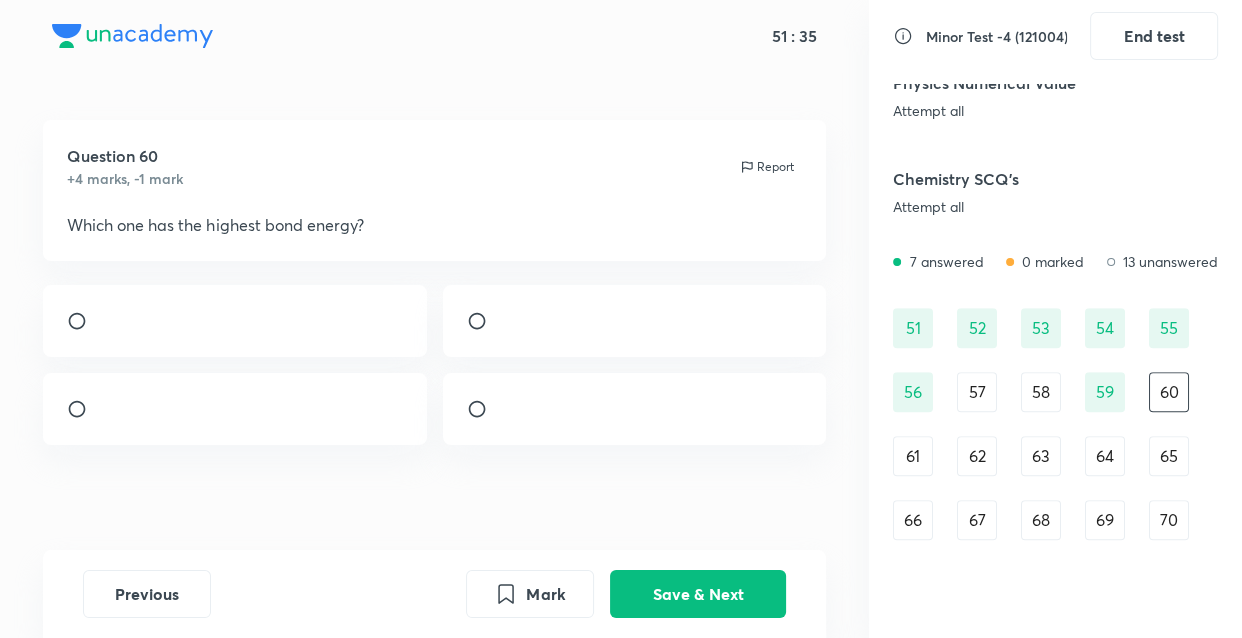 click at bounding box center [234, 321] 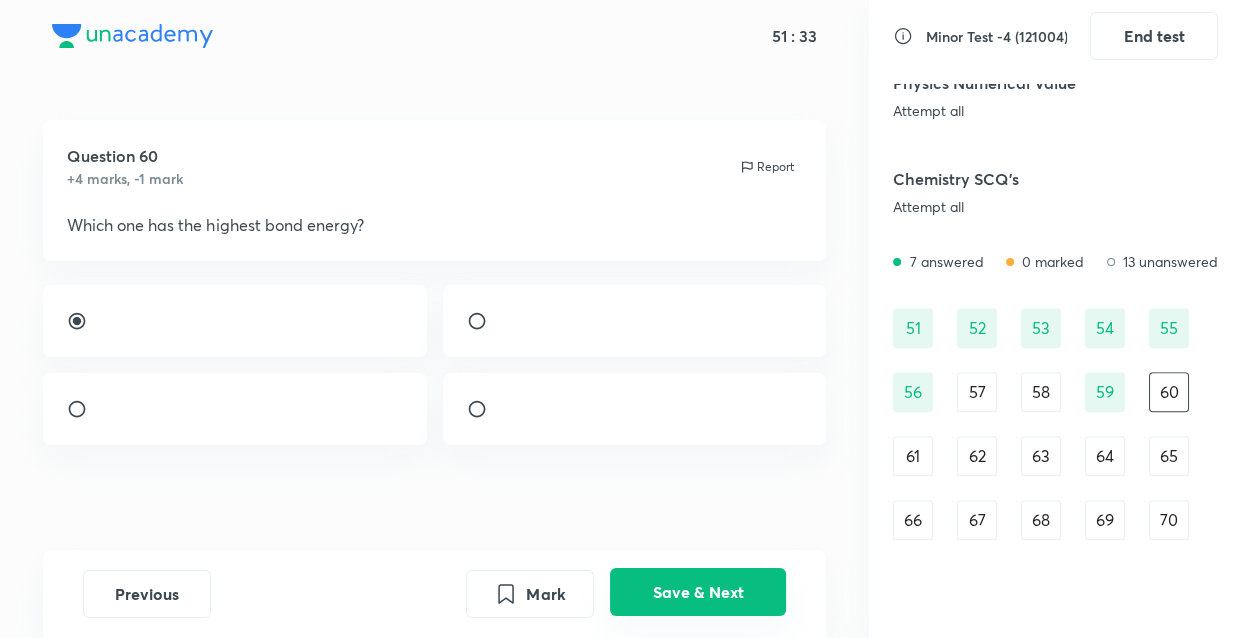 click on "Save & Next" at bounding box center [698, 592] 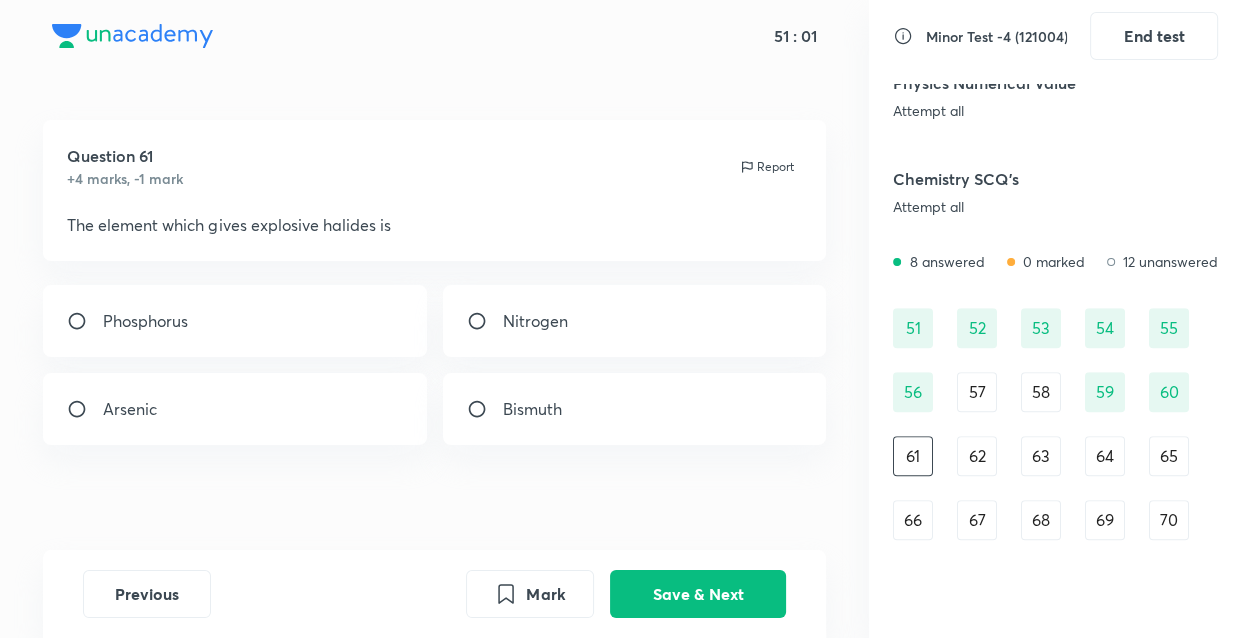 click on "Phosphorus" at bounding box center [234, 321] 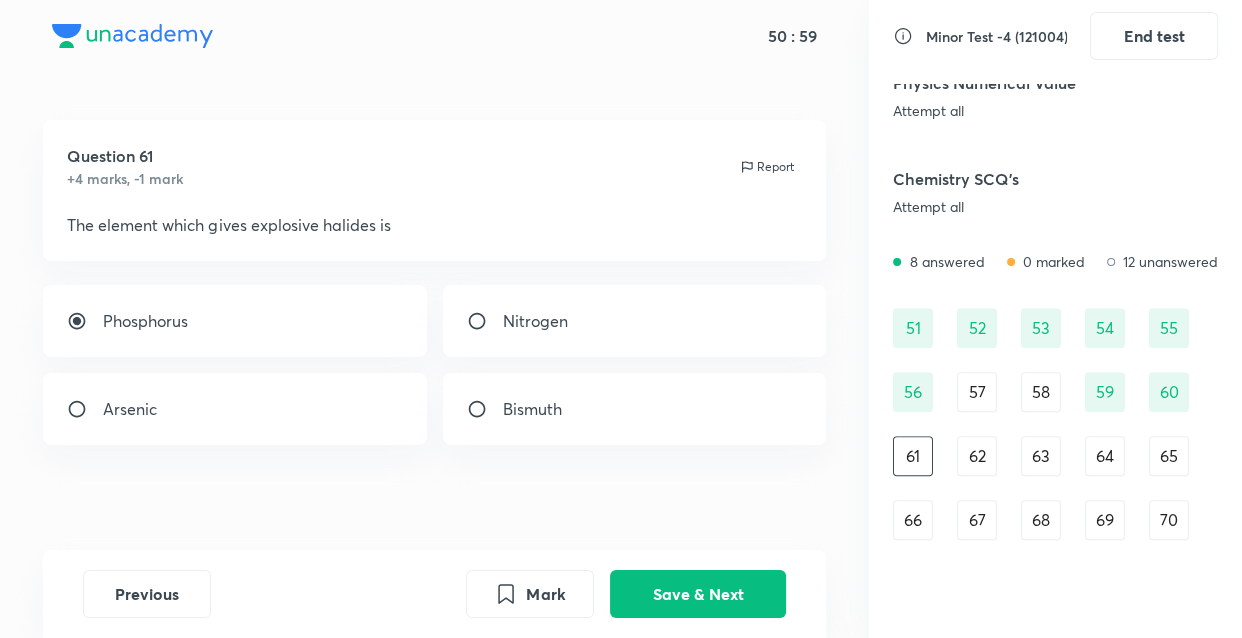 click on "Nitrogen" at bounding box center (634, 321) 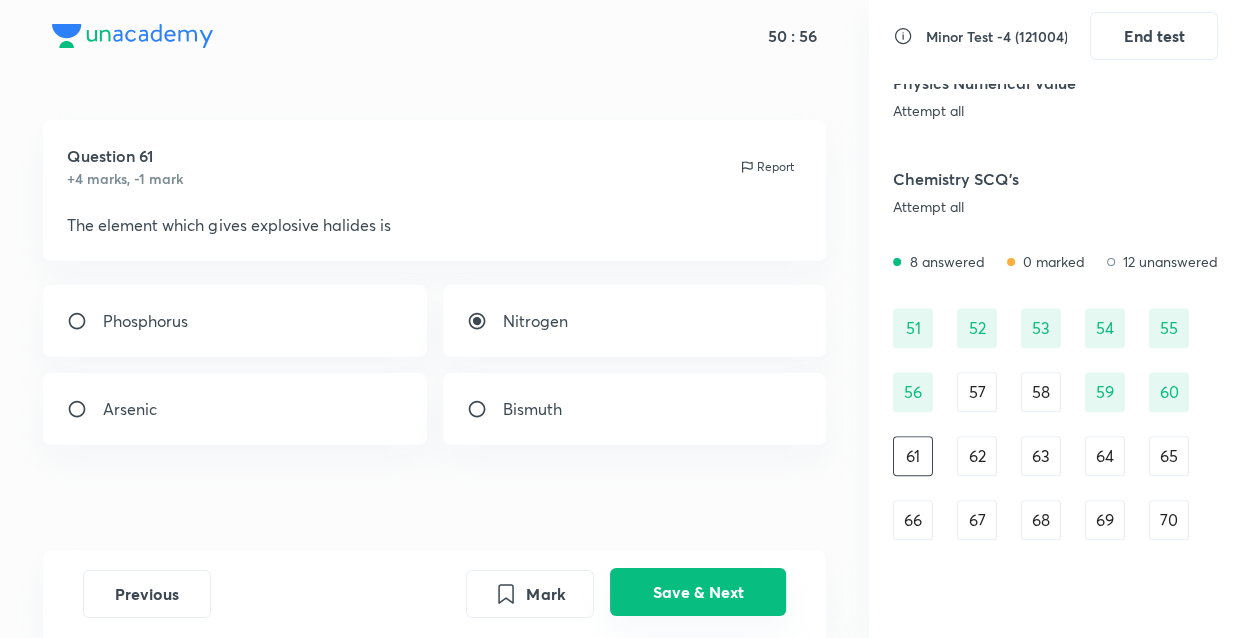 click on "Save & Next" at bounding box center [698, 592] 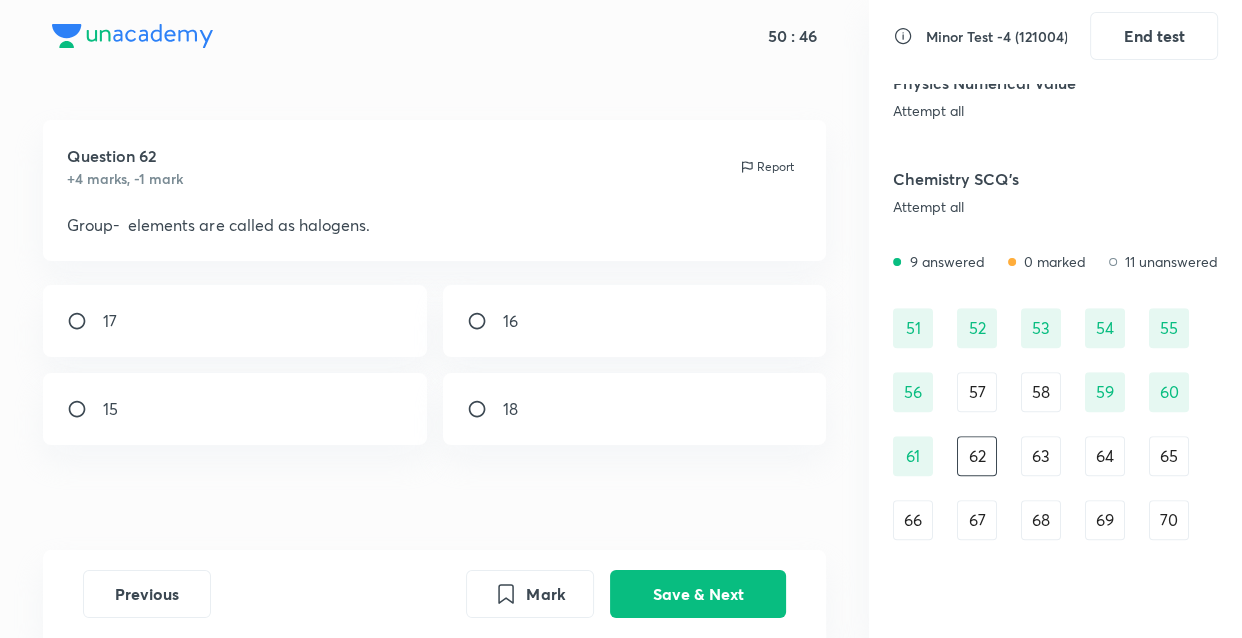 click on "17" at bounding box center [234, 321] 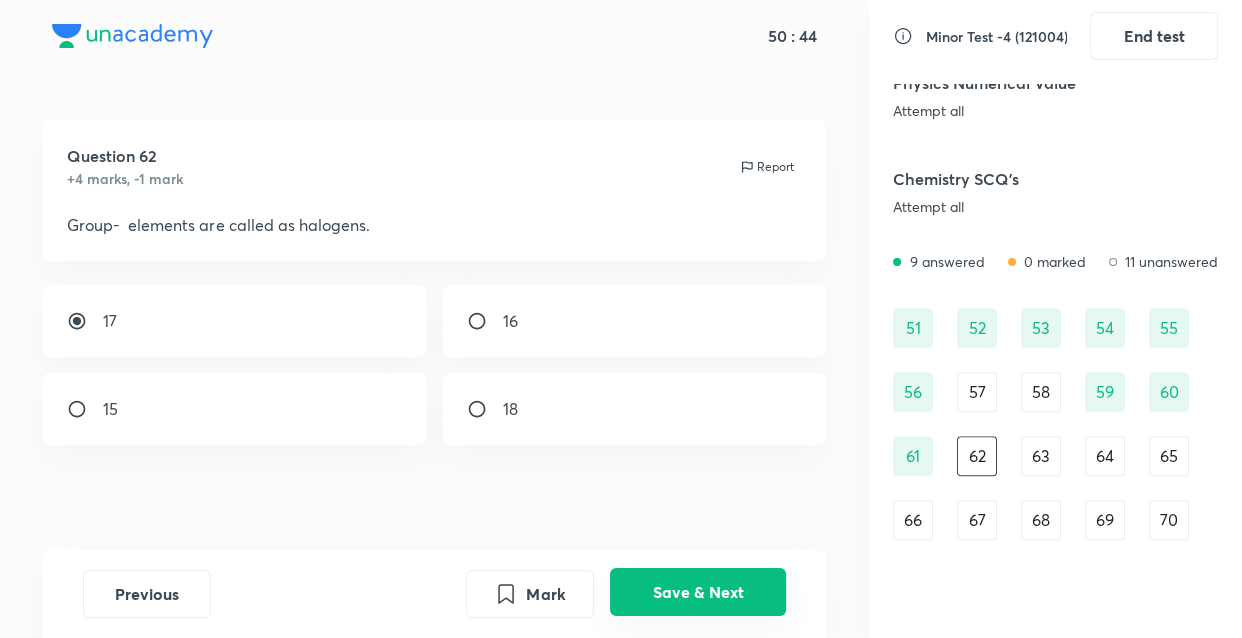 click on "Save & Next" at bounding box center [698, 592] 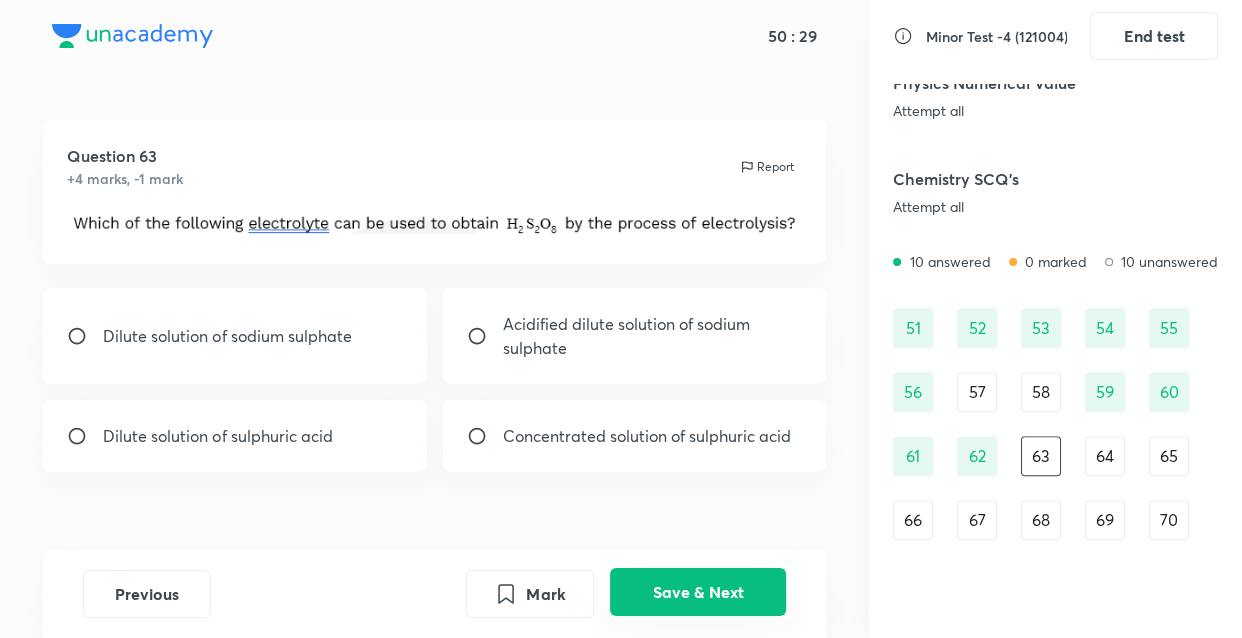 click on "Save & Next" at bounding box center (698, 592) 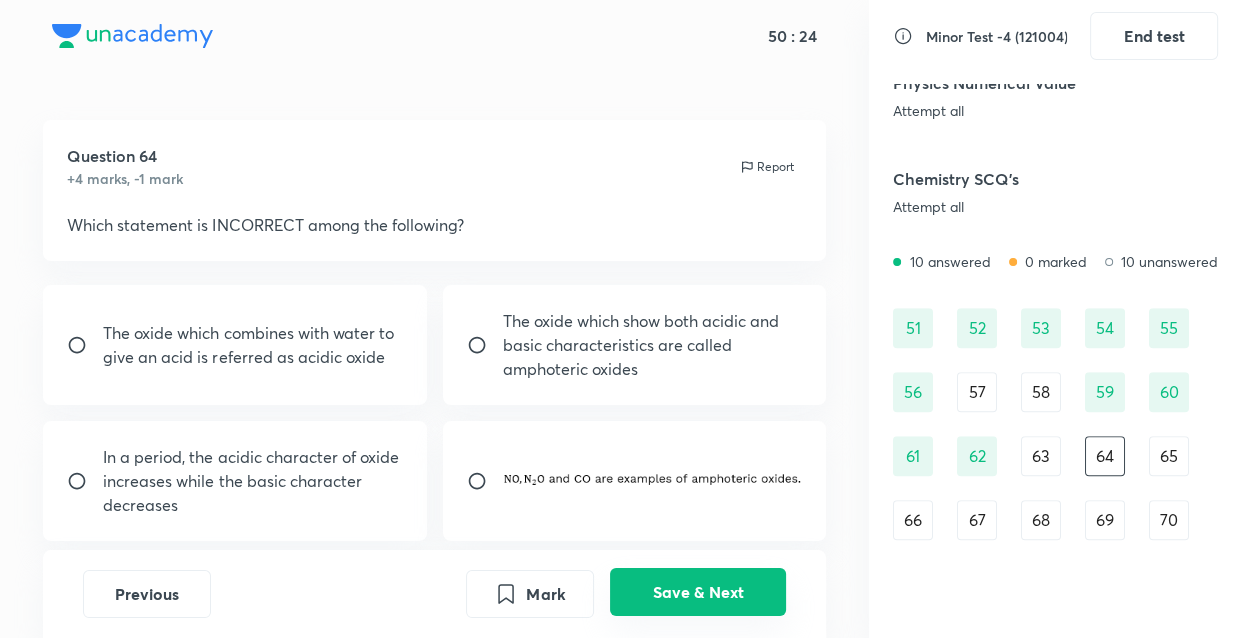 click on "Save & Next" at bounding box center [698, 592] 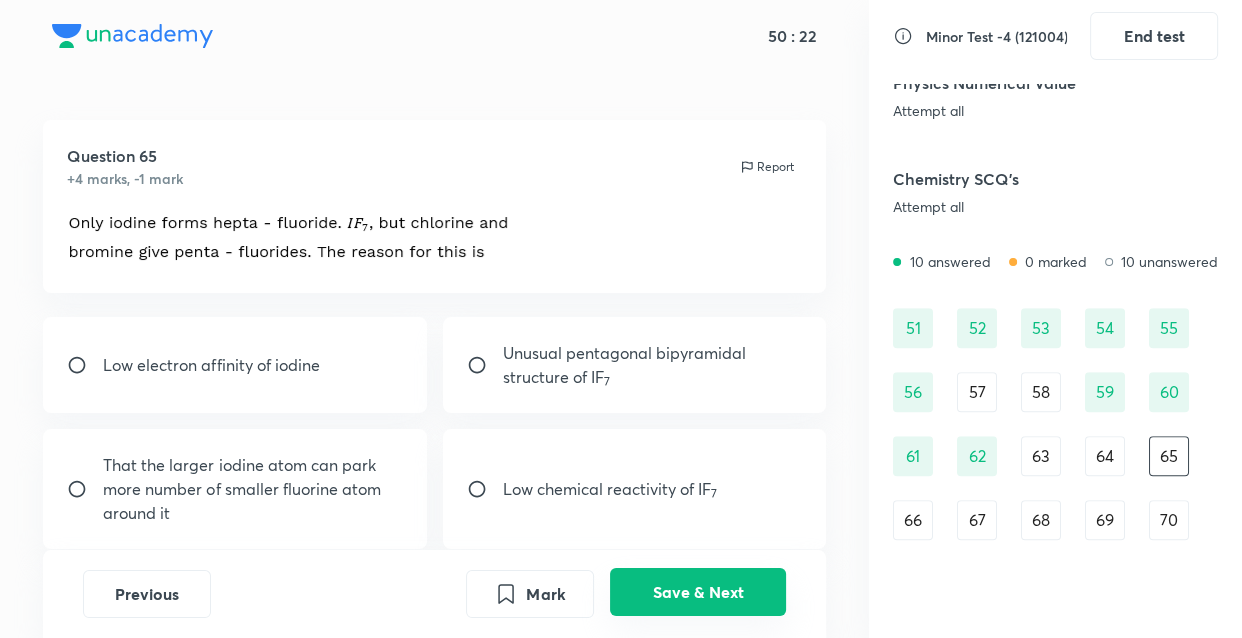 click on "Save & Next" at bounding box center (698, 592) 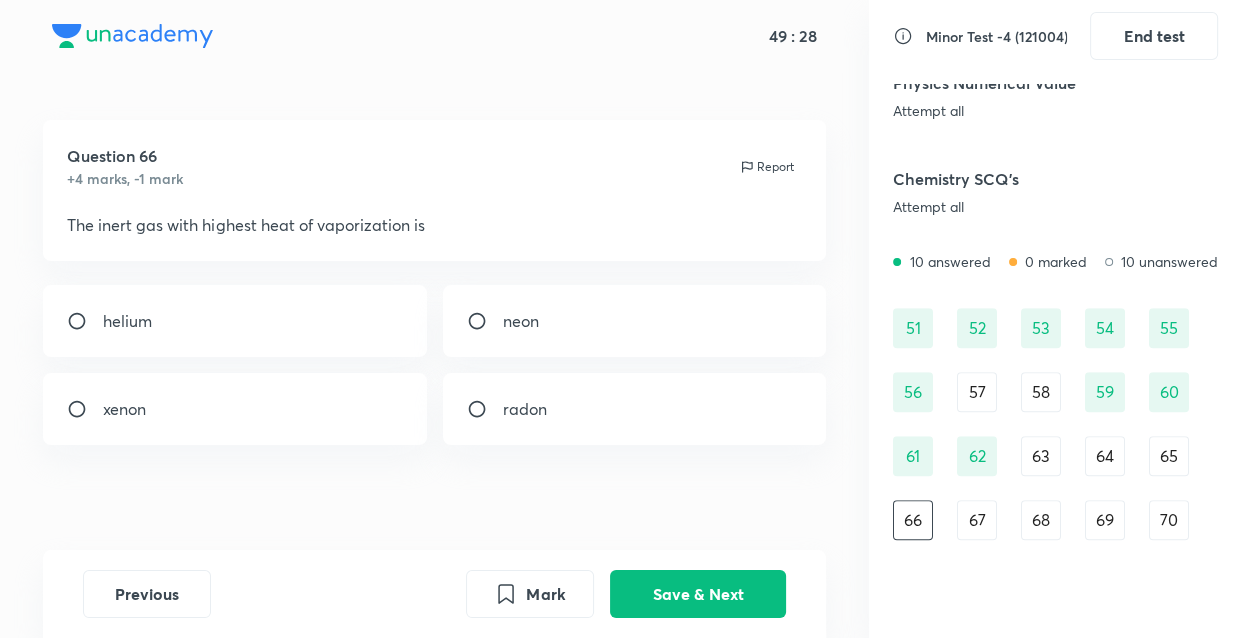 click on "xenon" at bounding box center (234, 409) 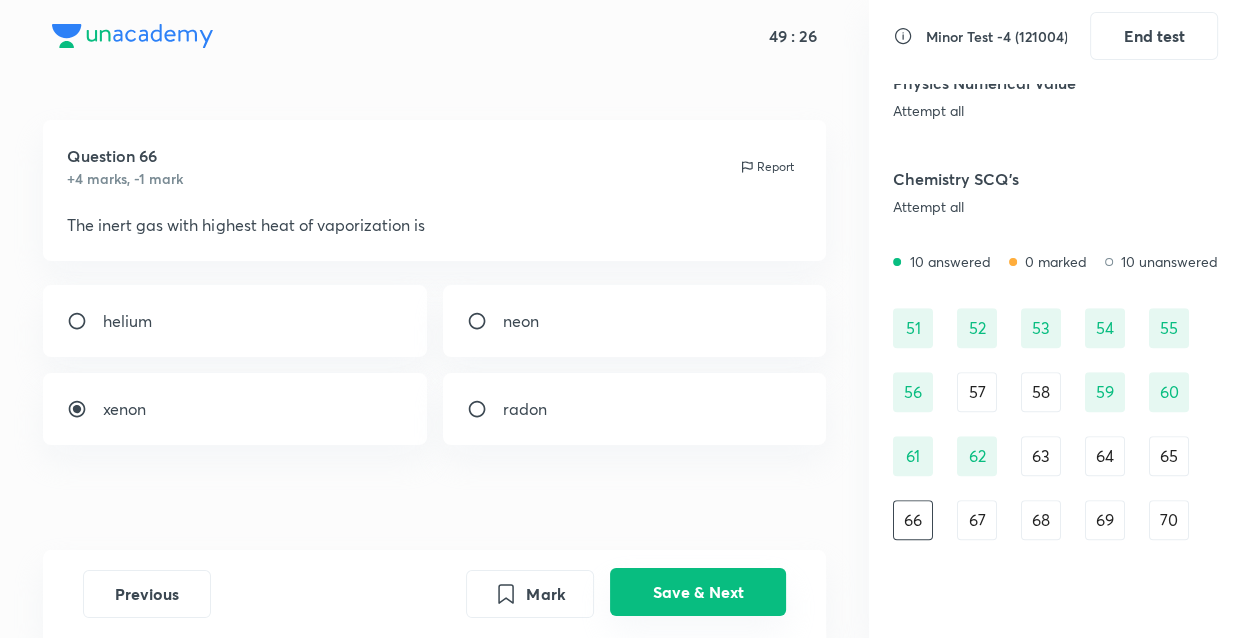 click on "Save & Next" at bounding box center (698, 592) 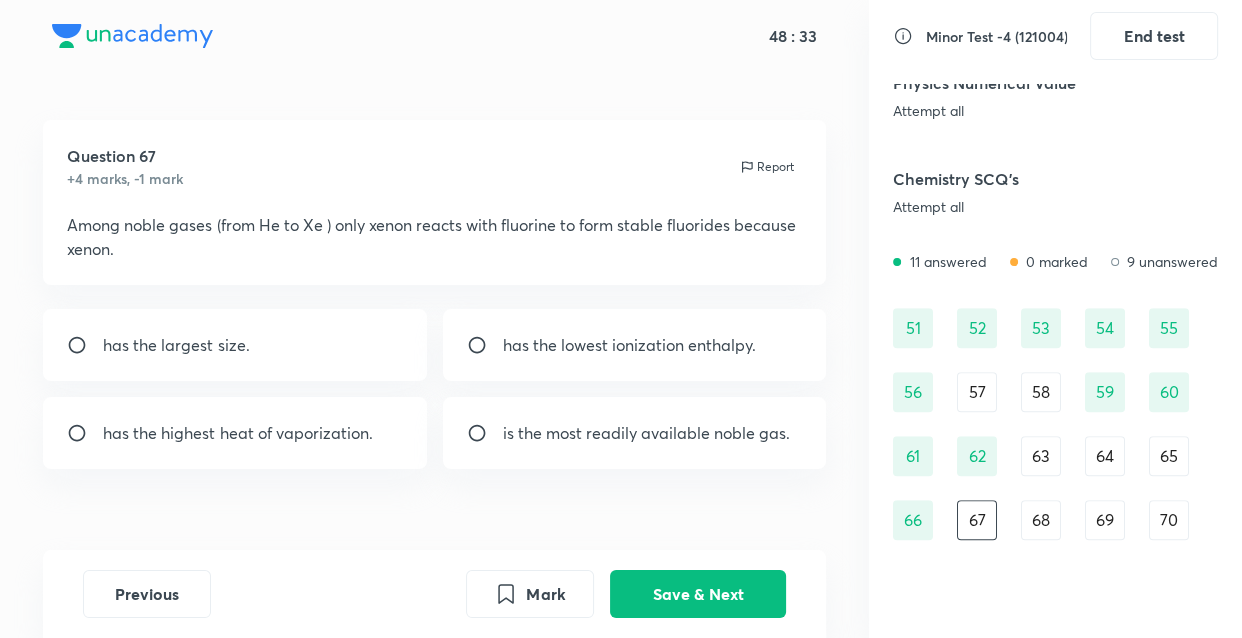 click on "has the lowest ionization enthalpy." at bounding box center (634, 345) 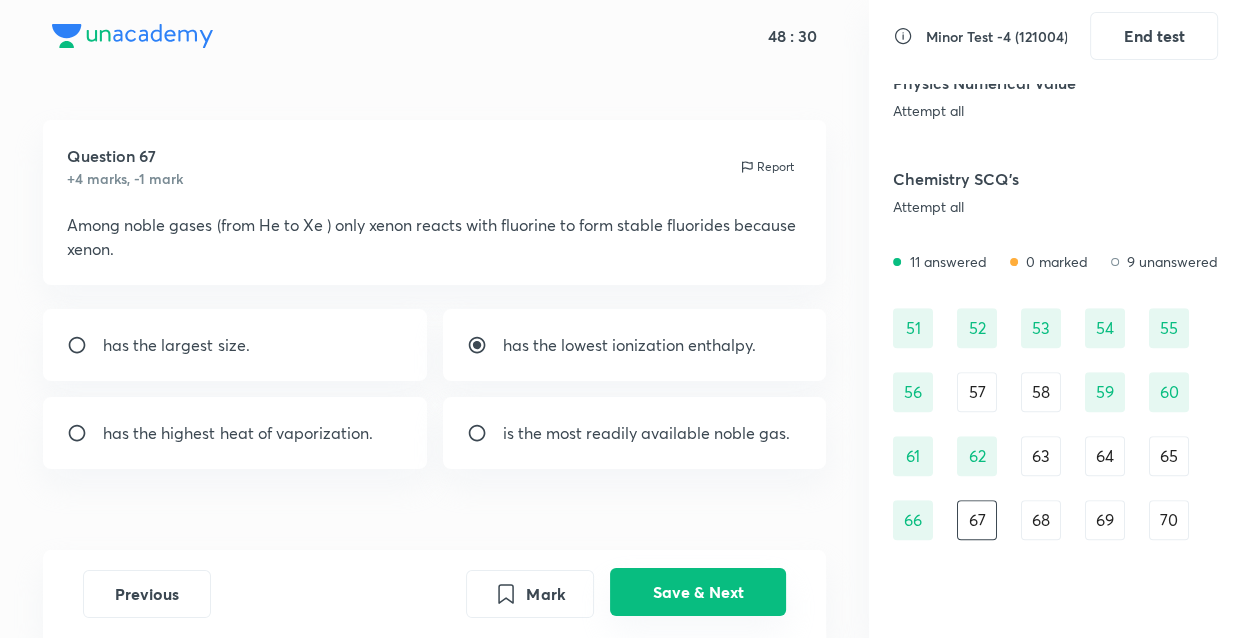 click on "Save & Next" at bounding box center (698, 592) 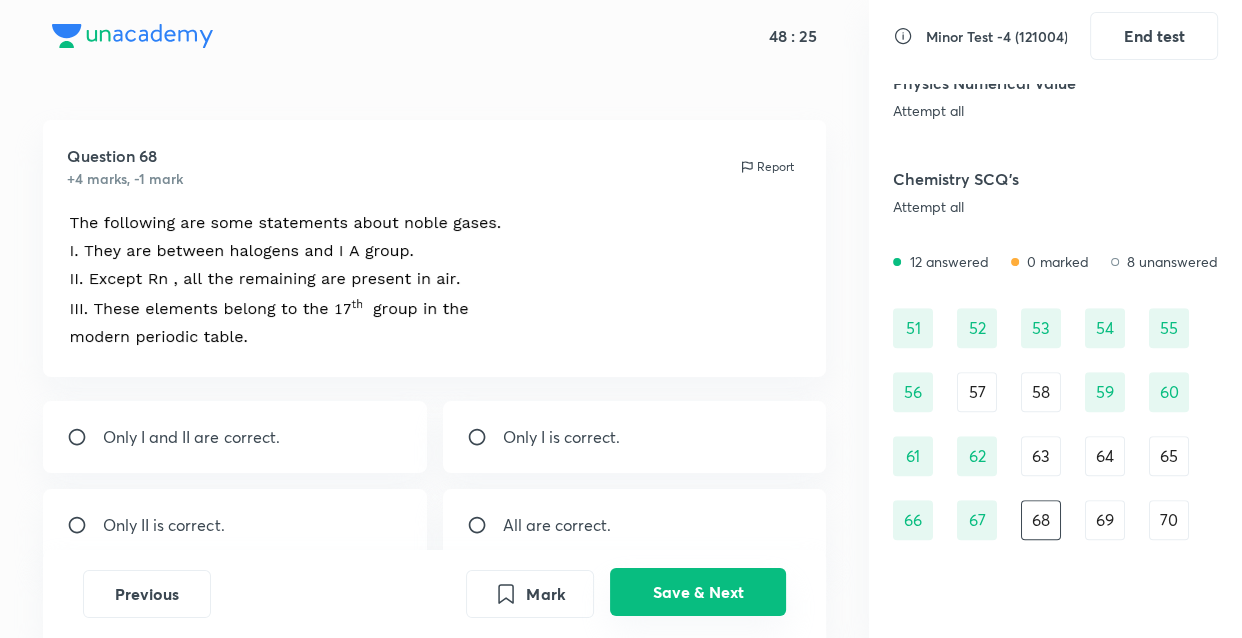 click on "Save & Next" at bounding box center (698, 592) 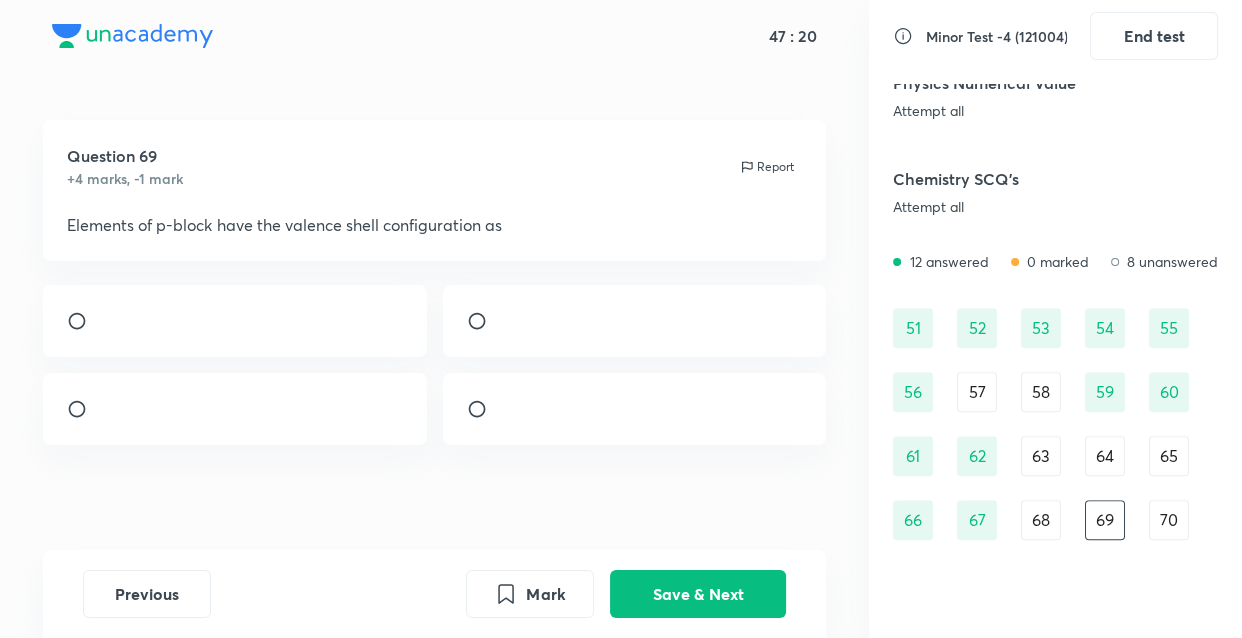 click at bounding box center [634, 409] 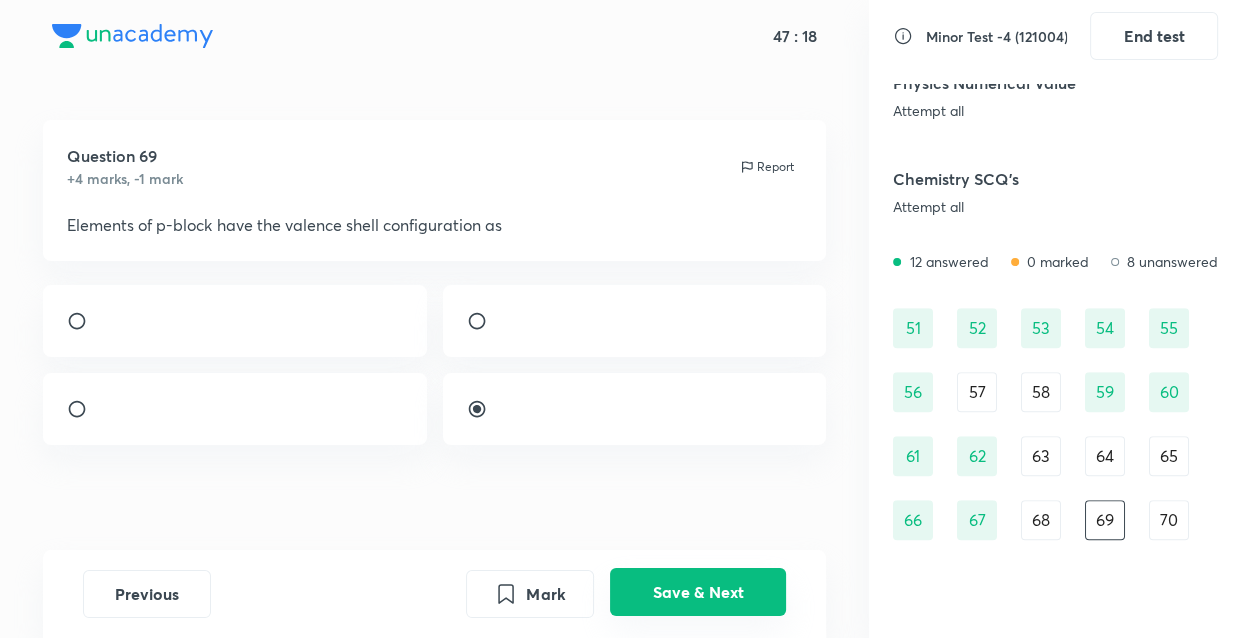 click on "Save & Next" at bounding box center [698, 592] 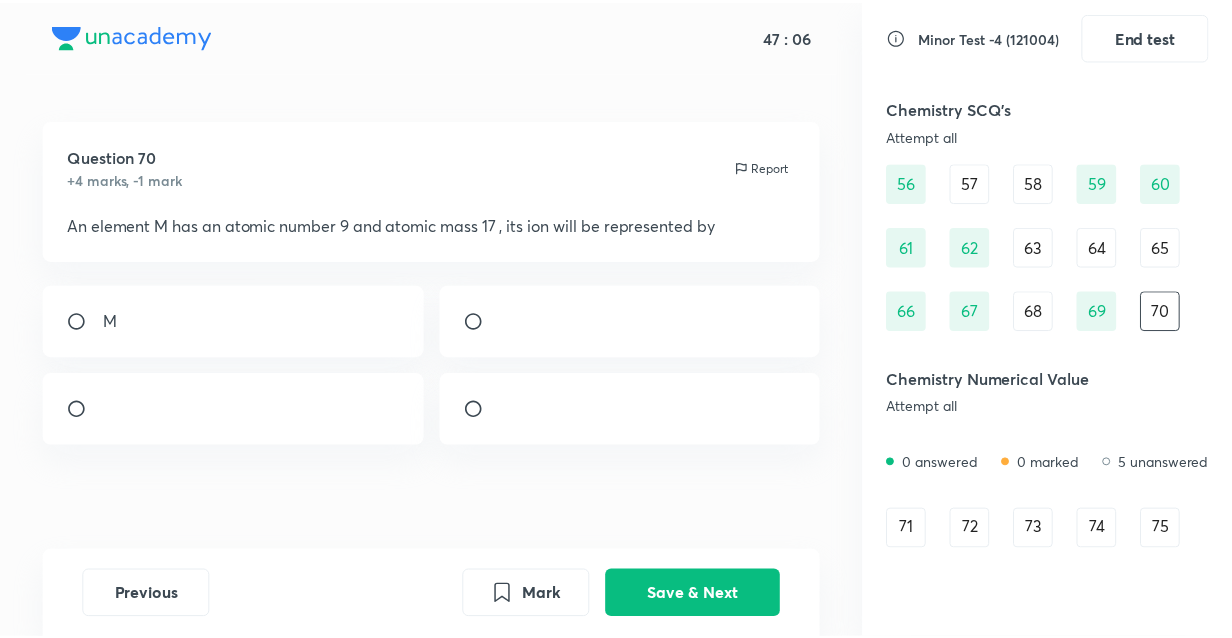scroll, scrollTop: 1420, scrollLeft: 0, axis: vertical 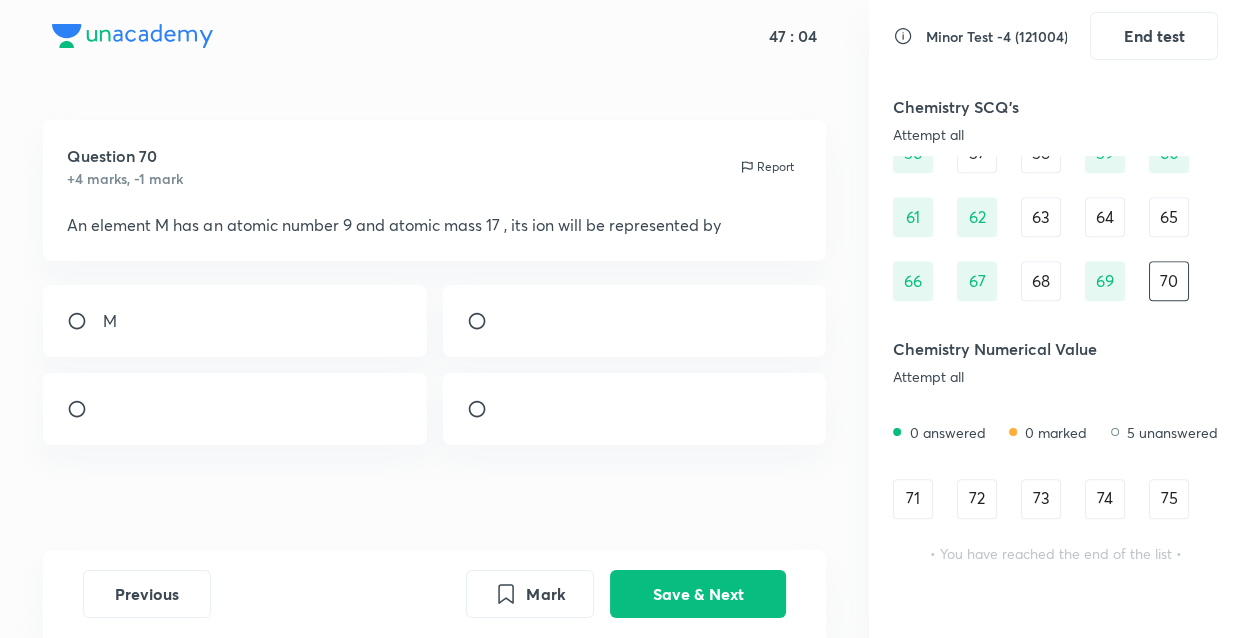 click on "71" at bounding box center (913, 499) 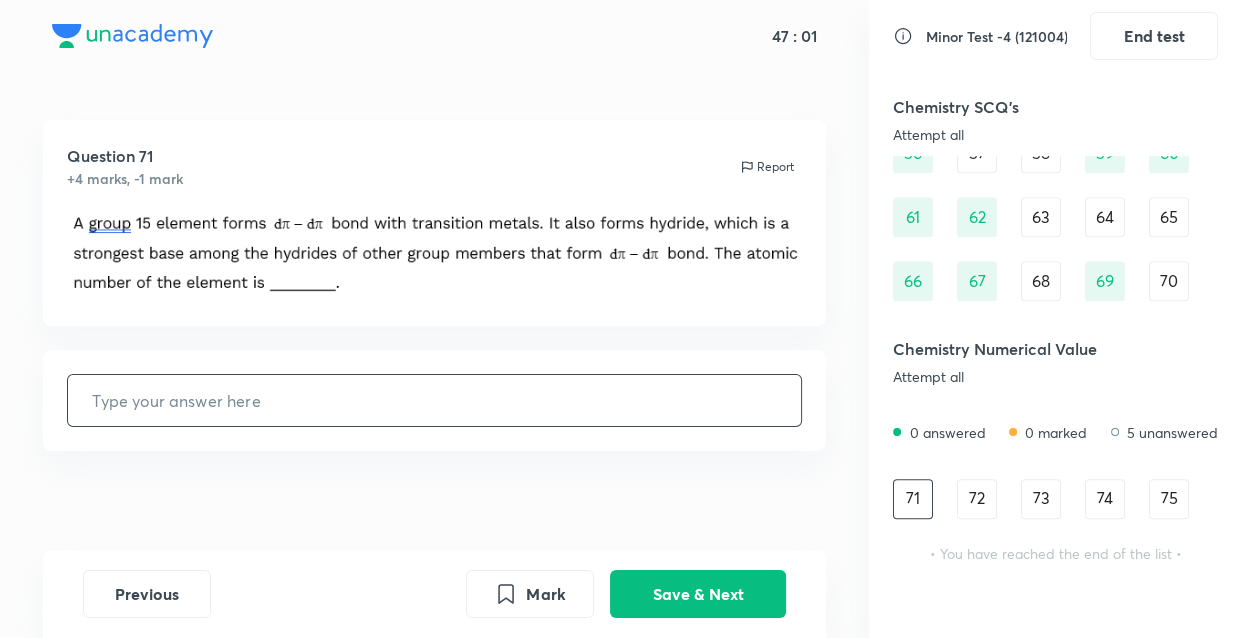 click on "72" at bounding box center [977, 499] 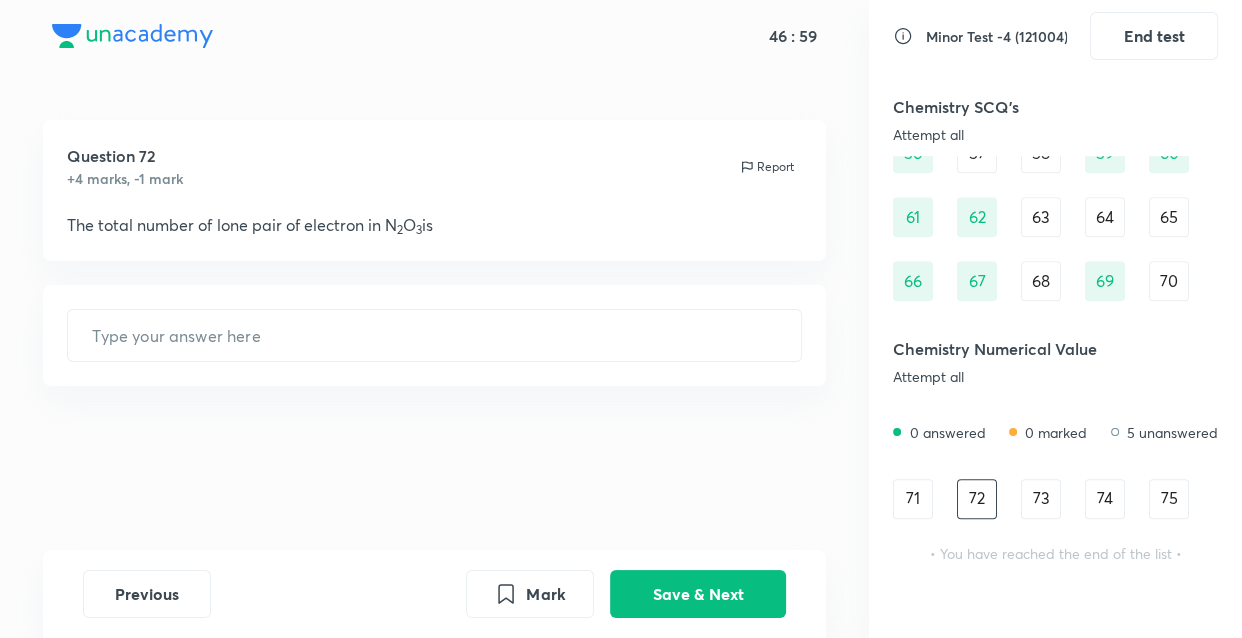 click on "73" at bounding box center [1041, 499] 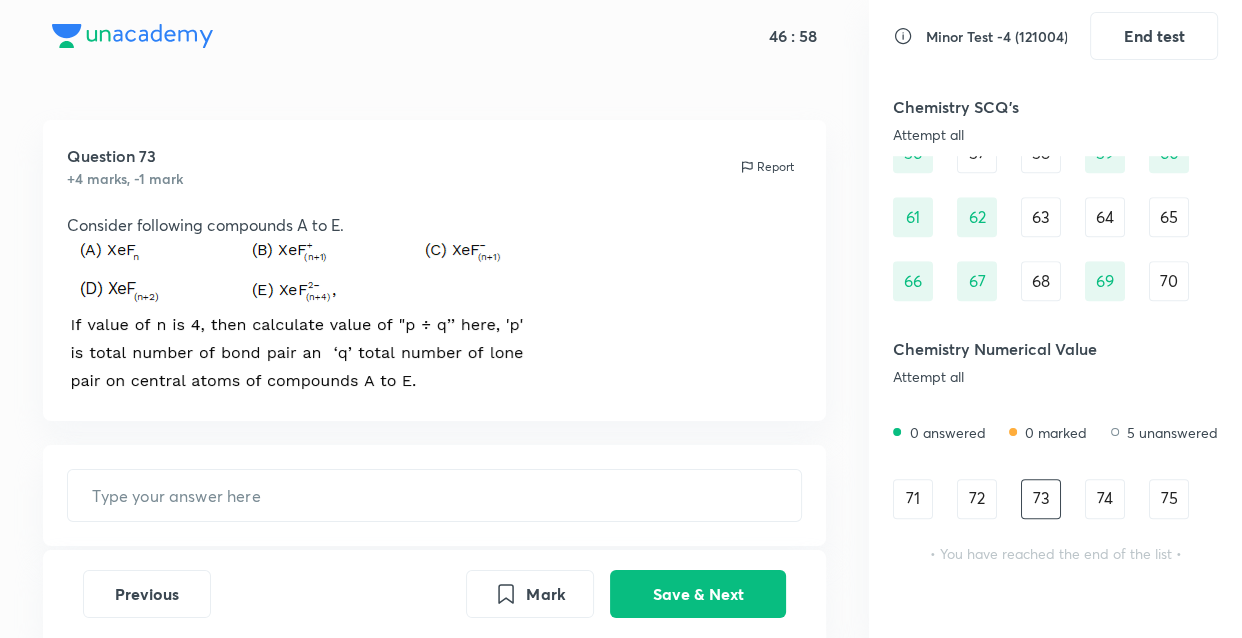 click on "74" at bounding box center [1105, 499] 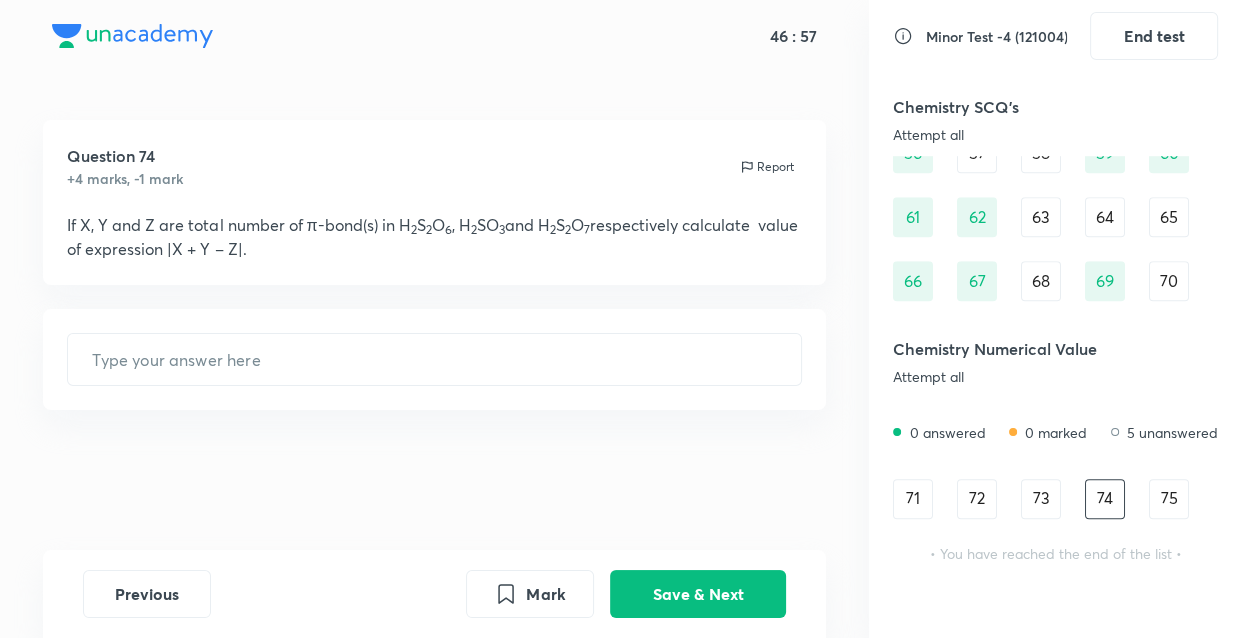 click on "75" at bounding box center (1169, 499) 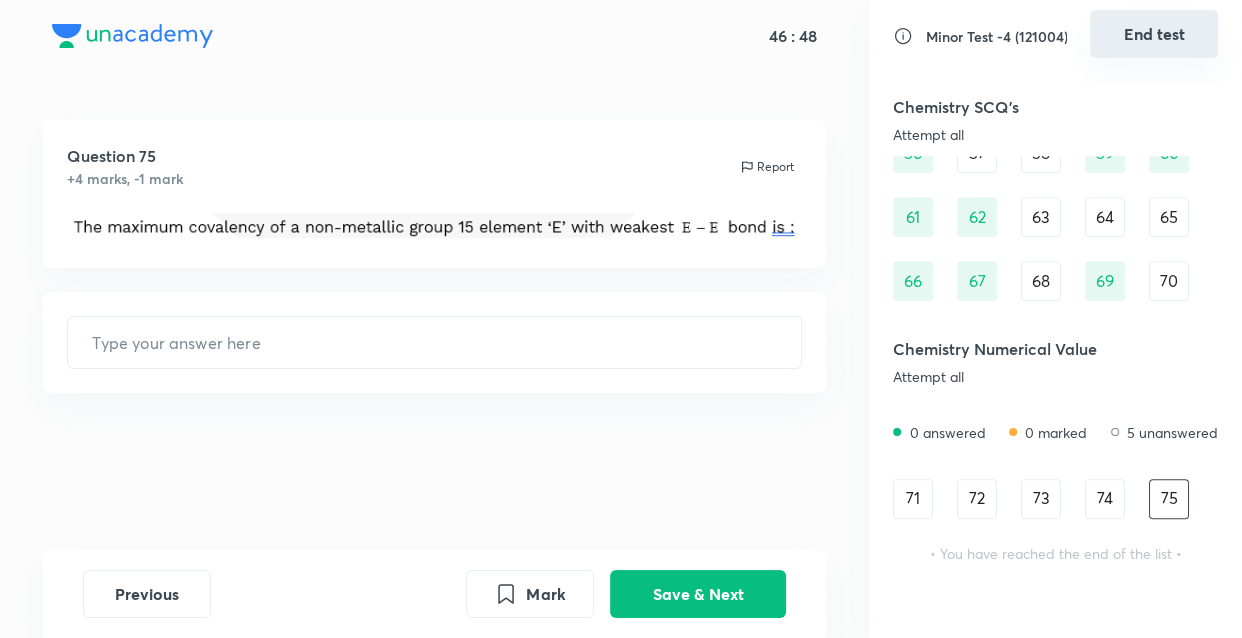 click on "End test" at bounding box center [1154, 34] 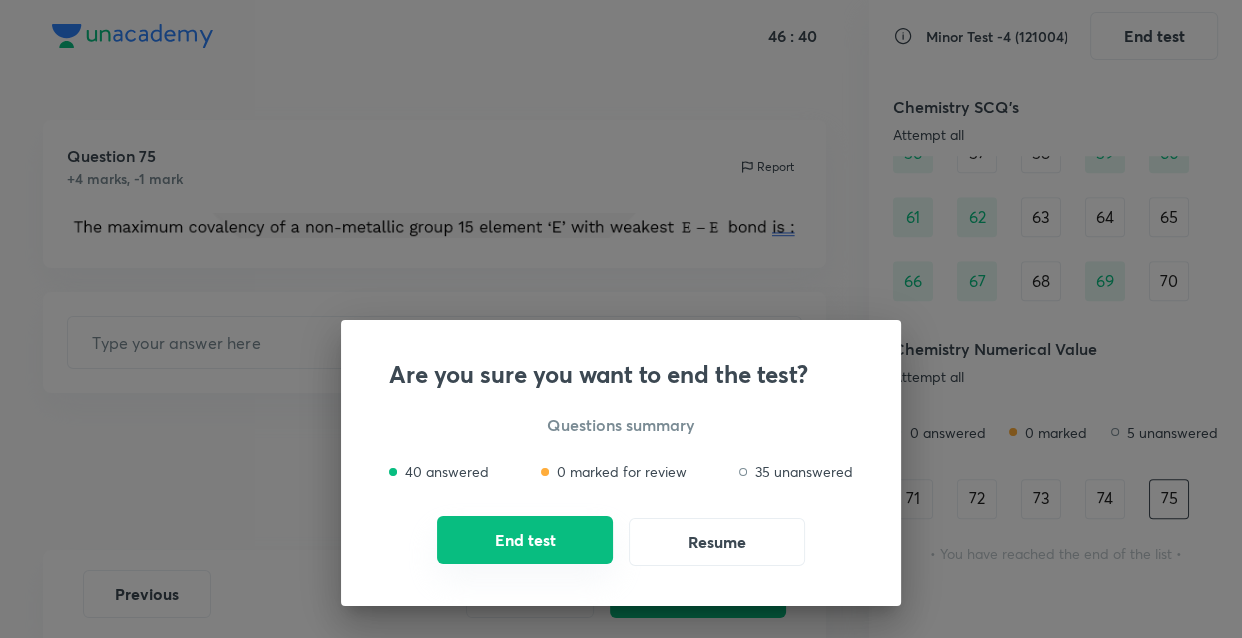 click on "End test" at bounding box center [525, 540] 